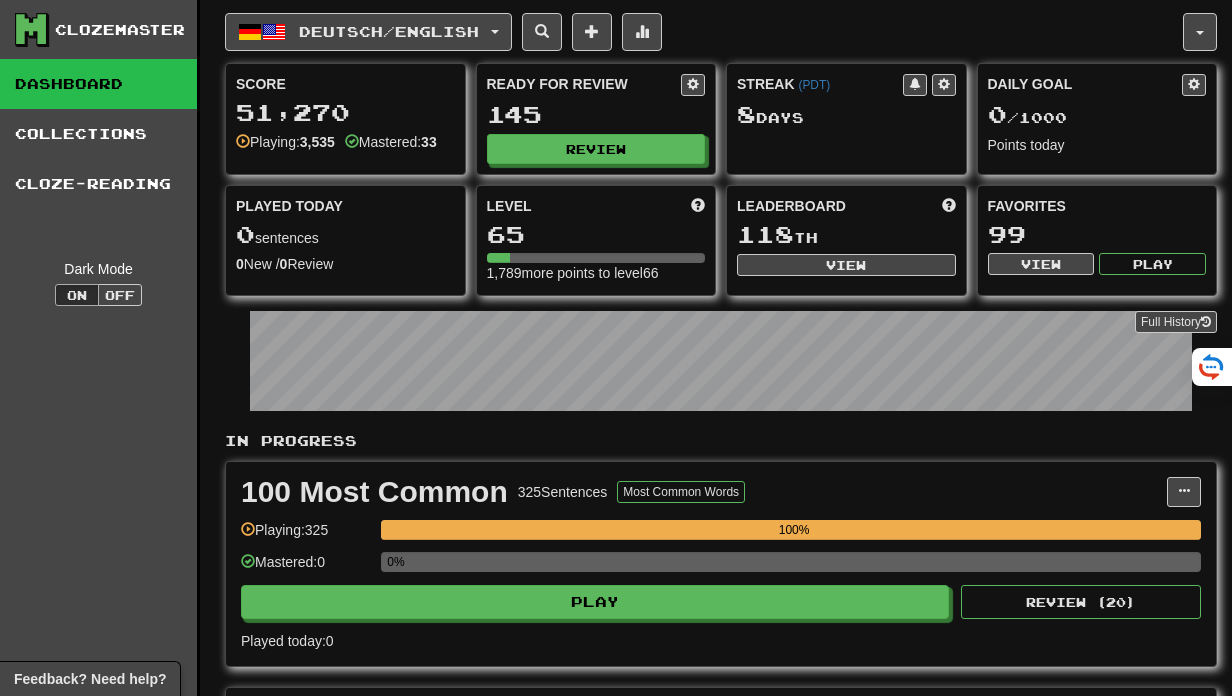 scroll, scrollTop: 0, scrollLeft: 0, axis: both 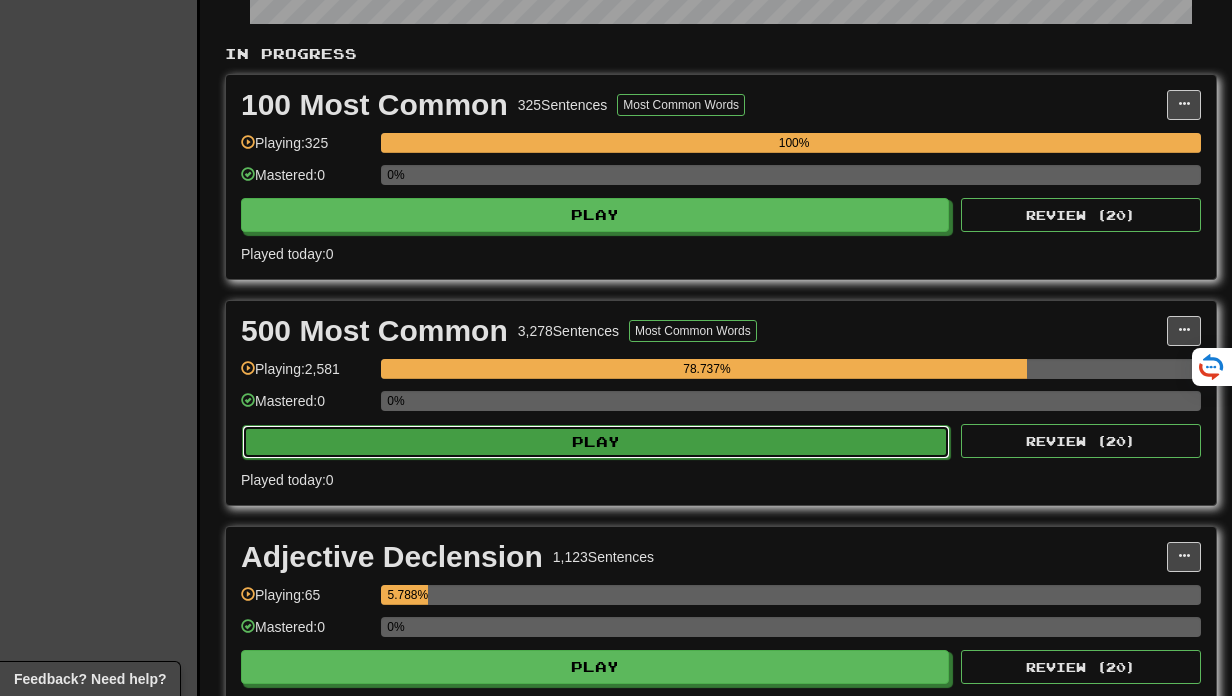 click on "Play" at bounding box center [596, 442] 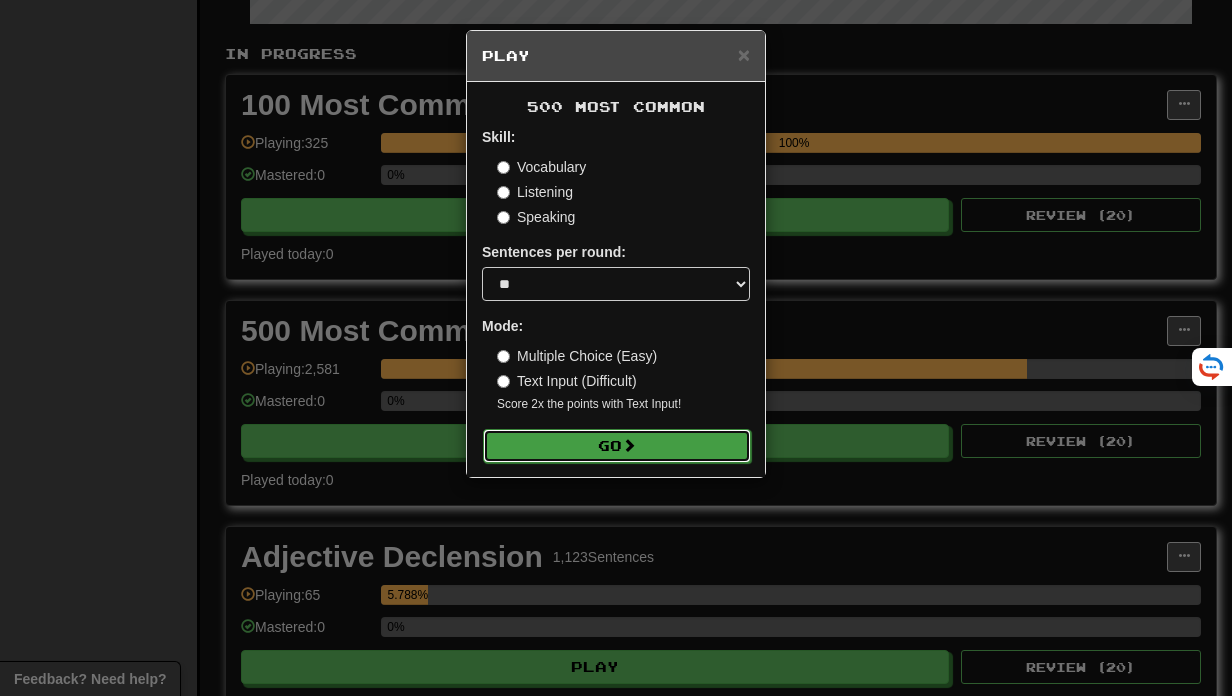 click on "Go" at bounding box center [617, 446] 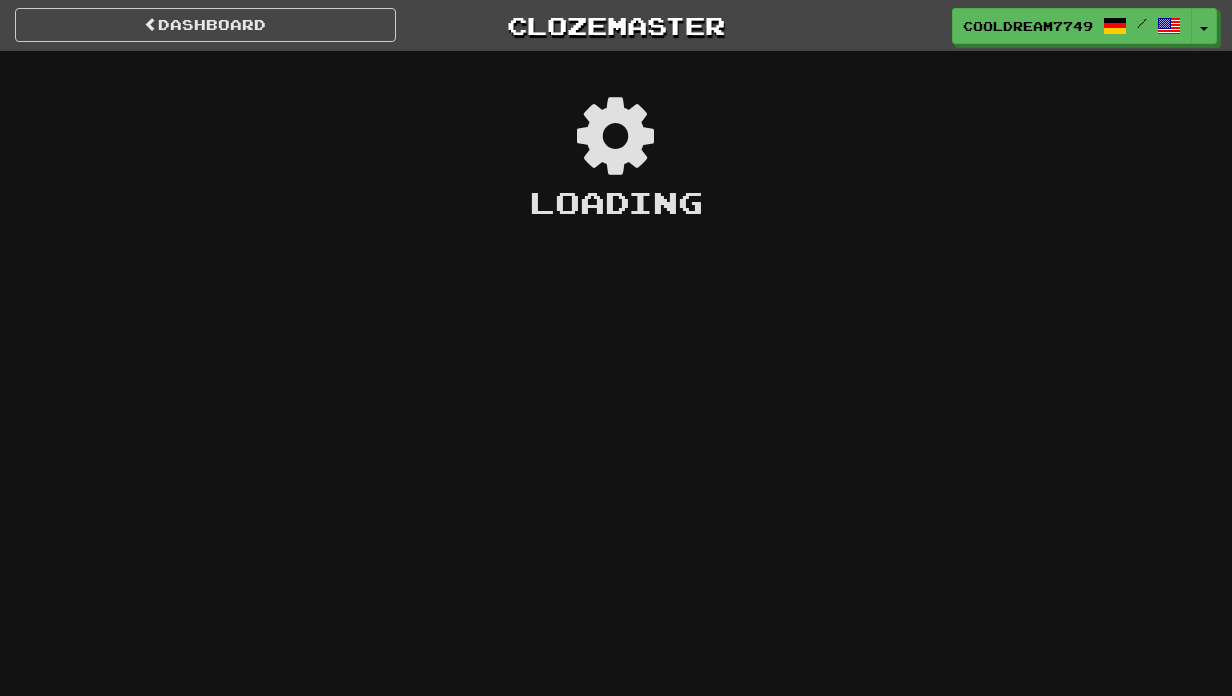 scroll, scrollTop: 0, scrollLeft: 0, axis: both 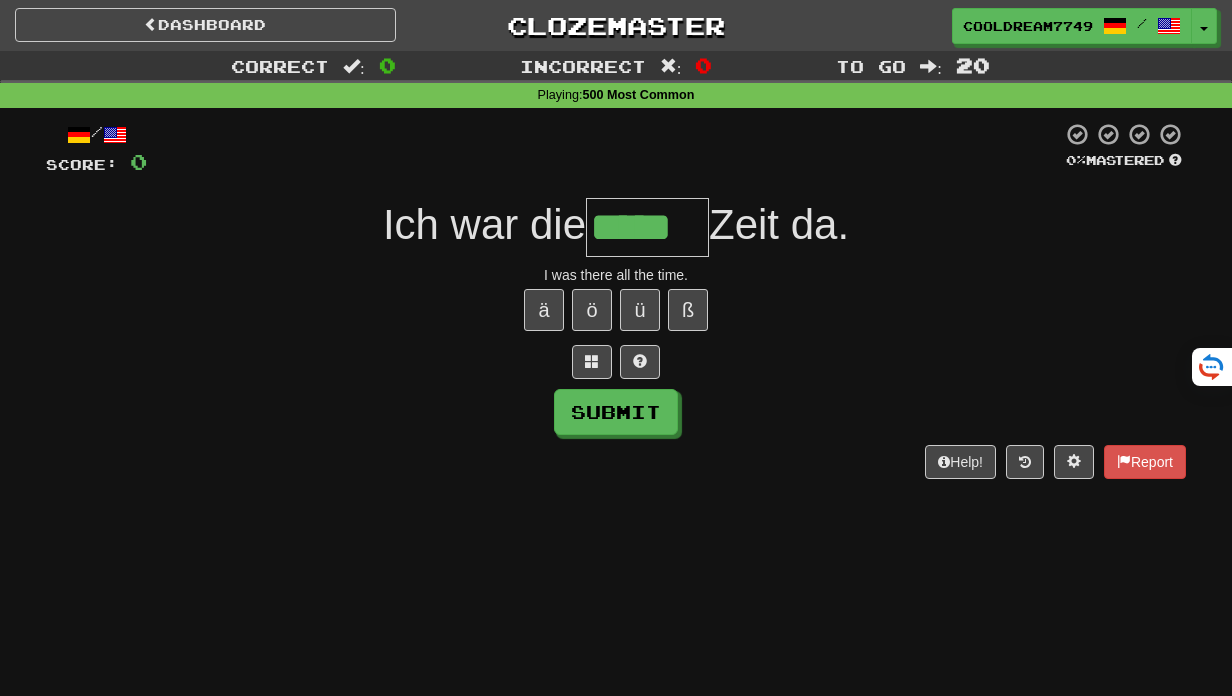 type on "*****" 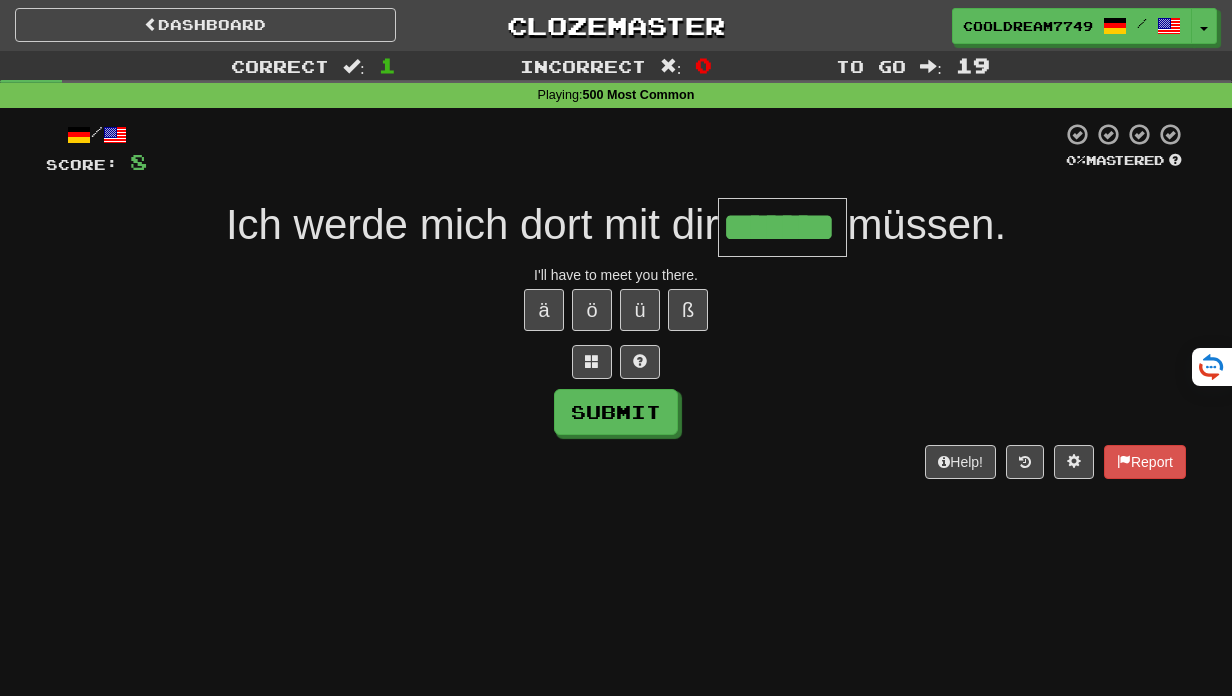 type on "*******" 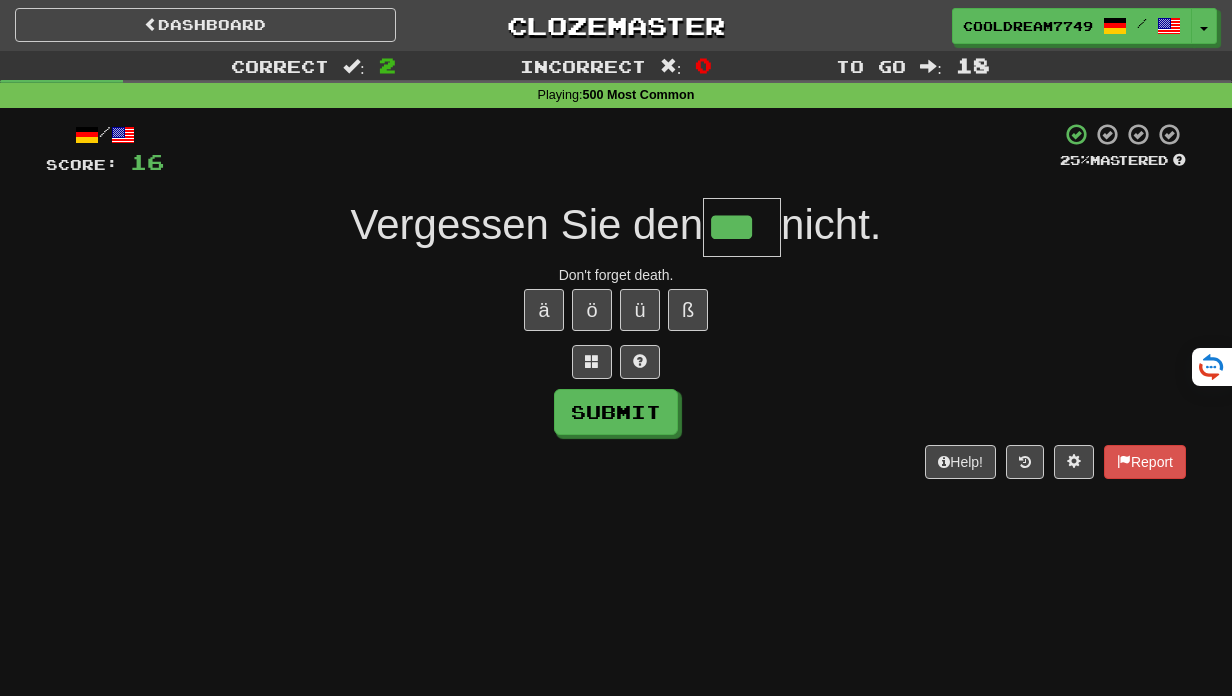 type on "***" 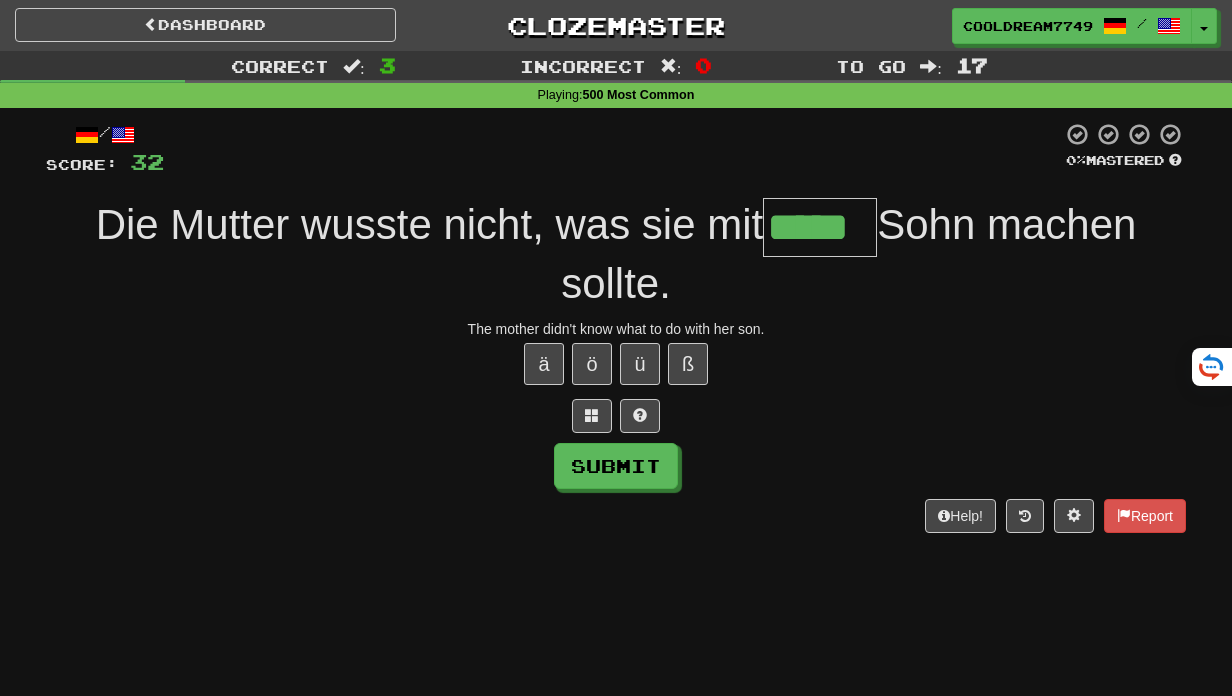 type on "*****" 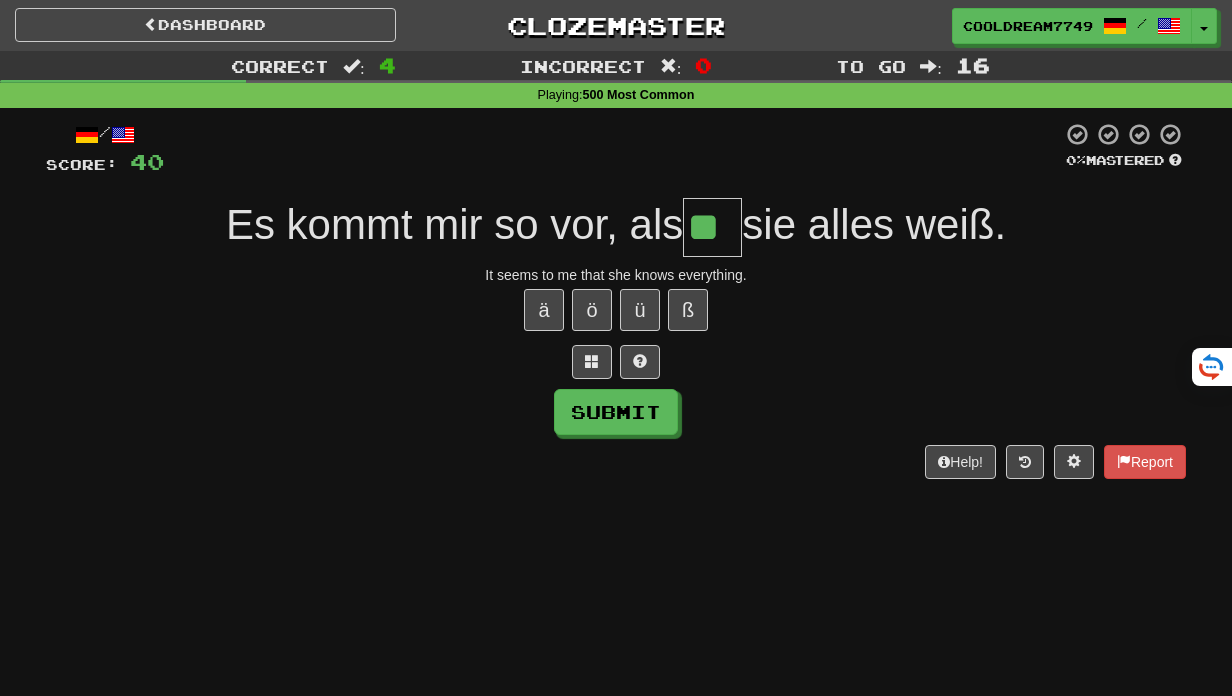 type on "**" 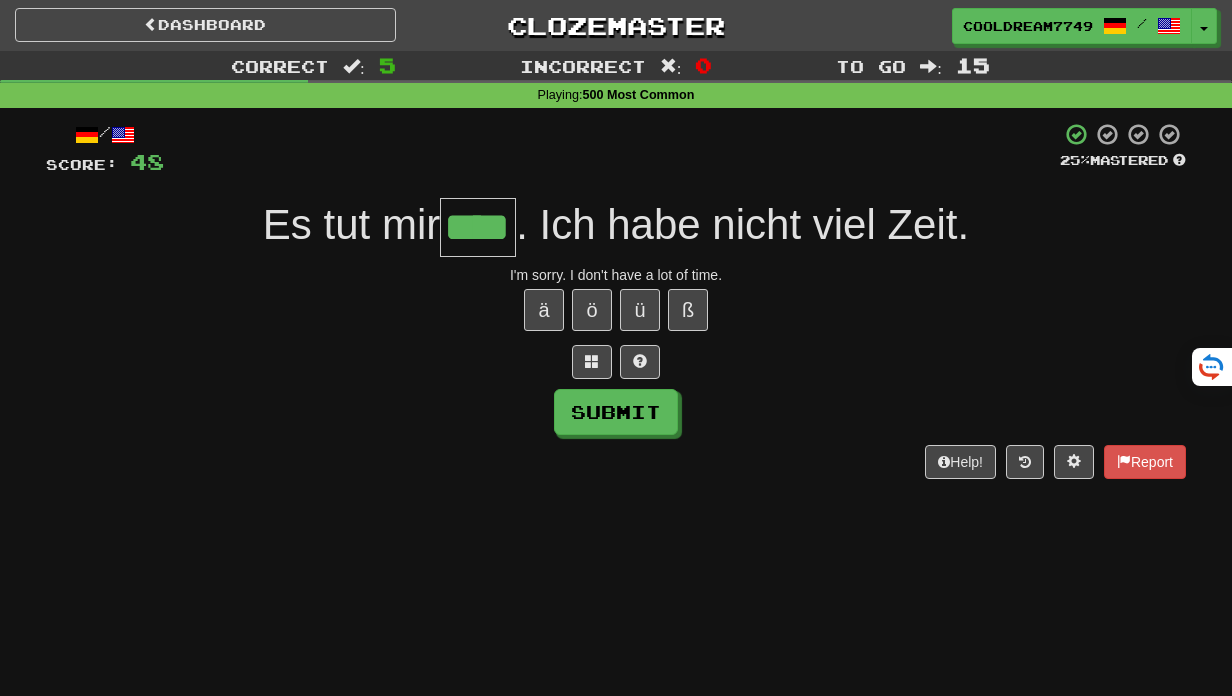 type on "****" 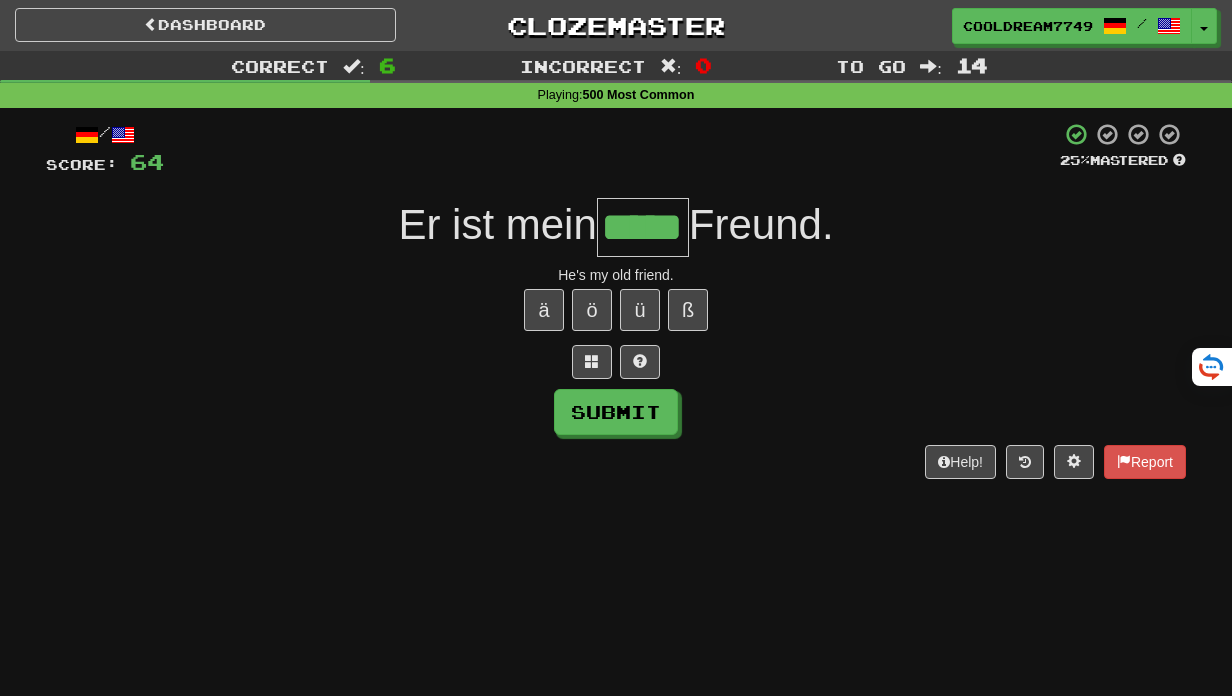 type on "*****" 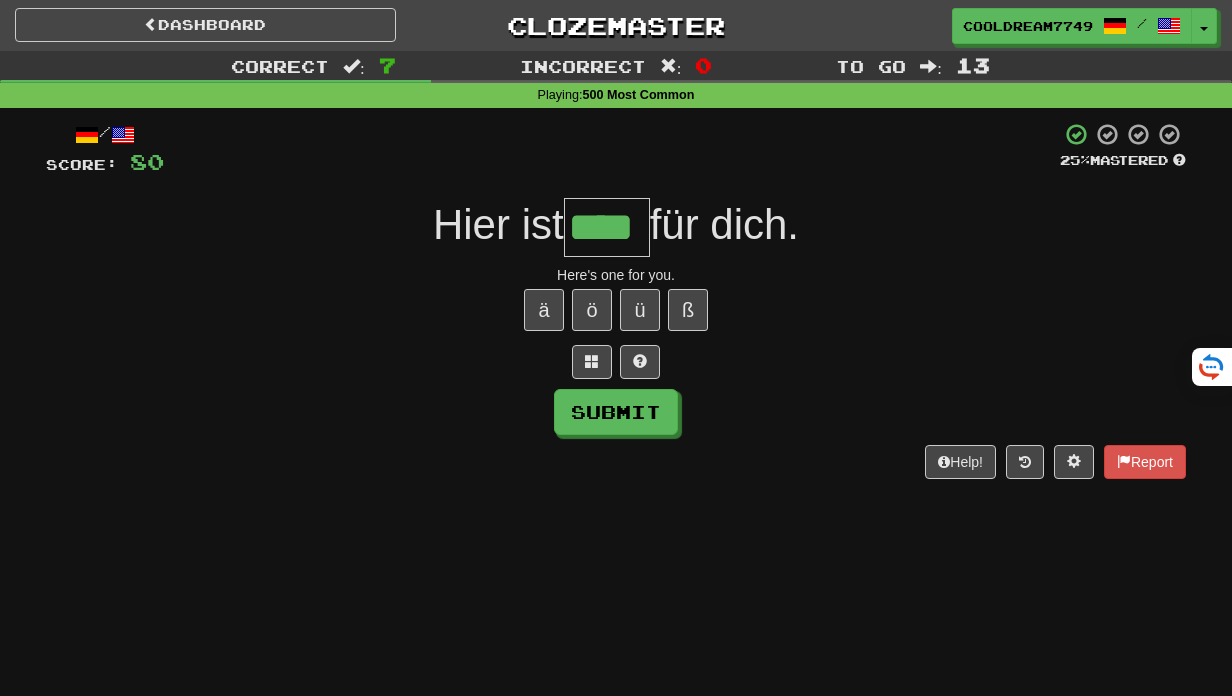 type on "****" 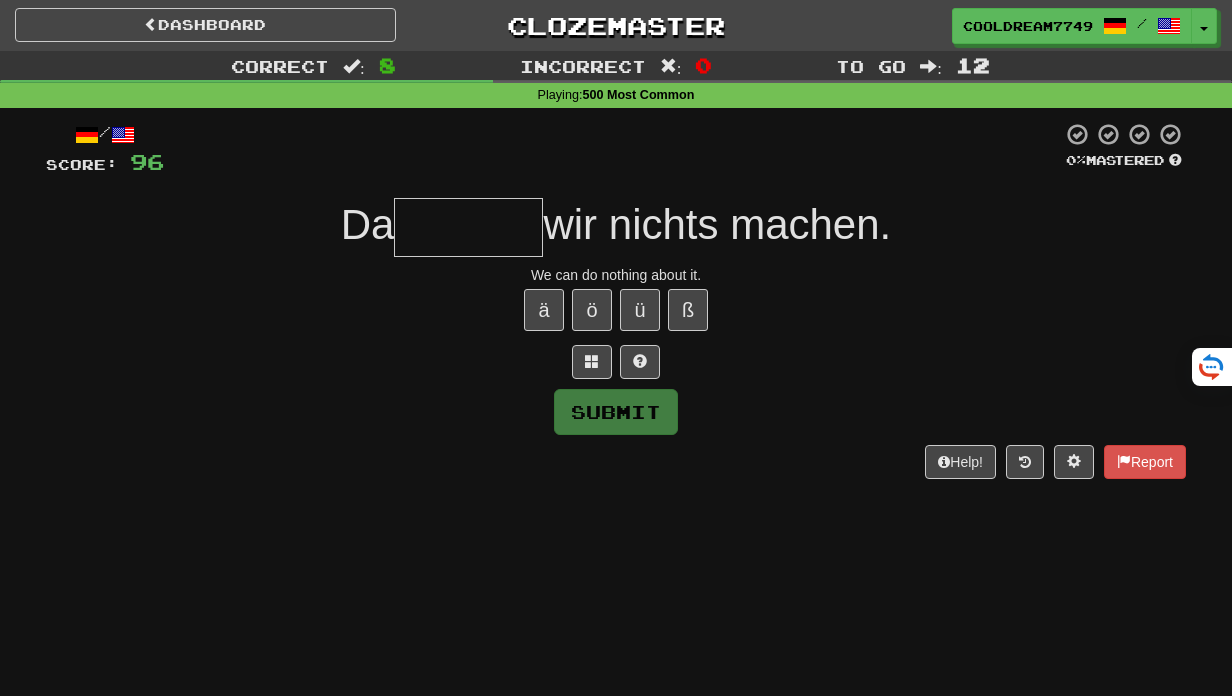 type on "*" 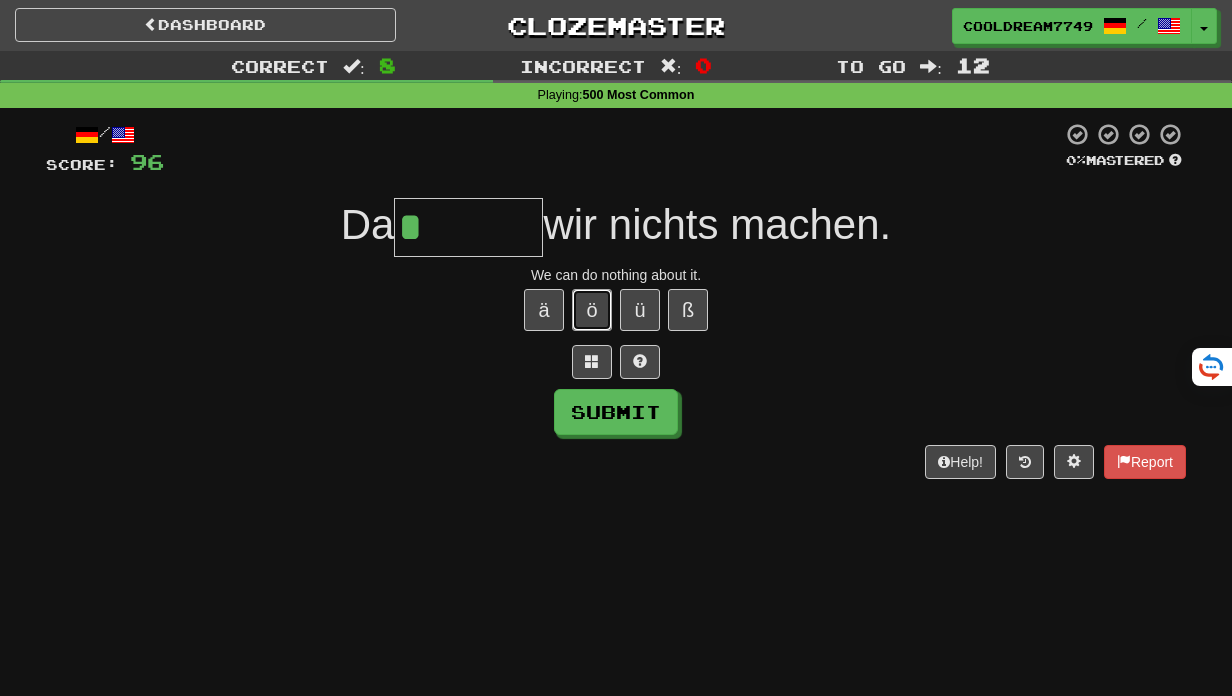 click on "ö" at bounding box center (592, 310) 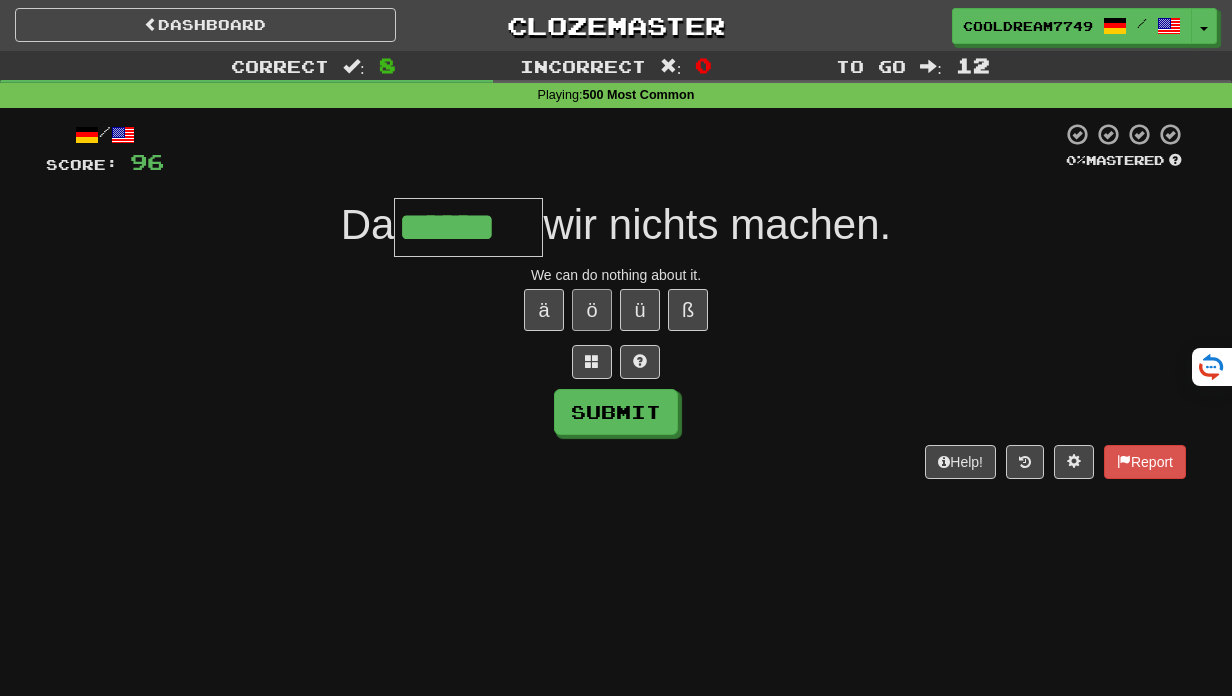 type on "******" 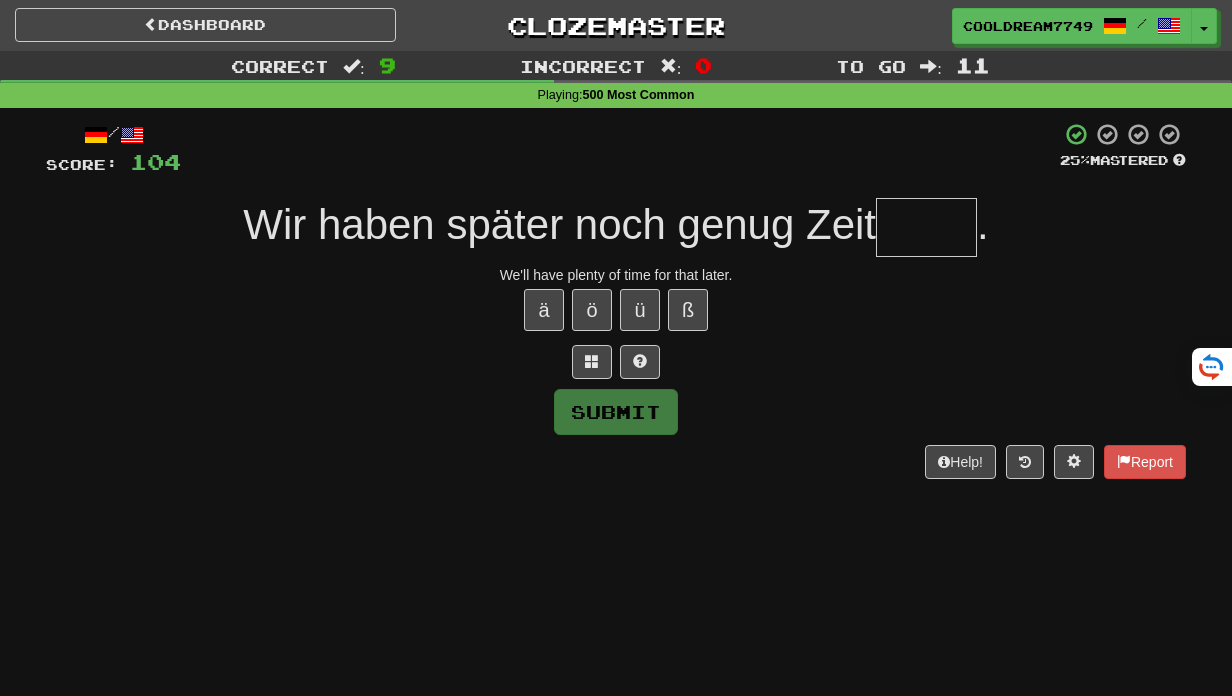 type on "*" 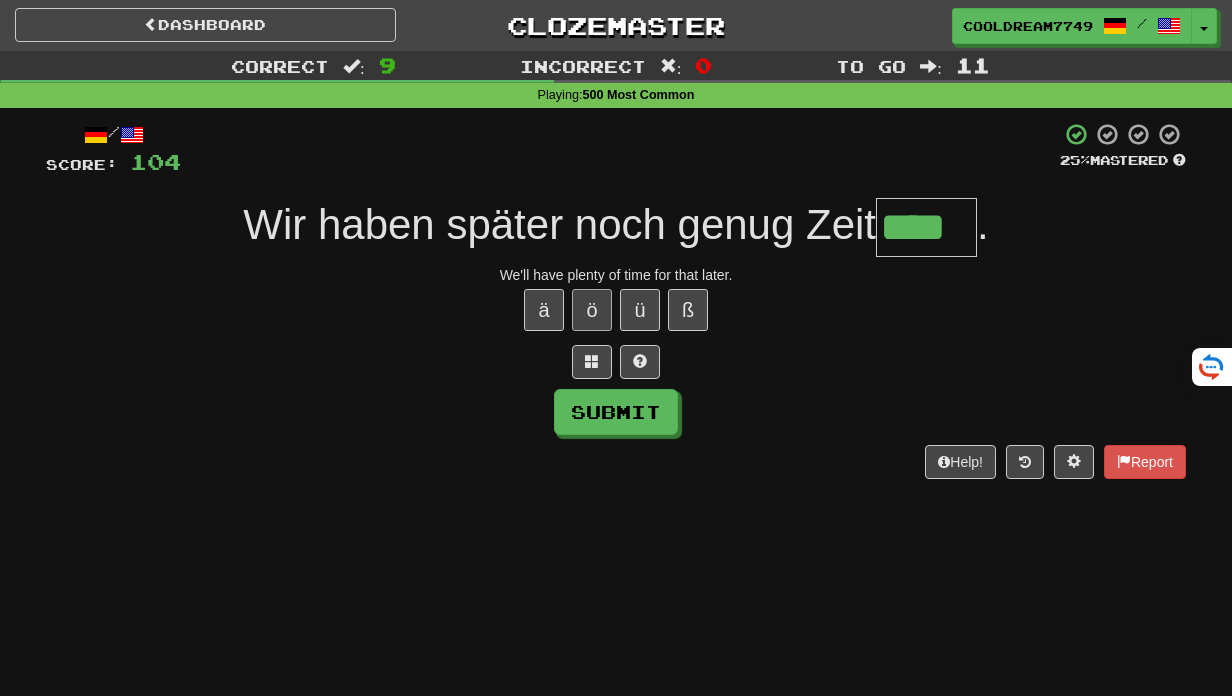 type on "****" 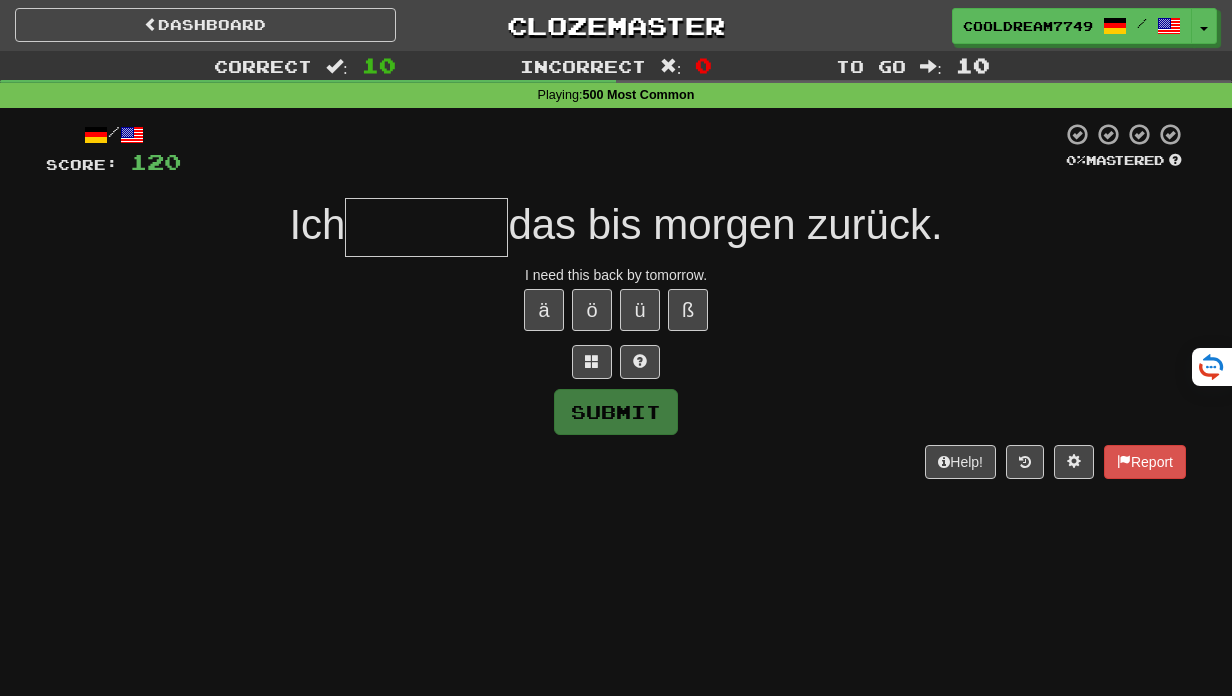 type on "*" 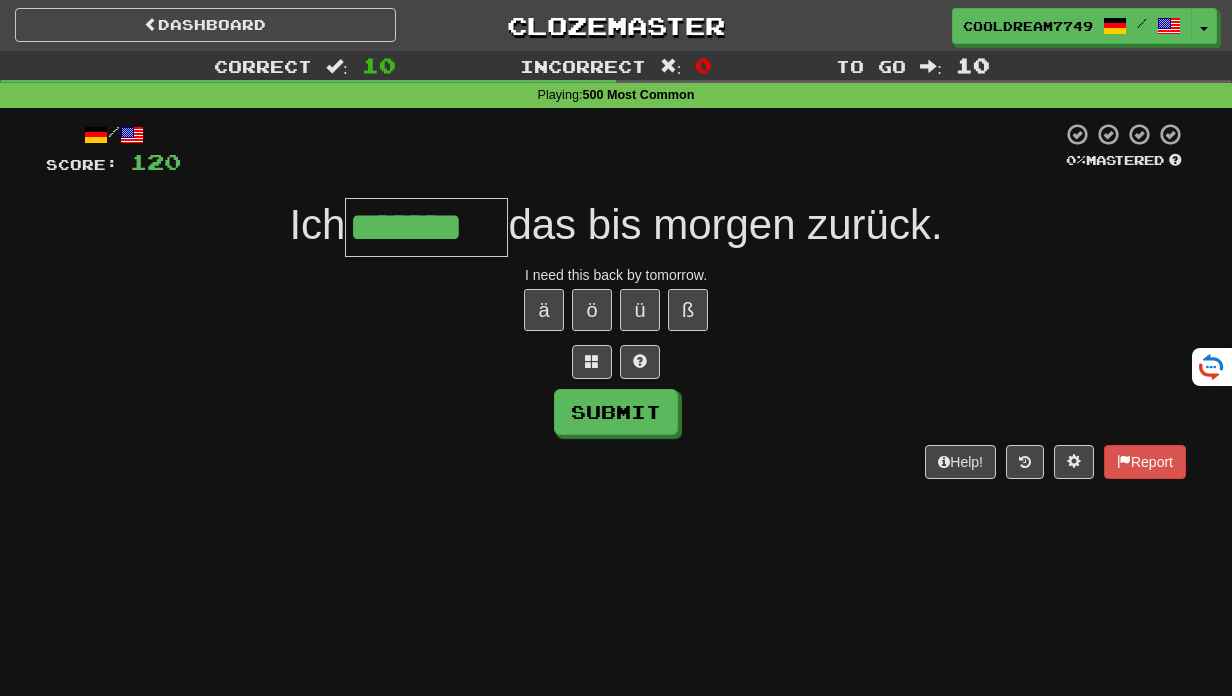 type on "*******" 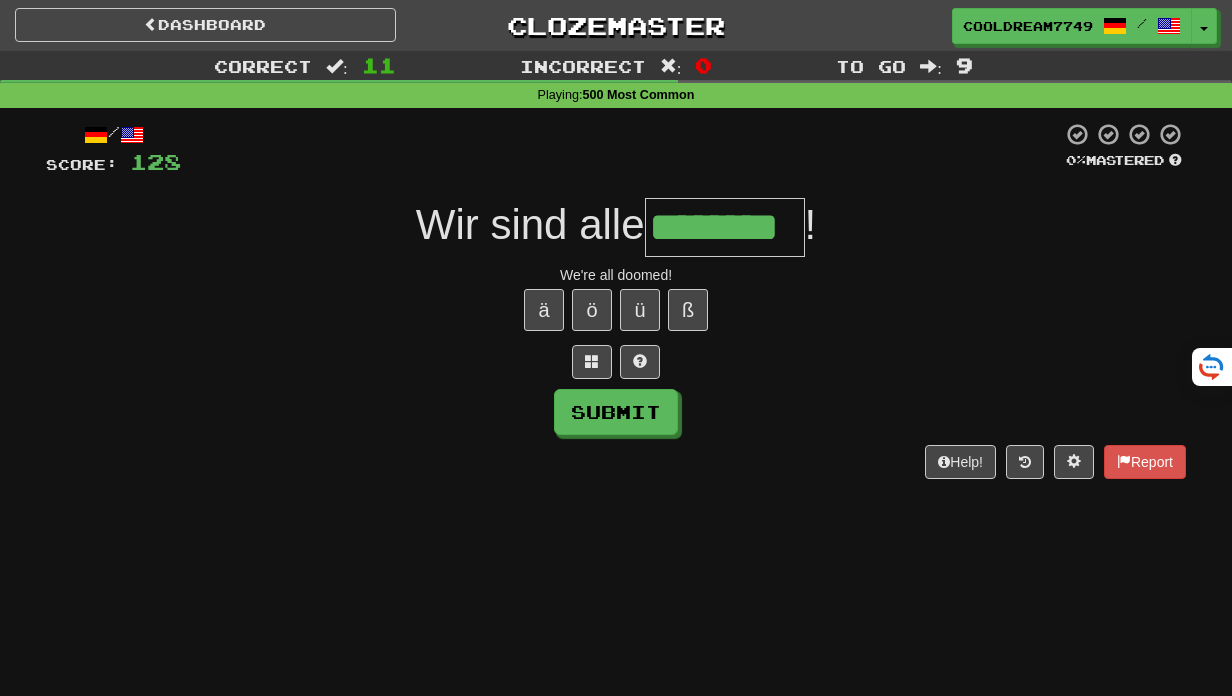 type on "********" 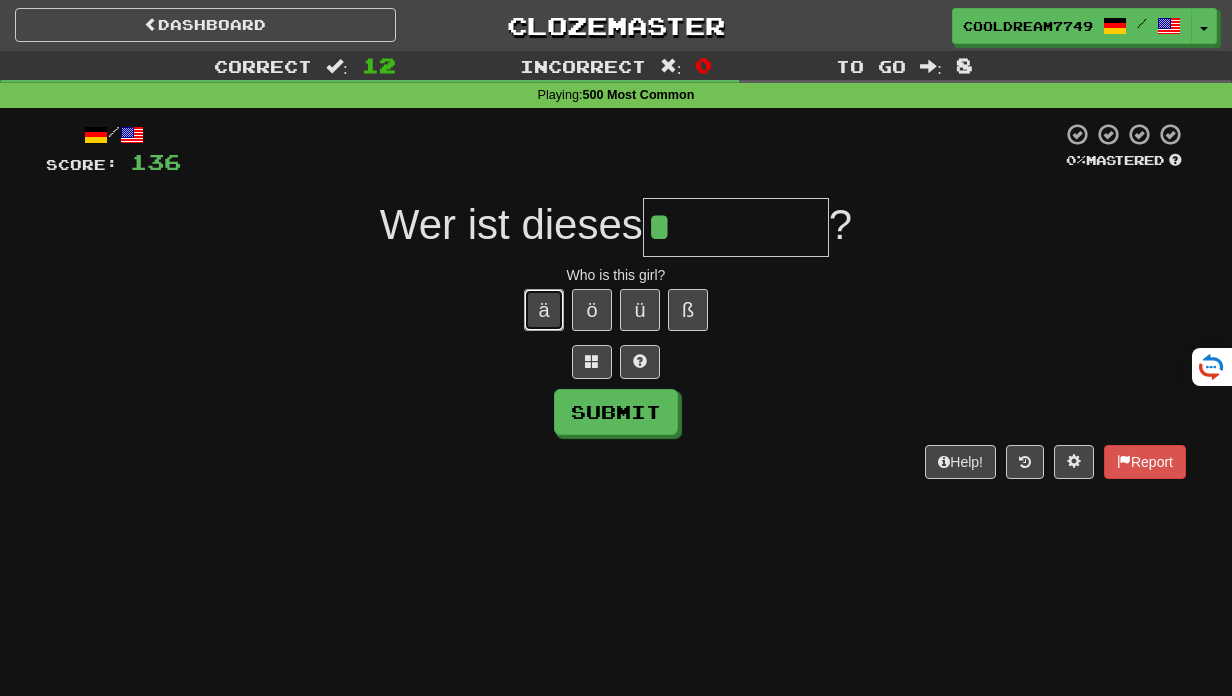 click on "ä" at bounding box center [544, 310] 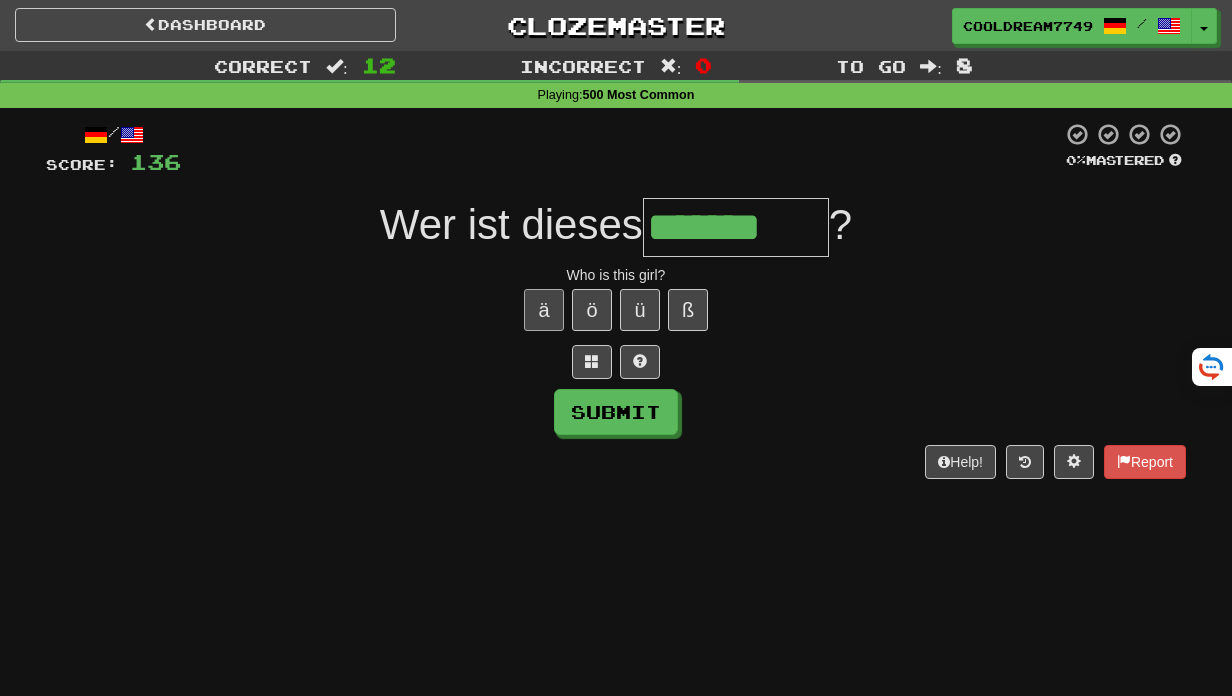 type on "*******" 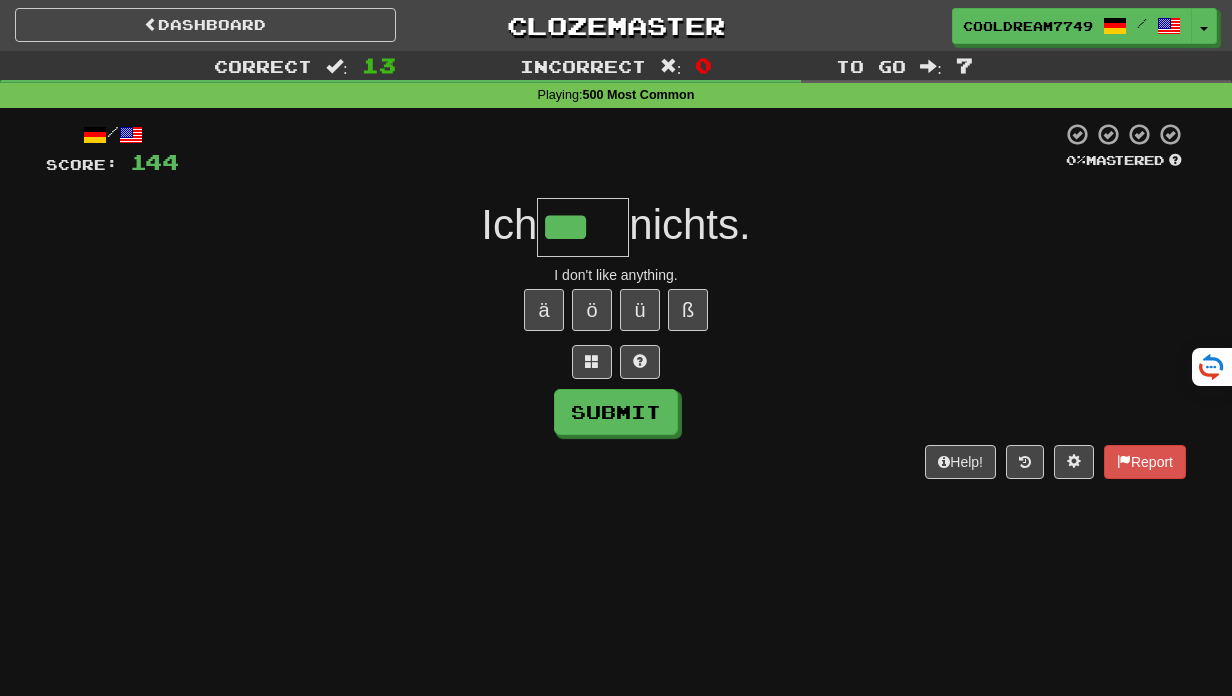 type on "***" 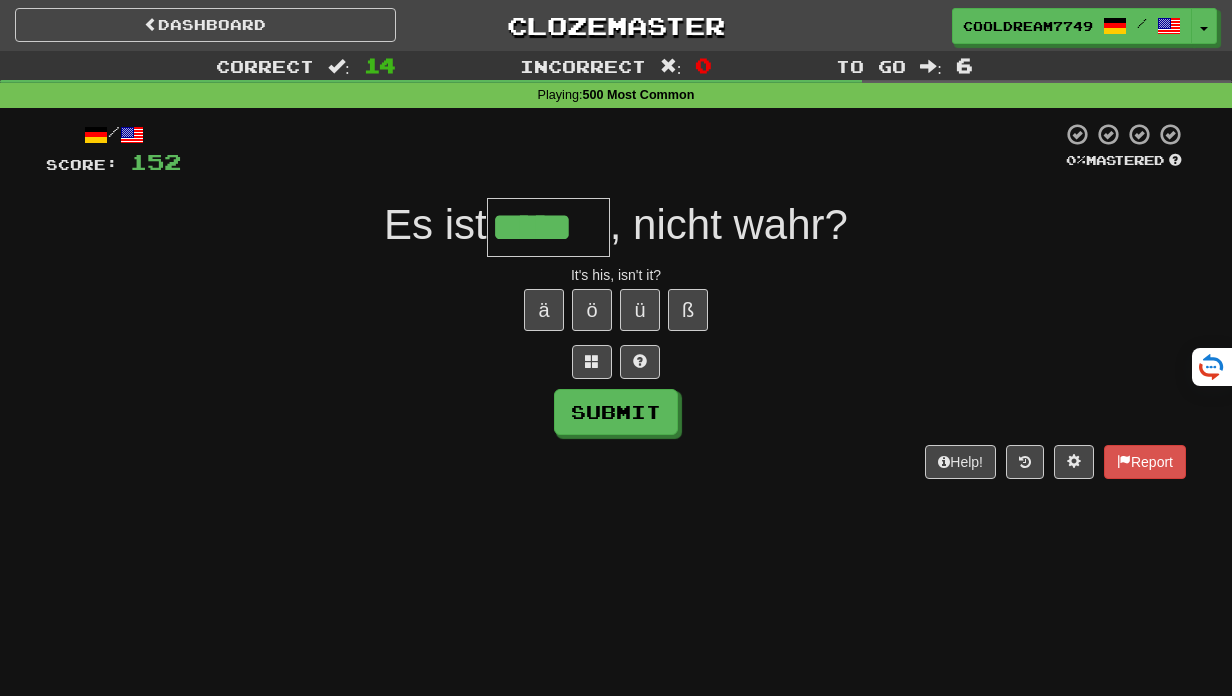 scroll, scrollTop: 0, scrollLeft: 0, axis: both 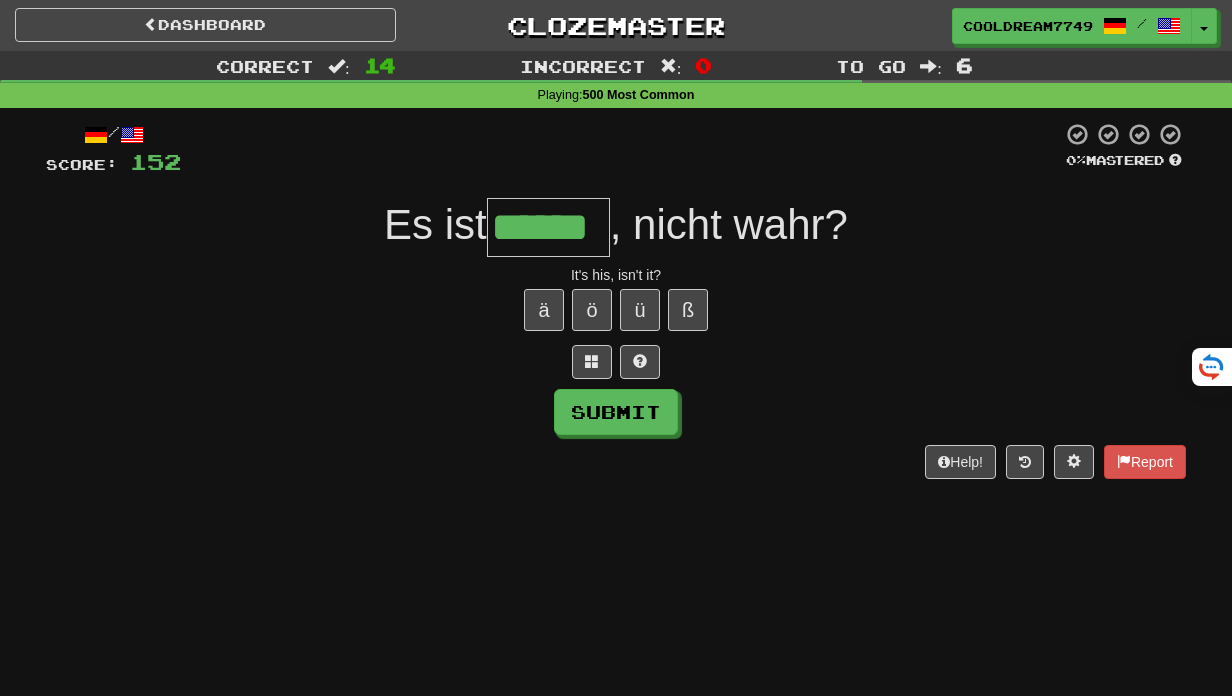 type on "******" 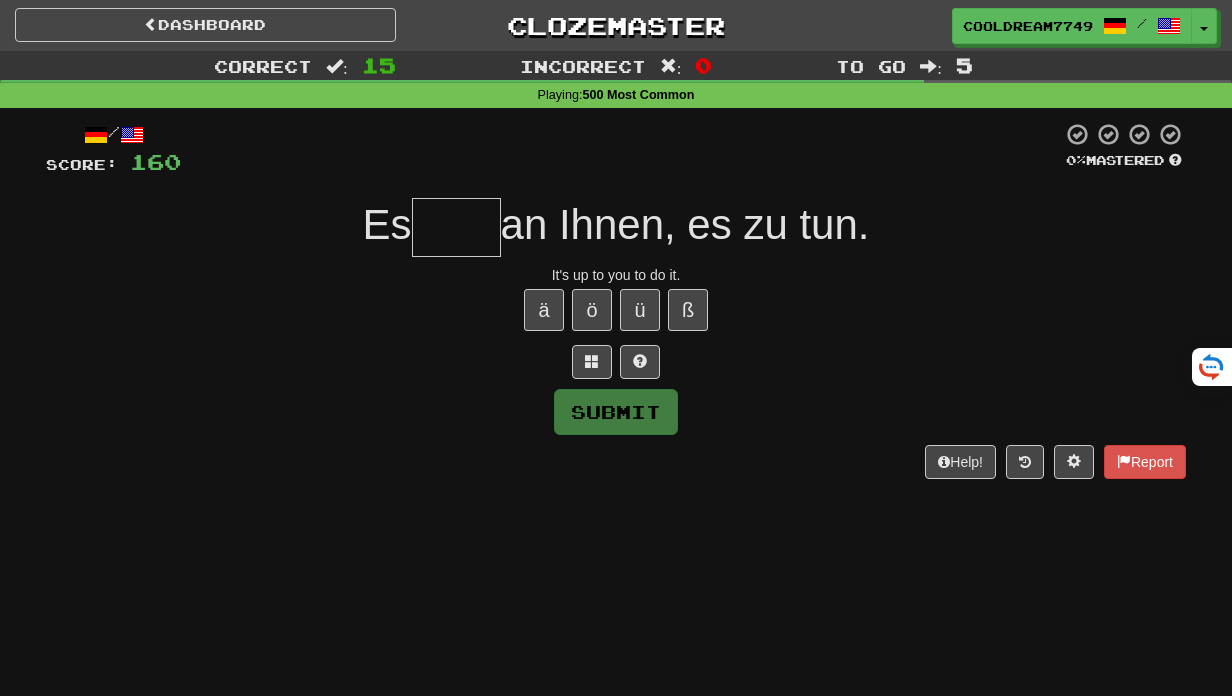 type on "*" 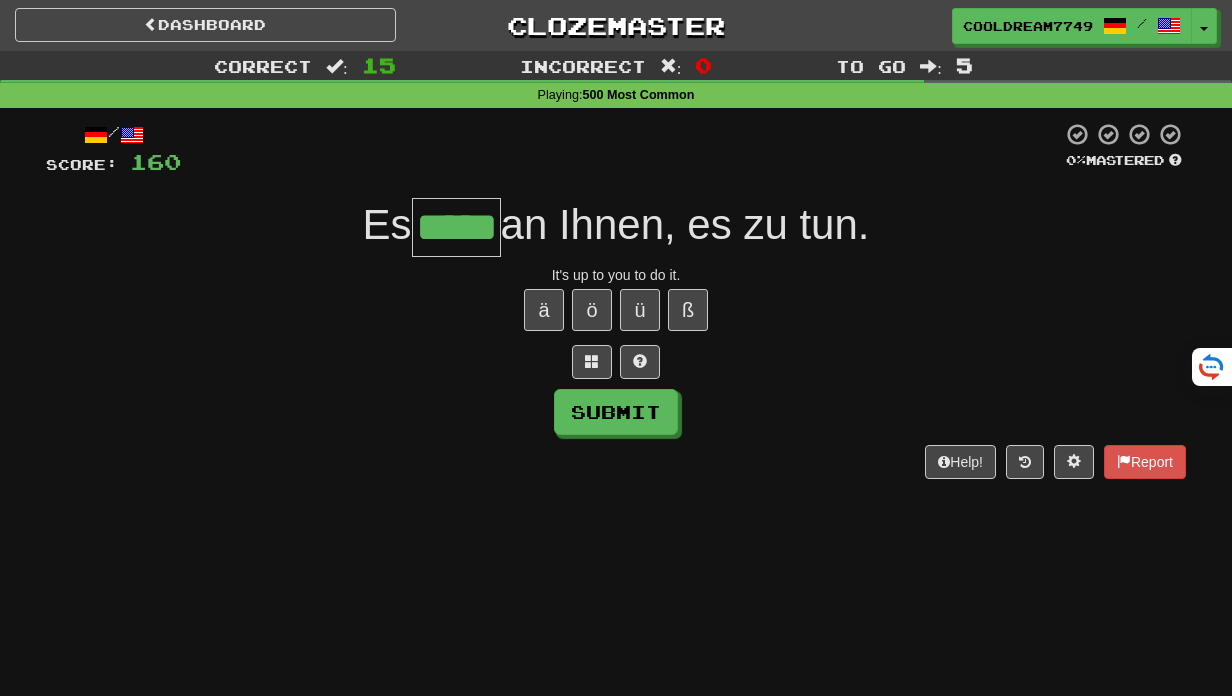 type on "*****" 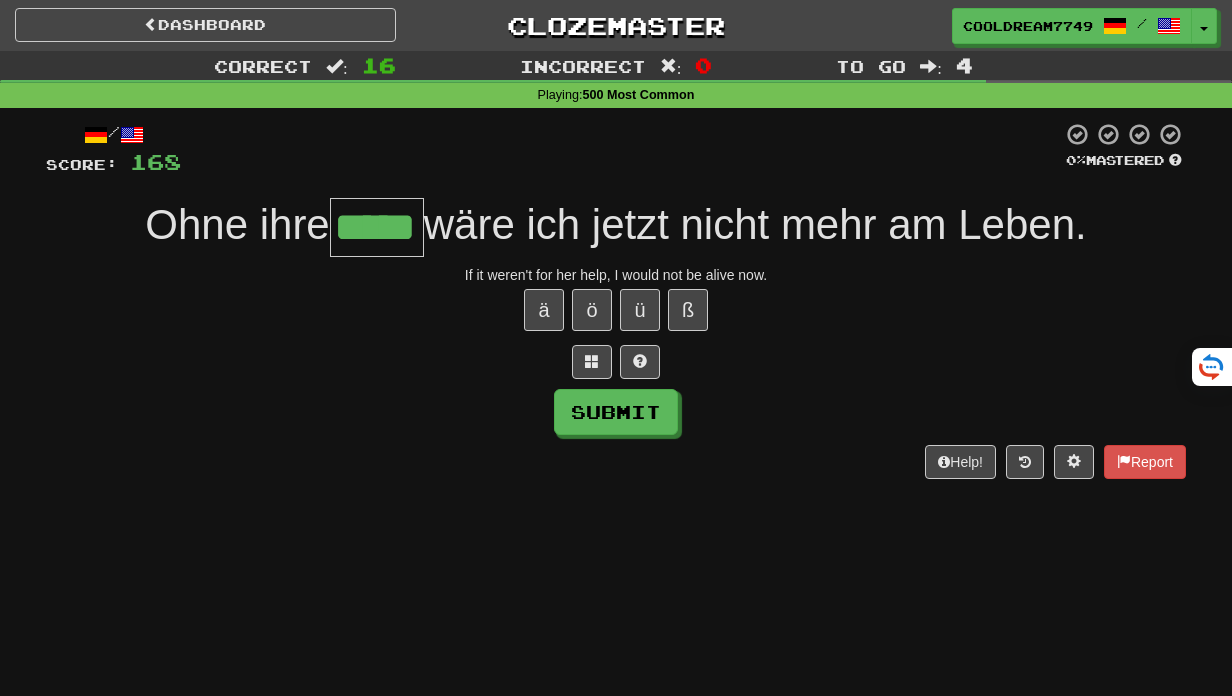 type on "*****" 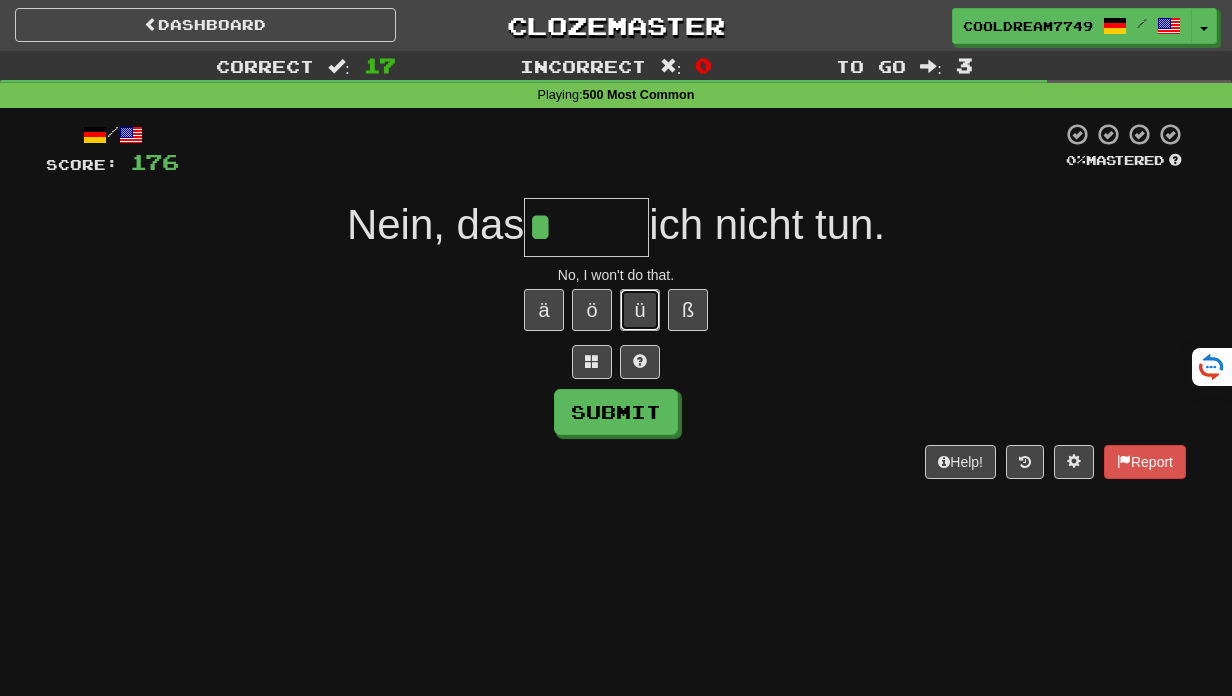 click on "ü" at bounding box center (640, 310) 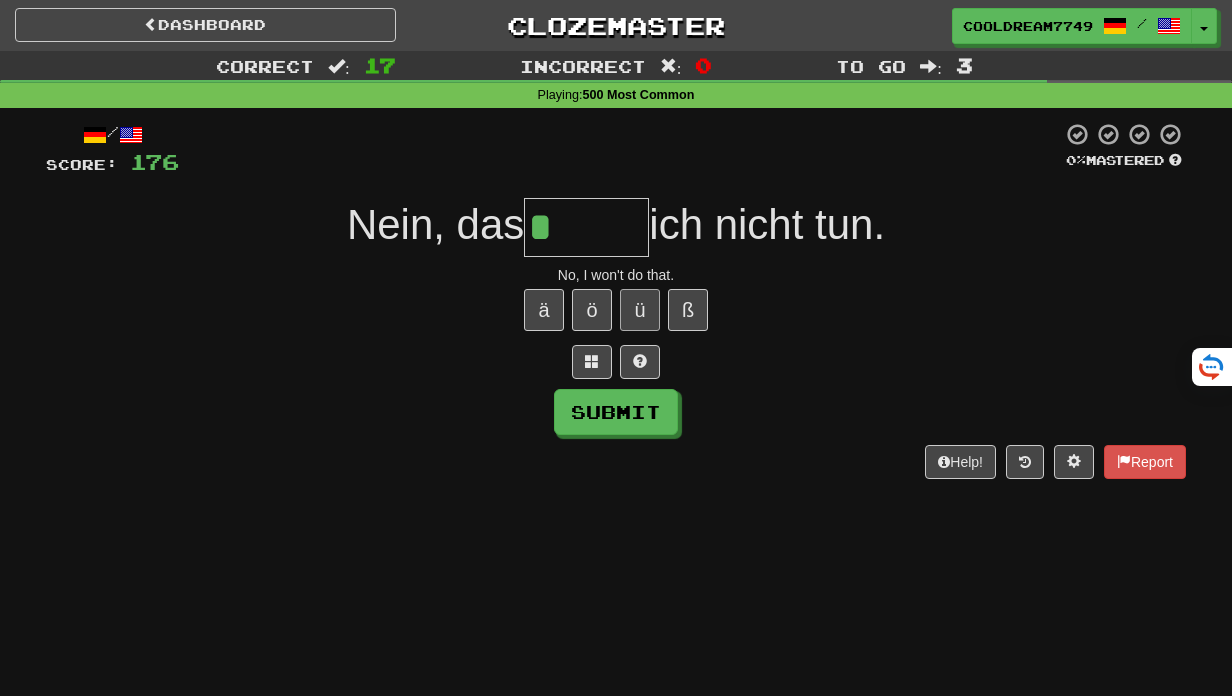 type on "*****" 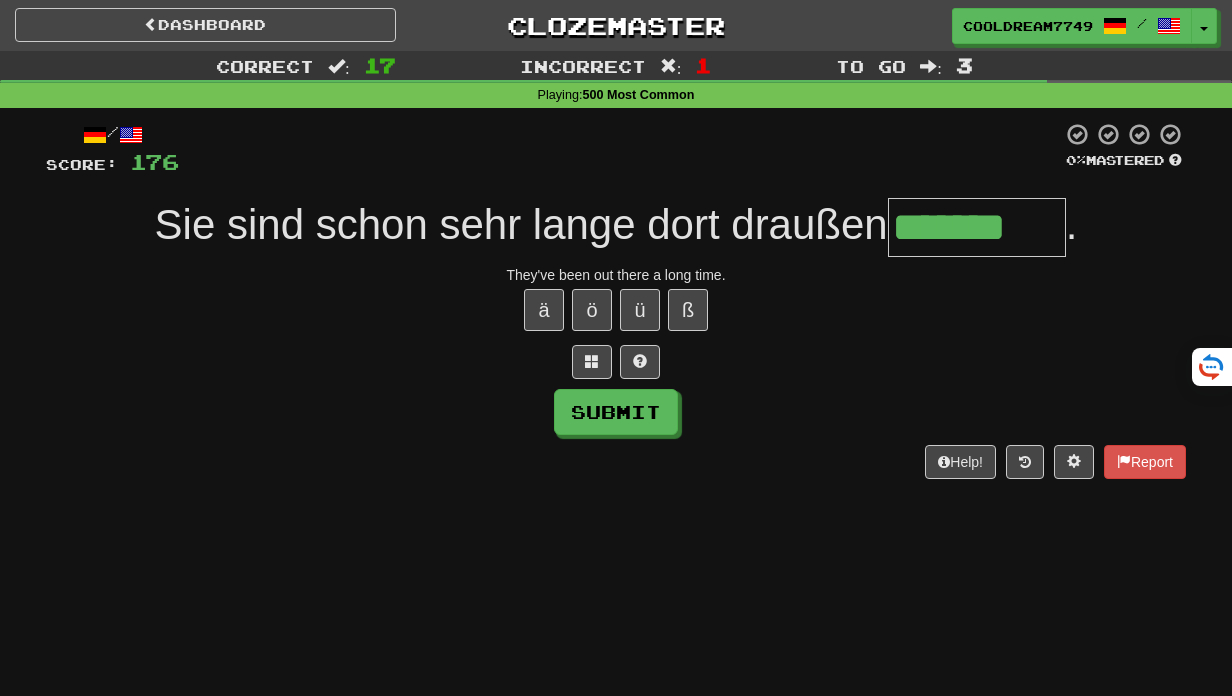 type on "*******" 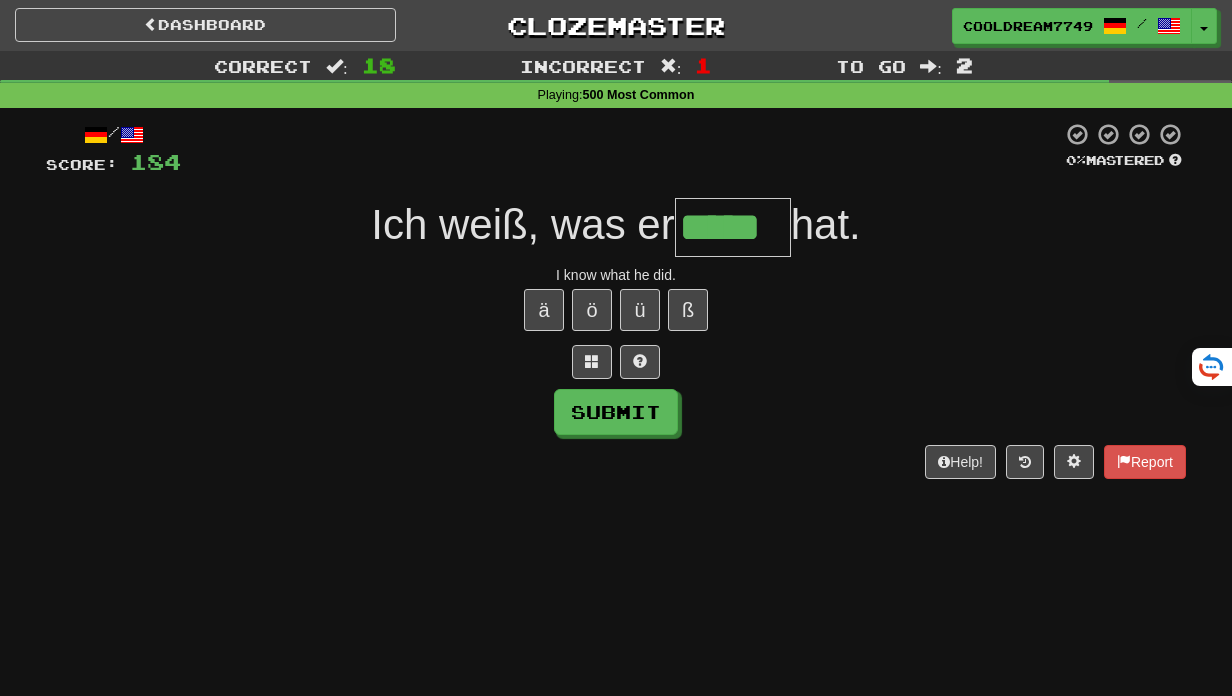 type on "*****" 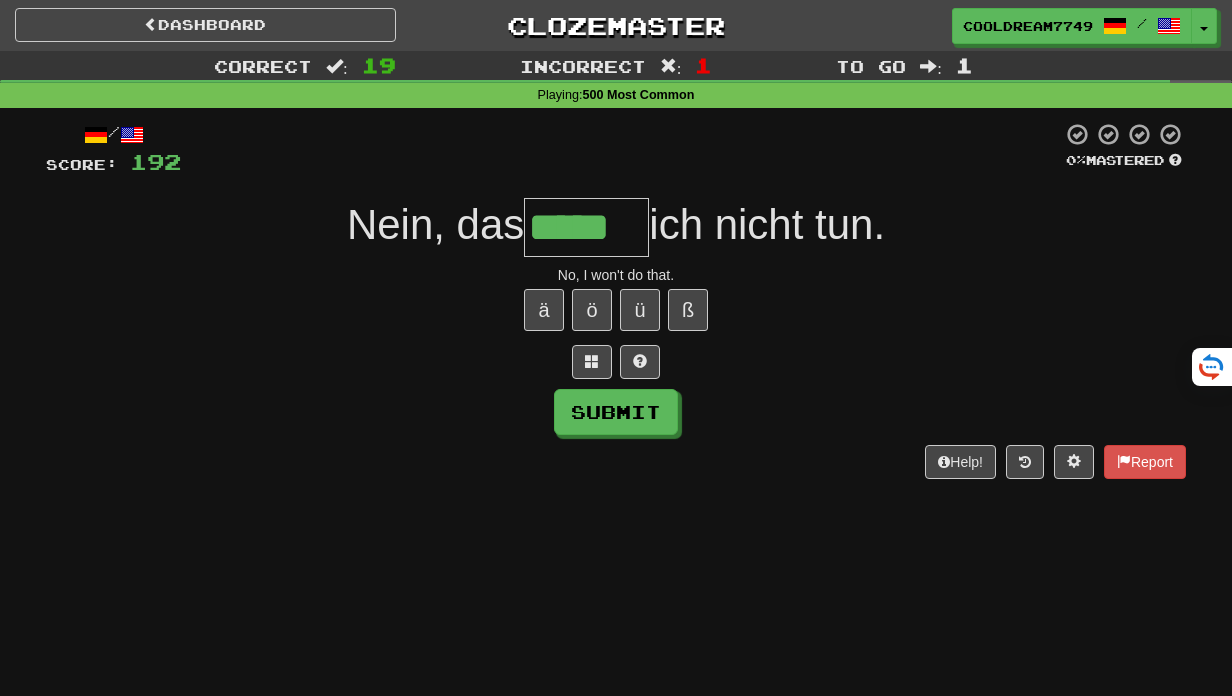 type on "*****" 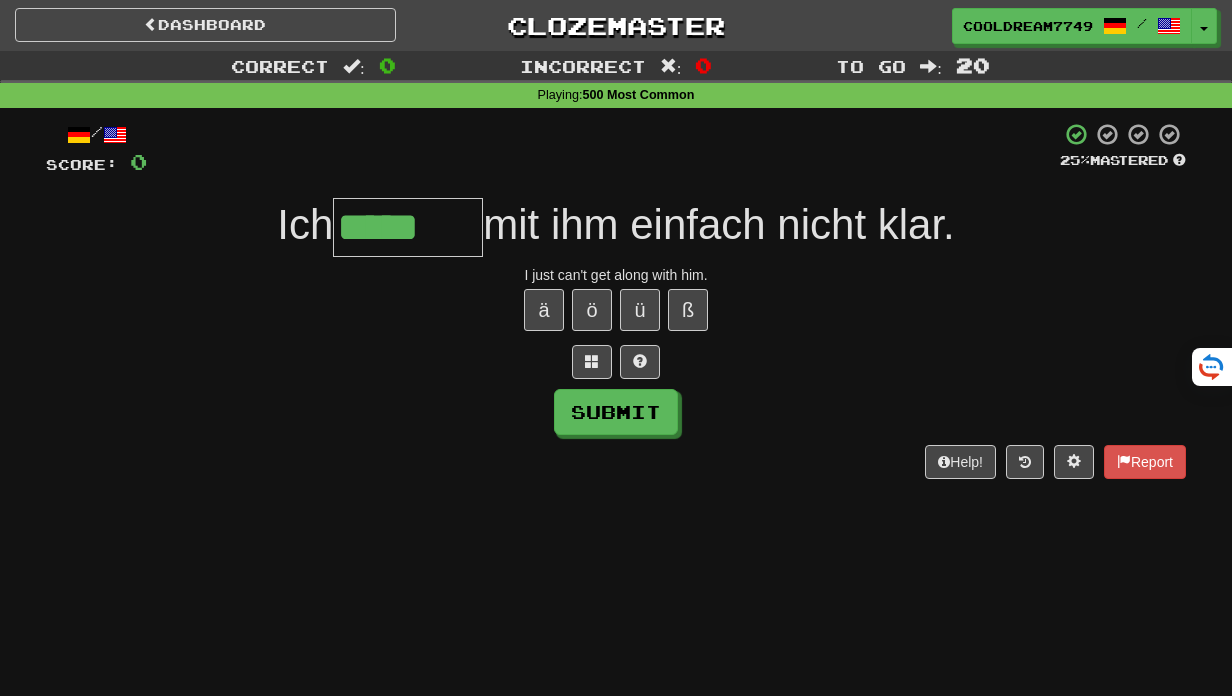 type on "*****" 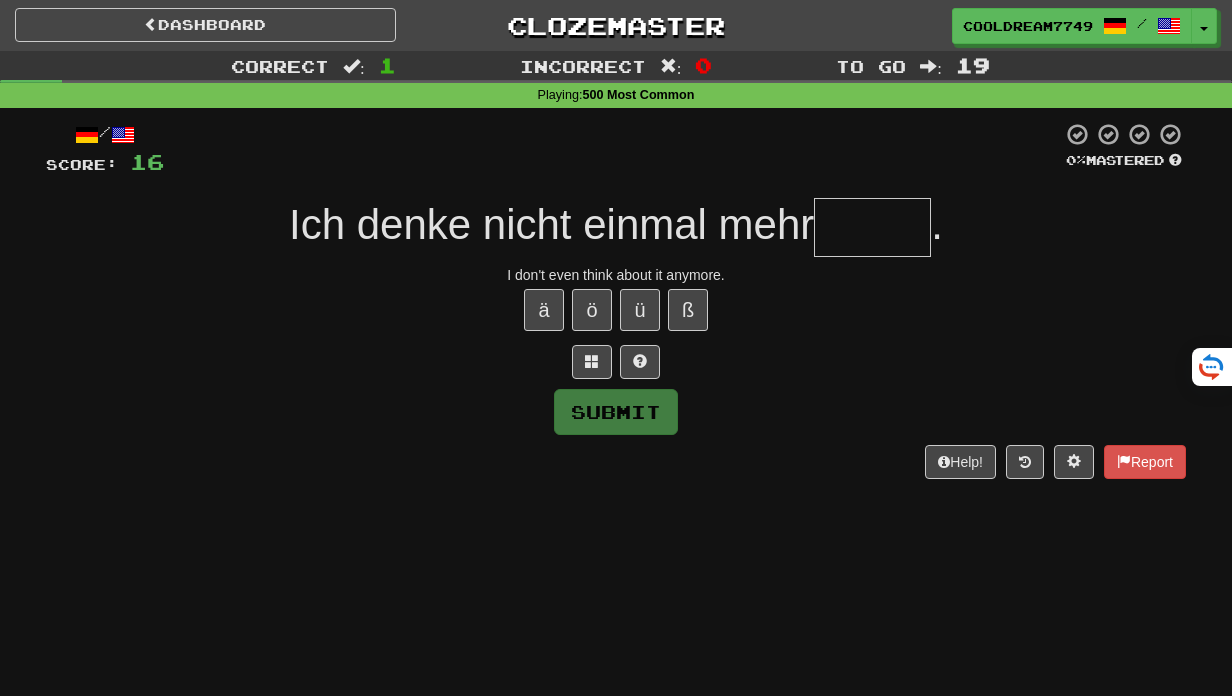 type on "*****" 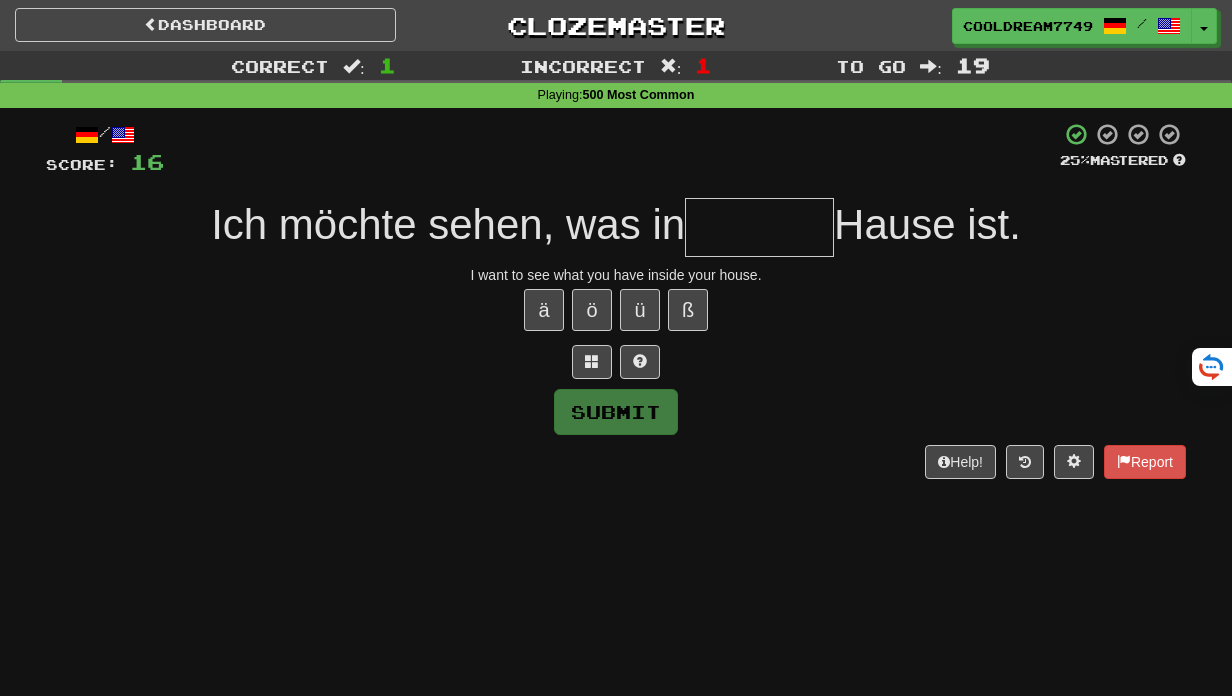 type on "*" 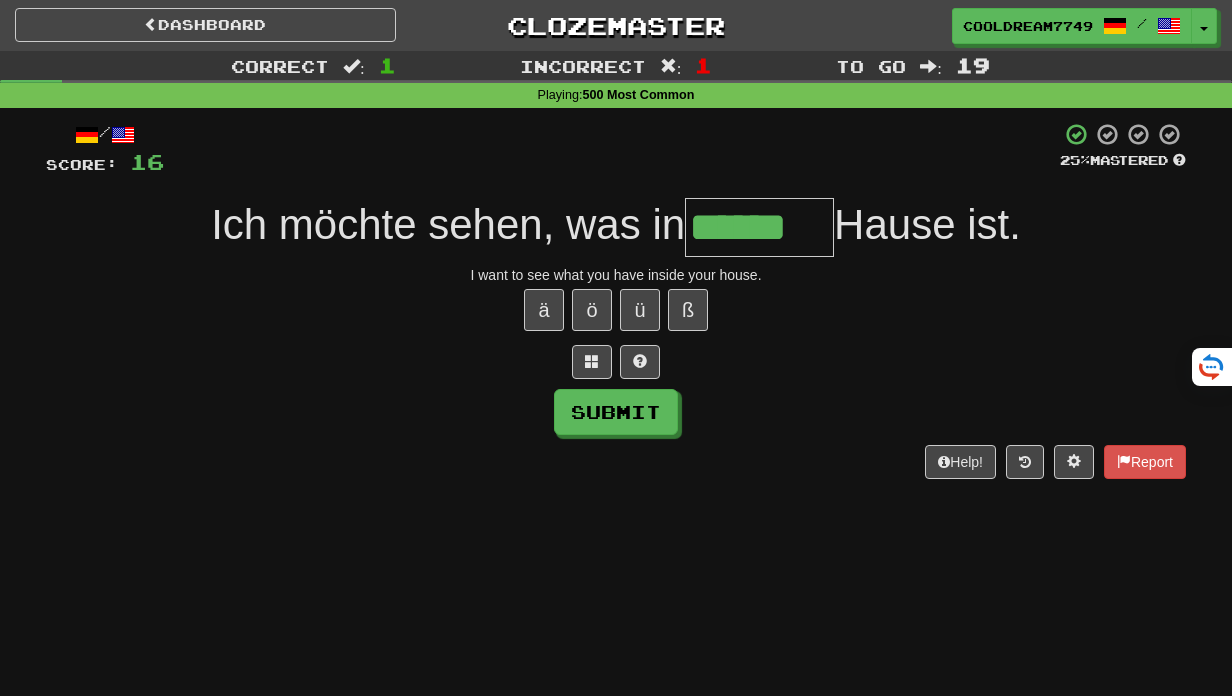 type on "******" 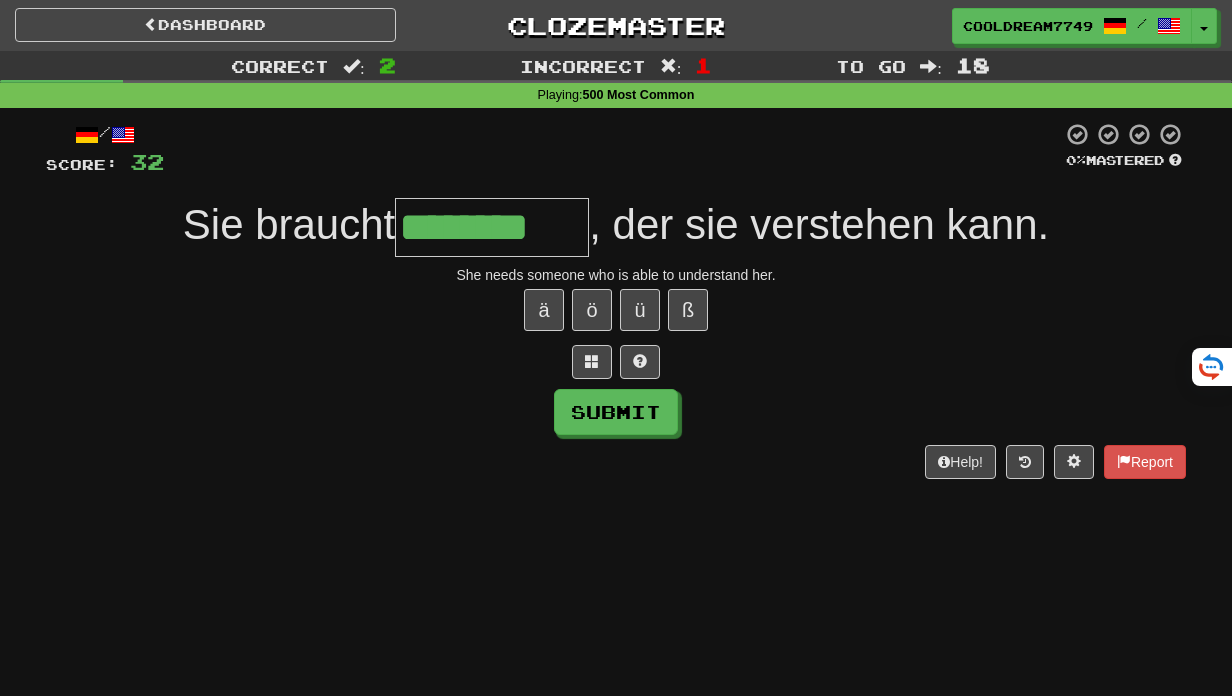 type on "********" 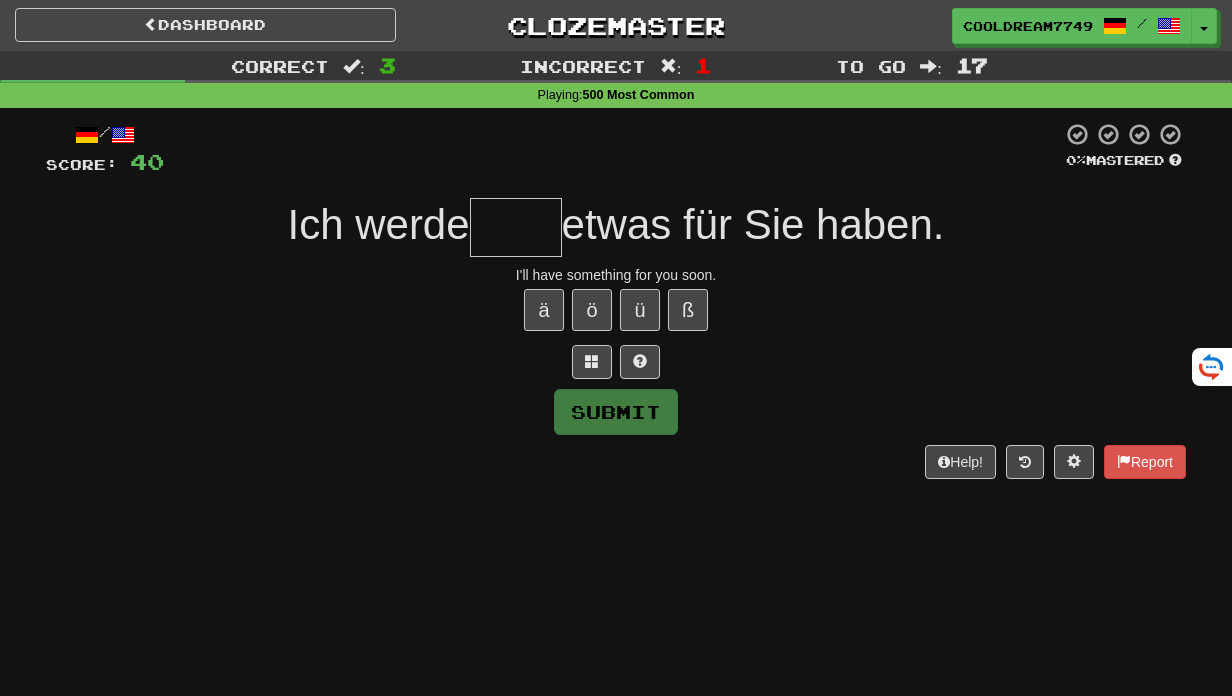 type on "*" 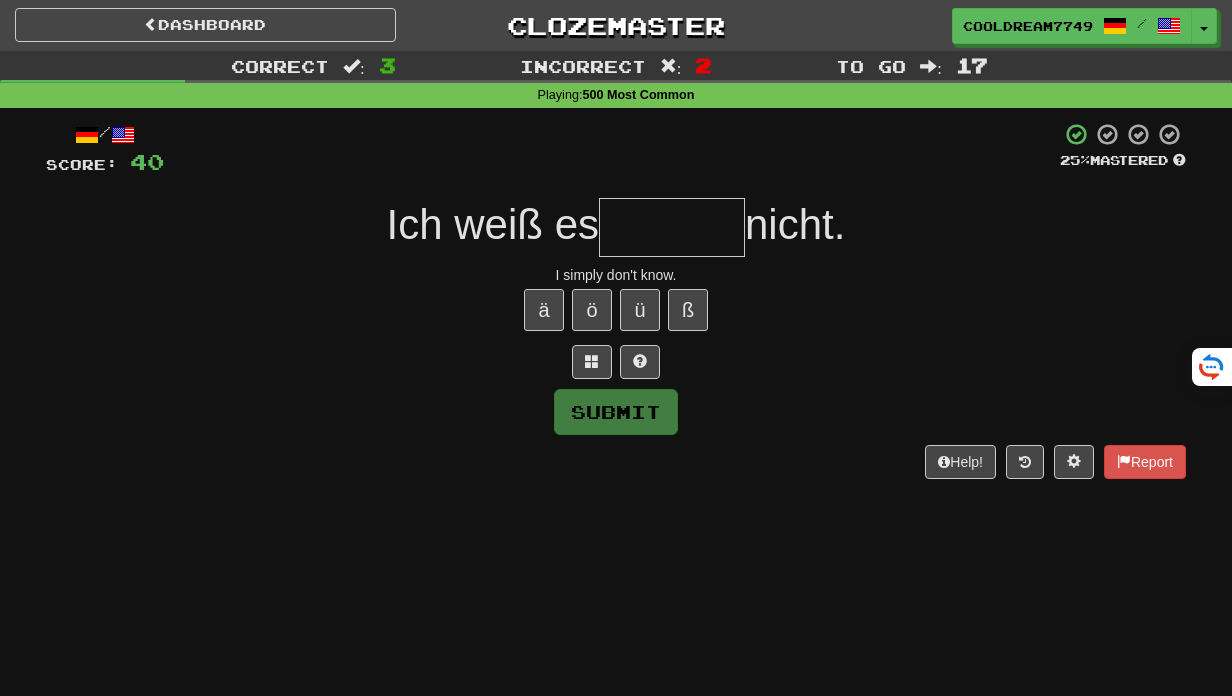 type on "*" 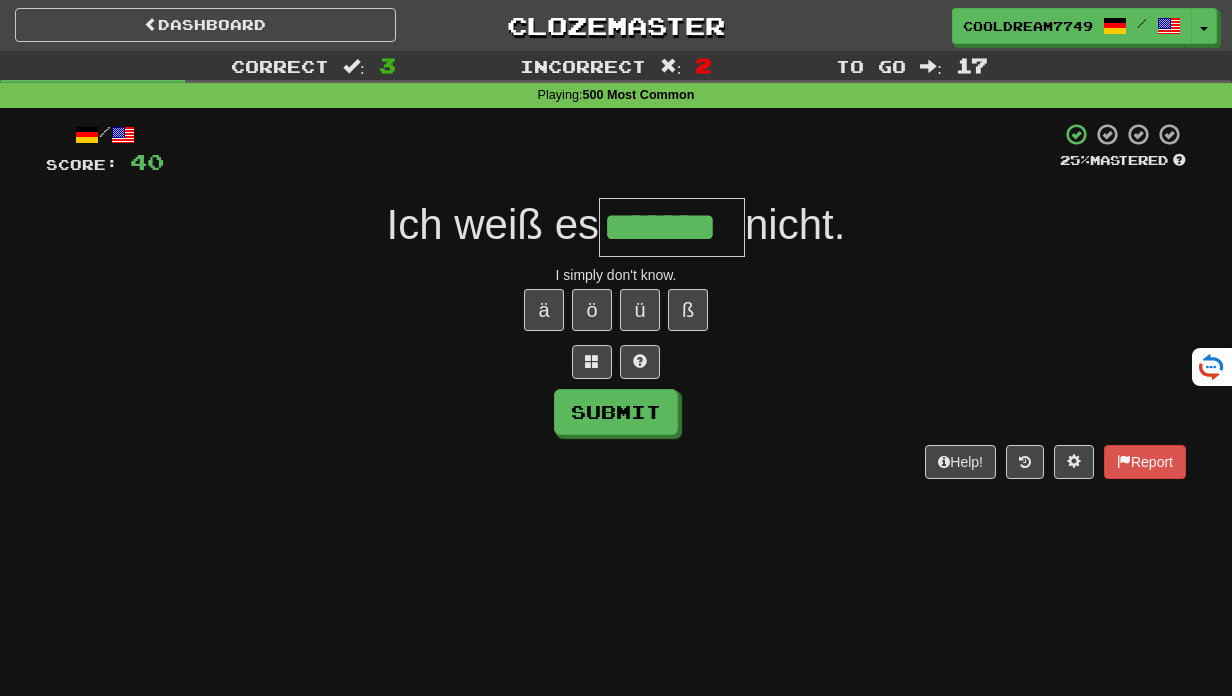 type on "*******" 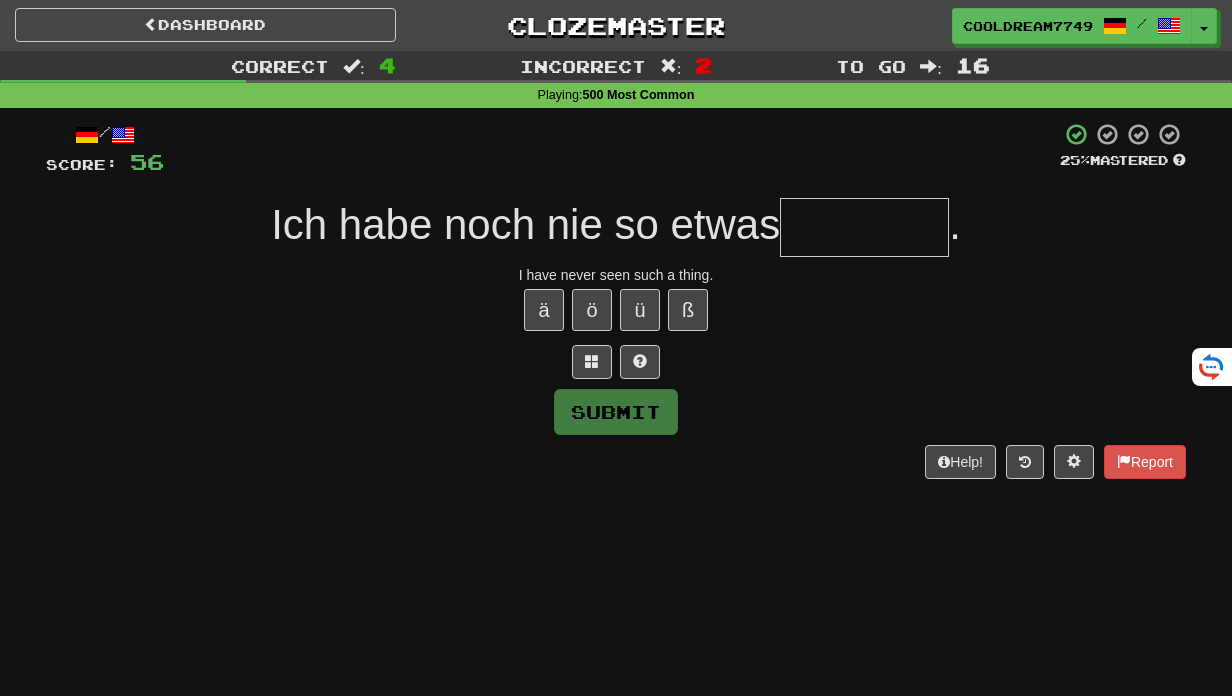 type on "*" 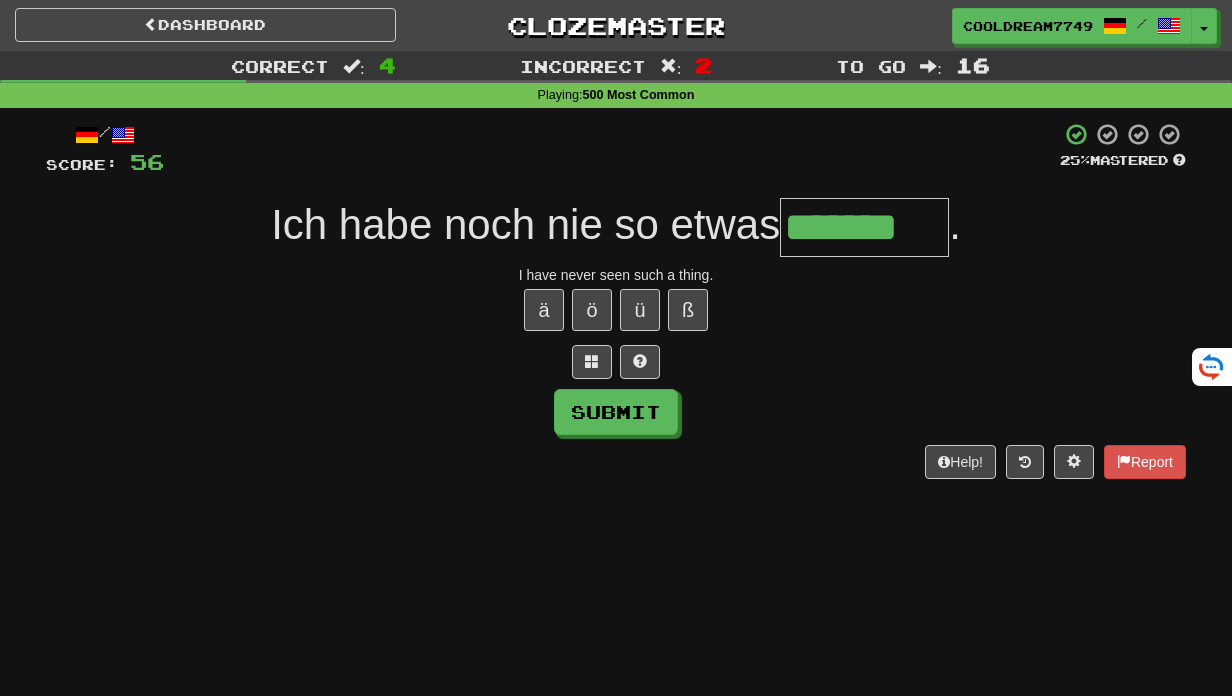 type on "*******" 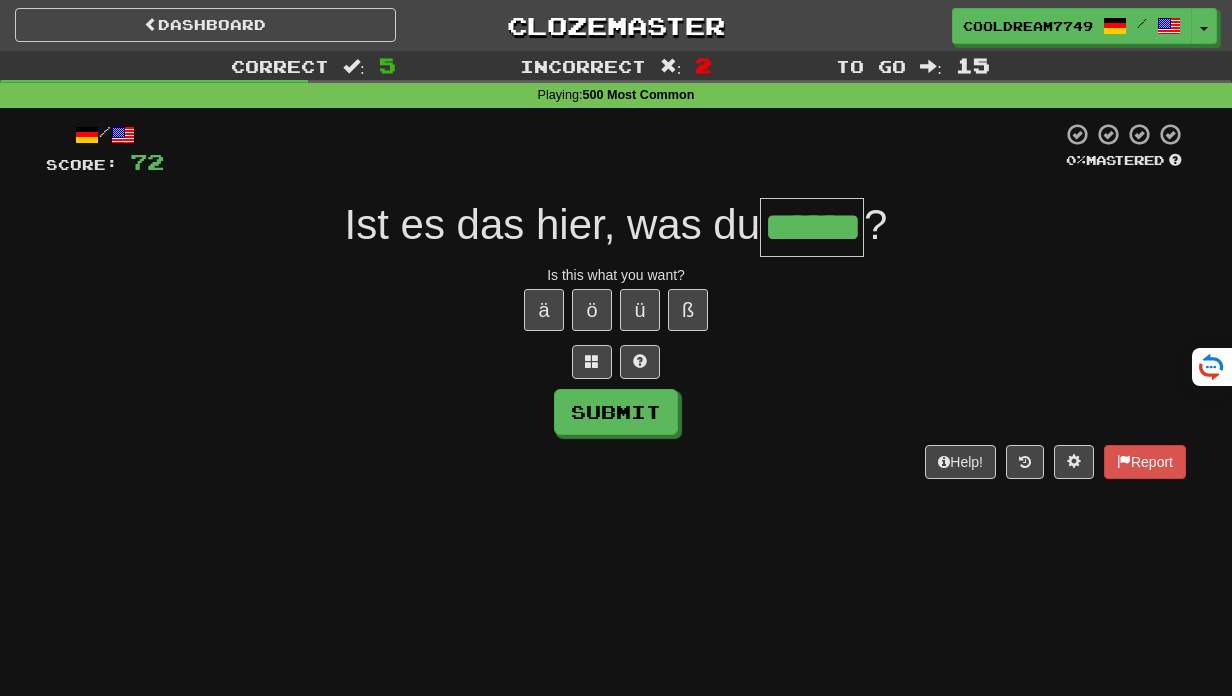 type on "******" 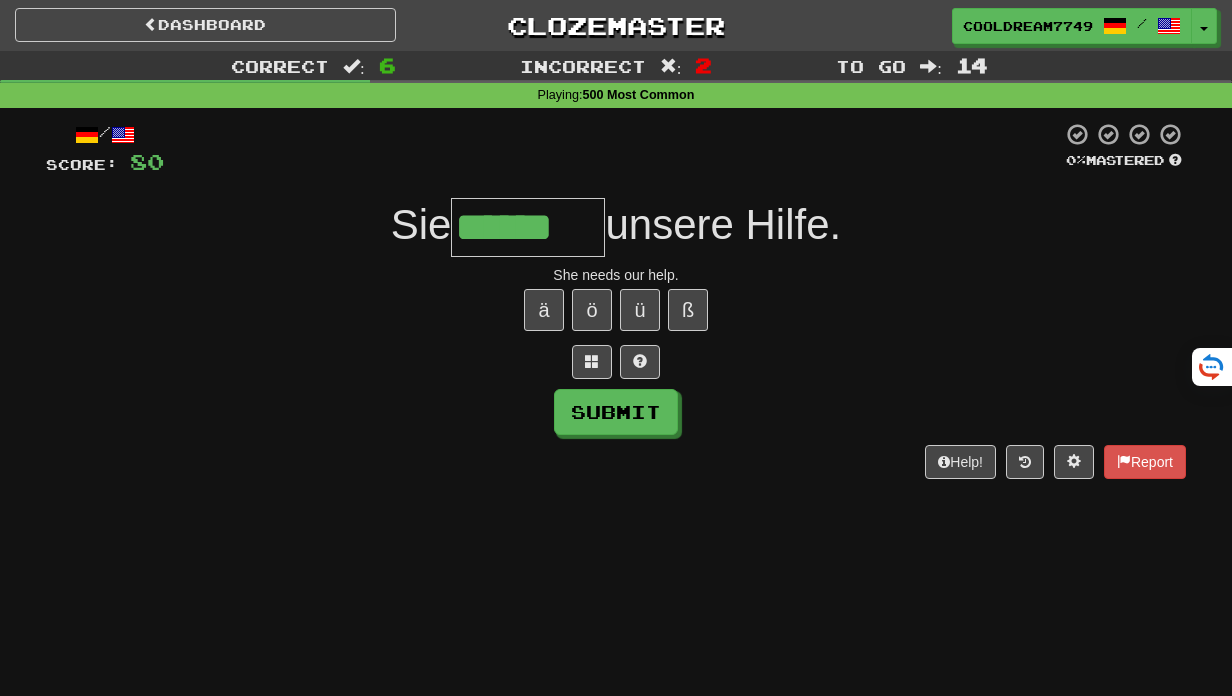 scroll, scrollTop: 0, scrollLeft: 0, axis: both 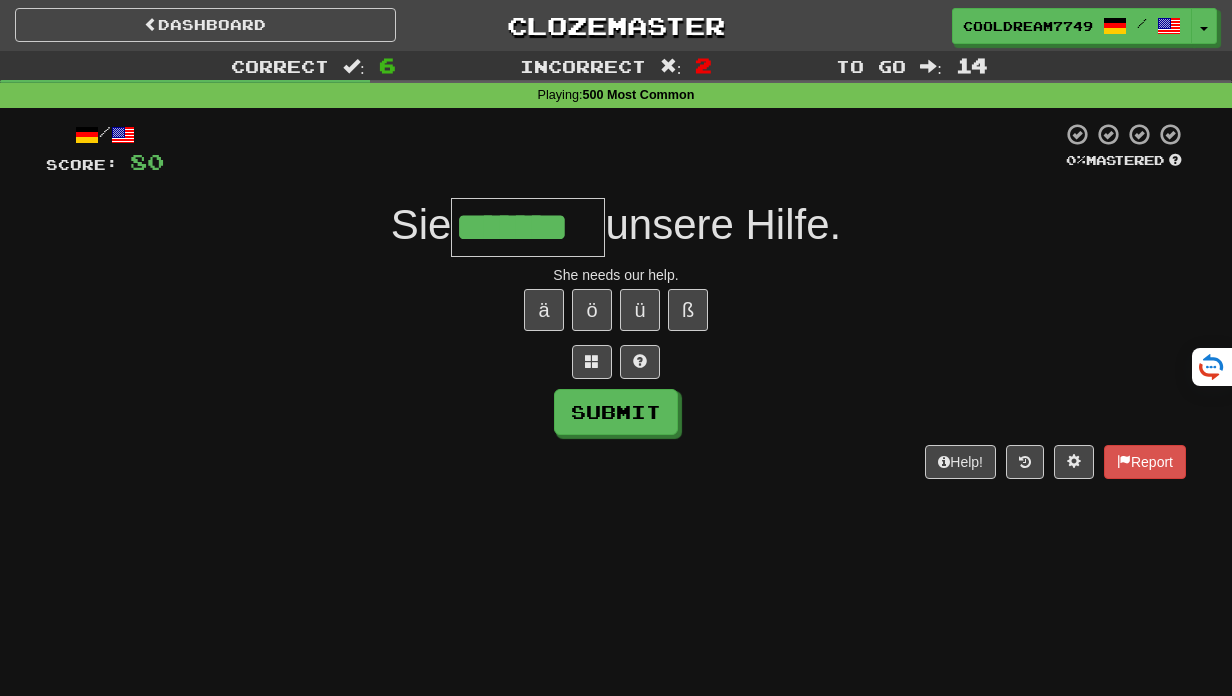 type on "*******" 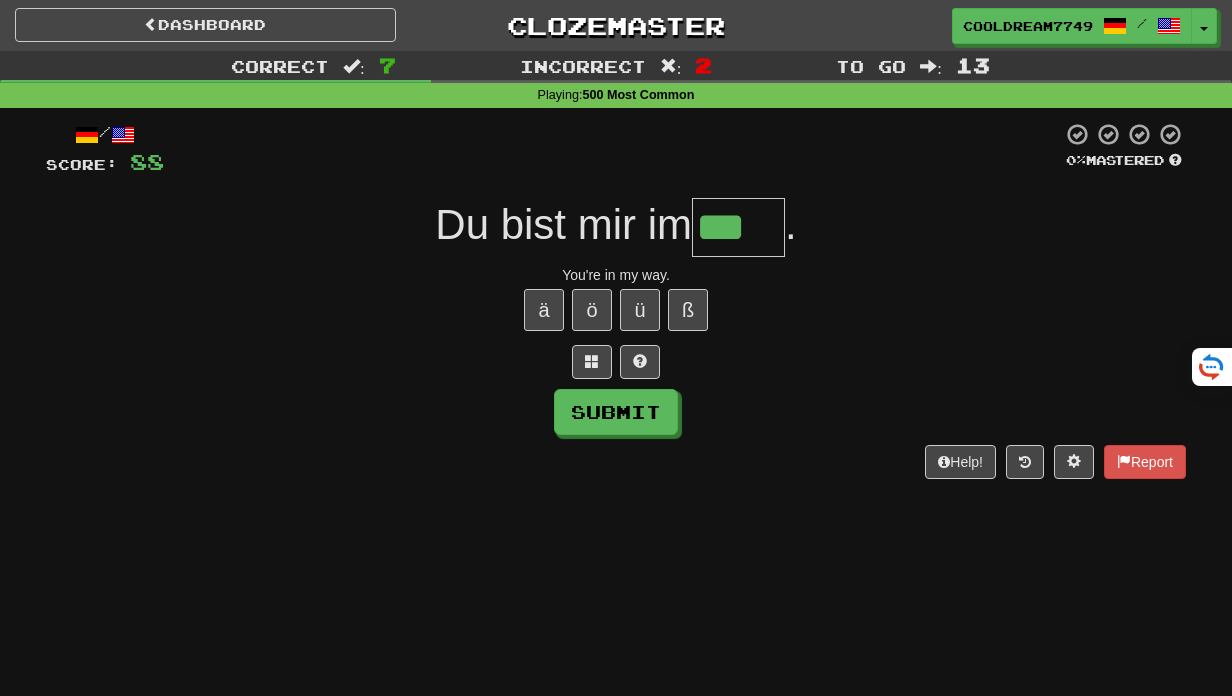 type on "***" 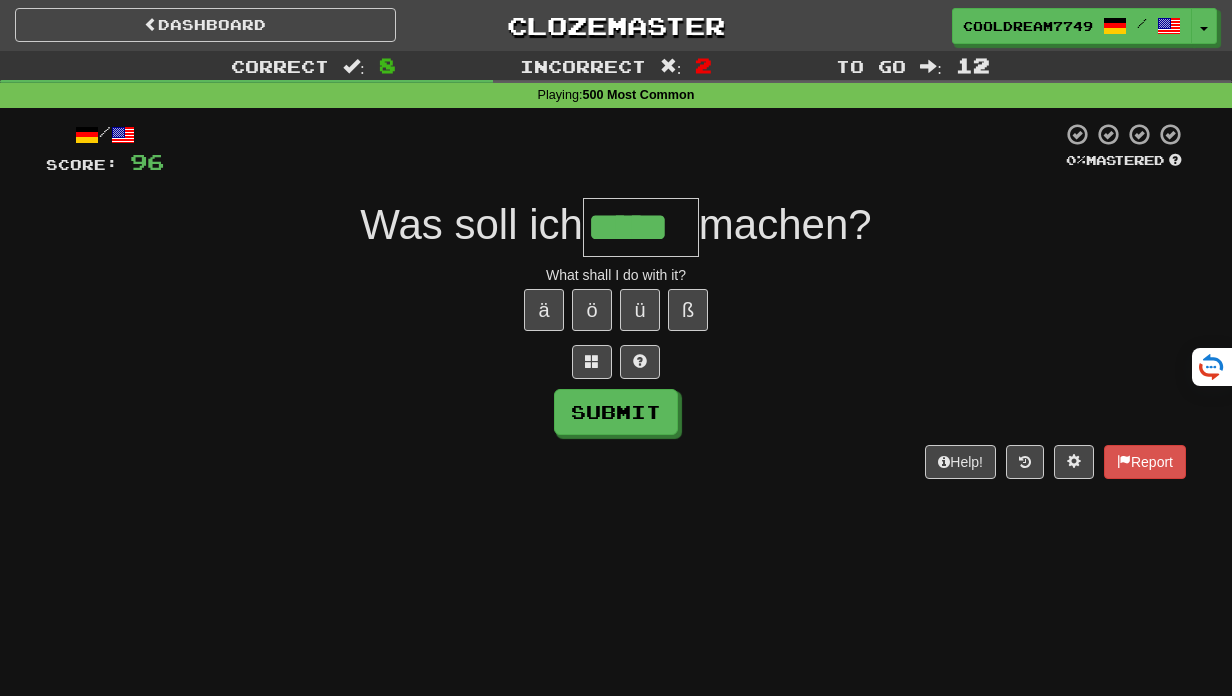 type on "*****" 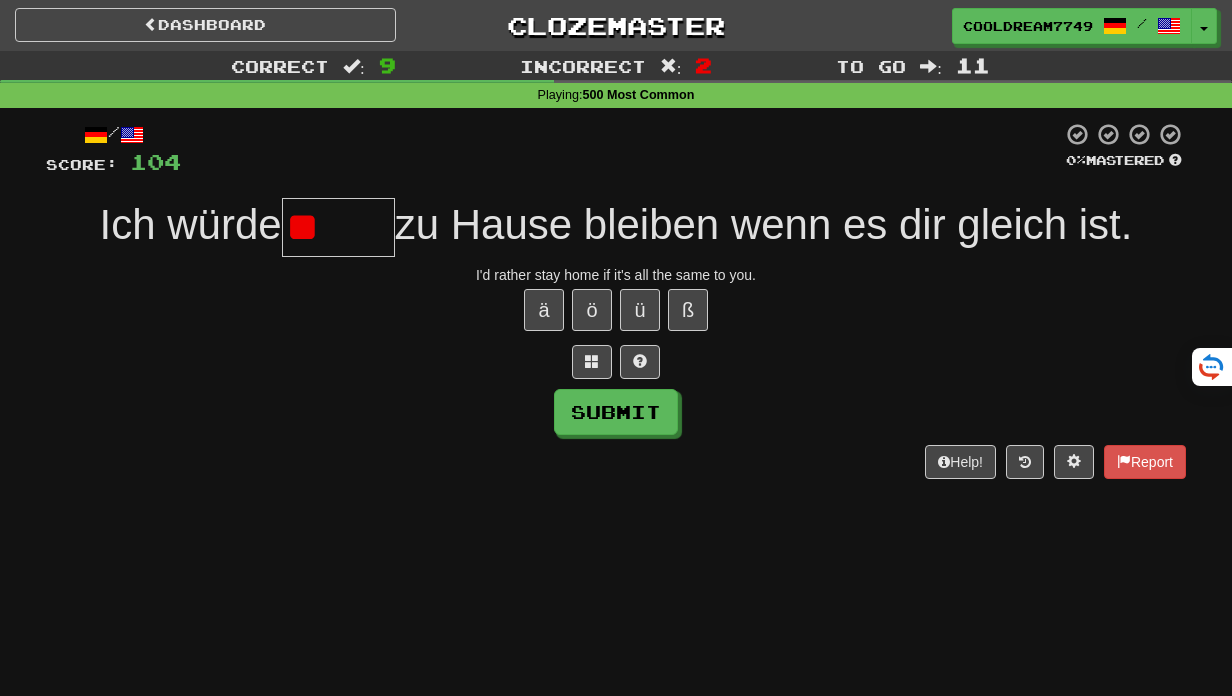 type on "*" 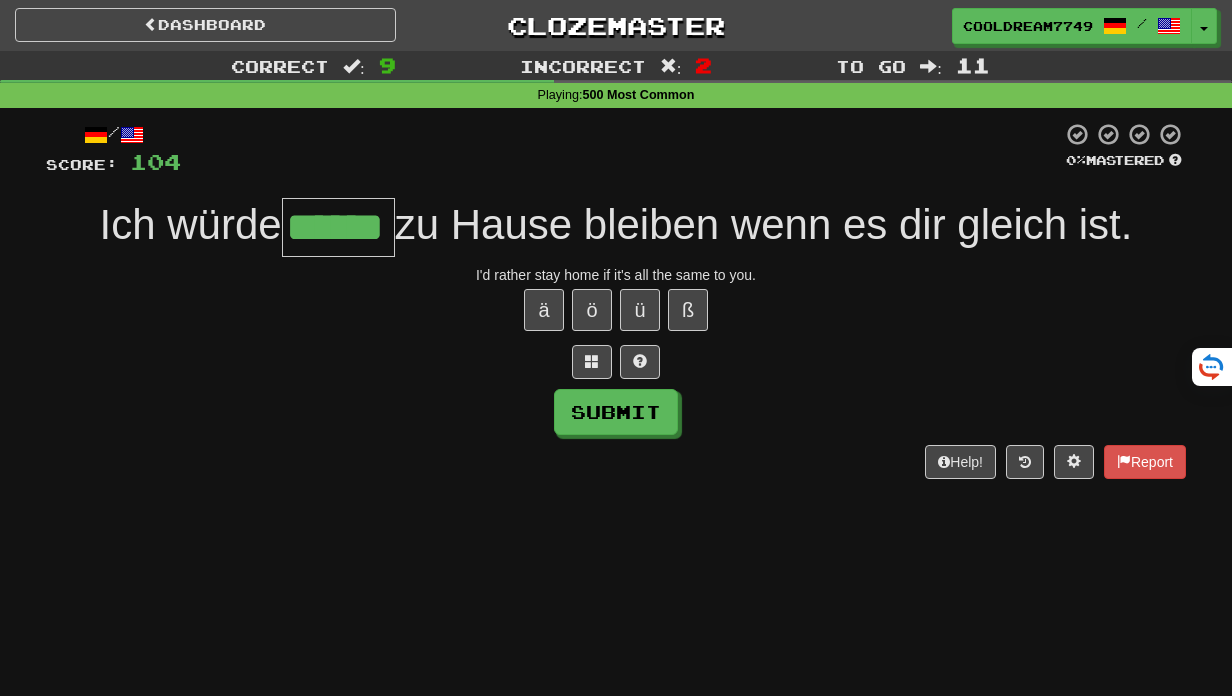 type on "******" 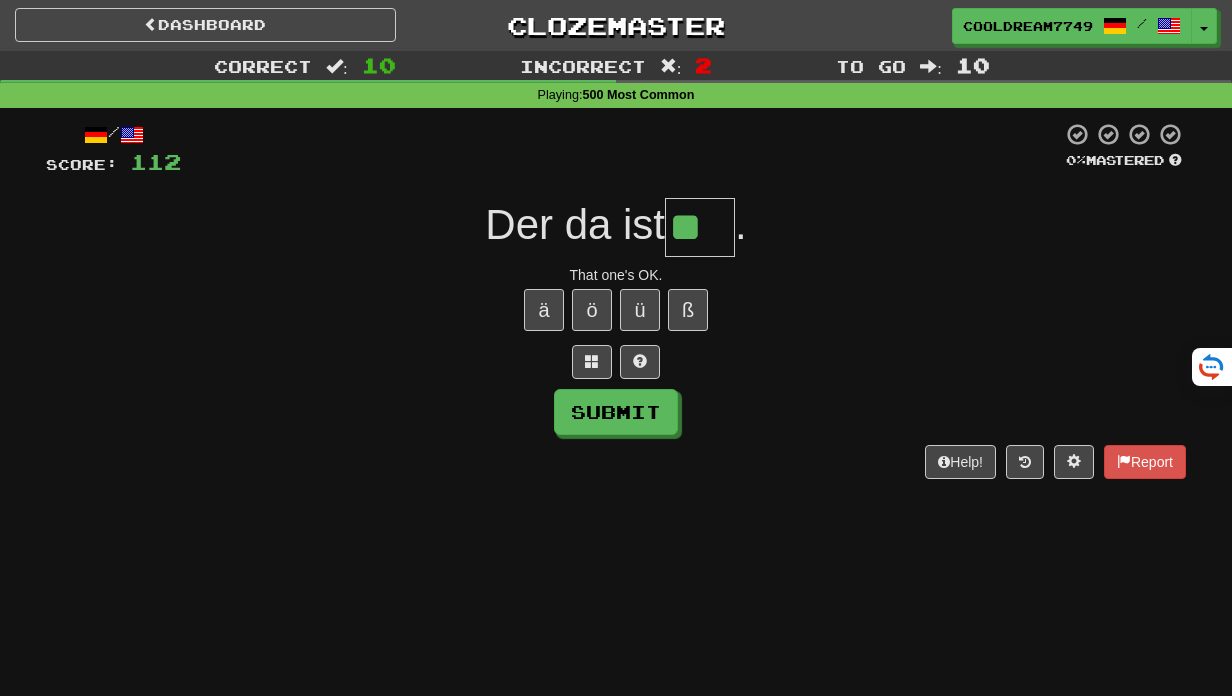 type on "**" 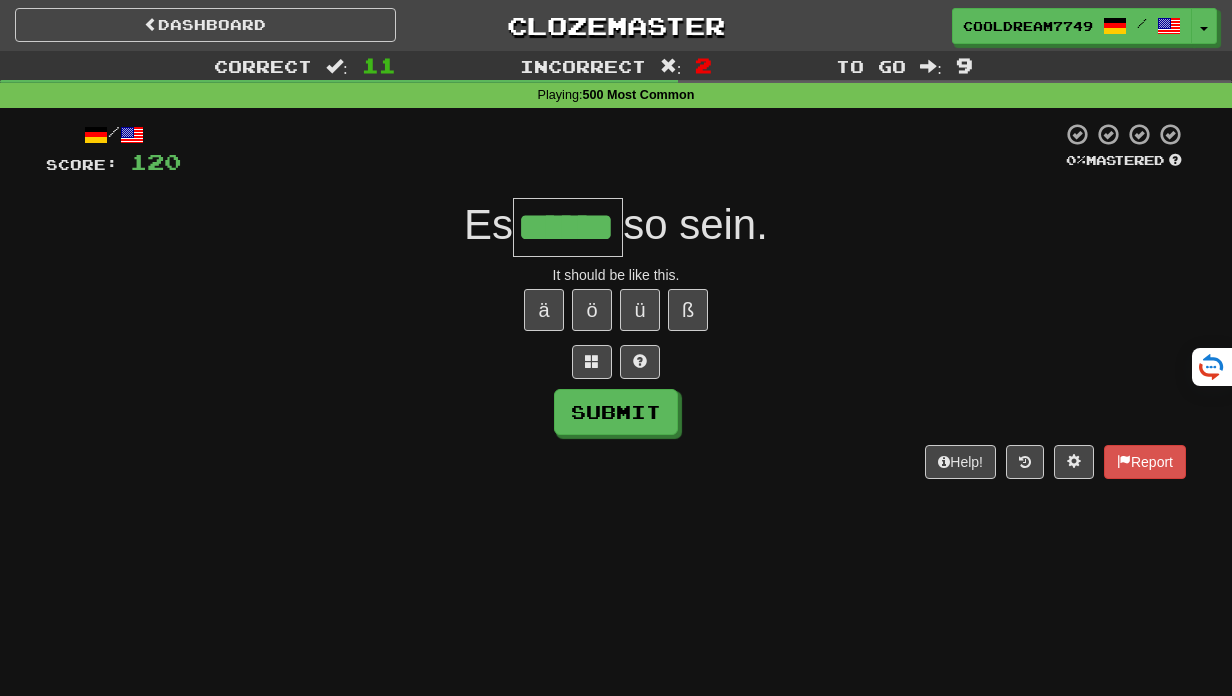 type on "******" 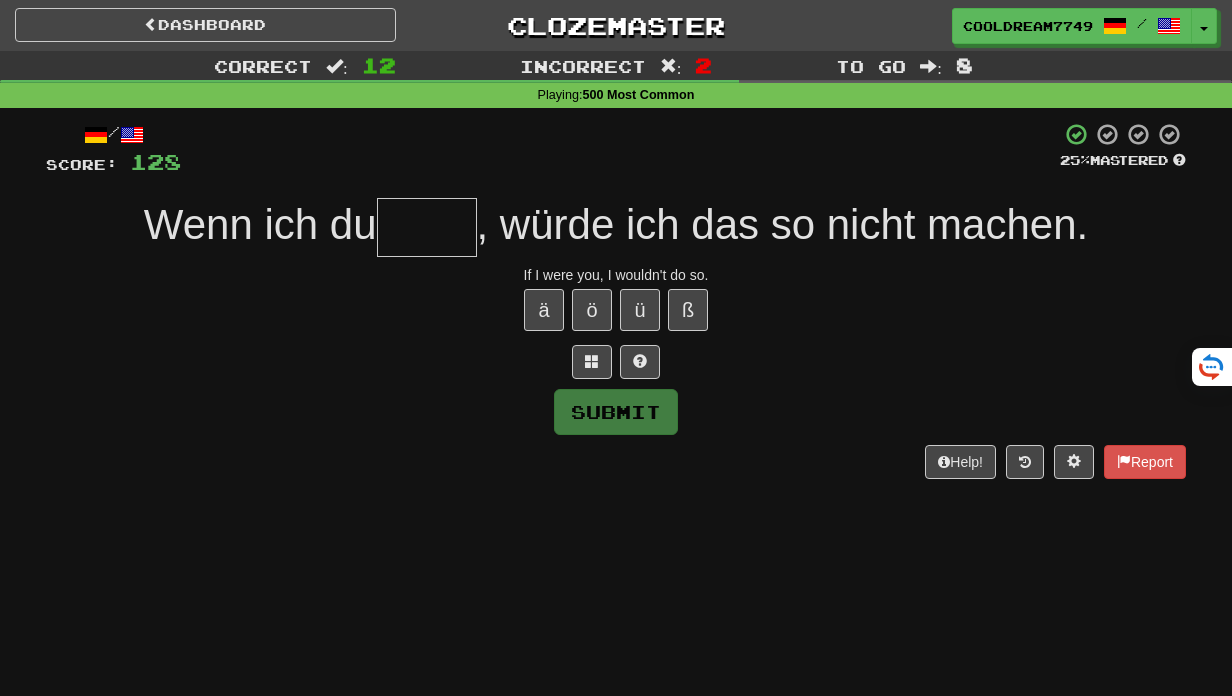 type on "*" 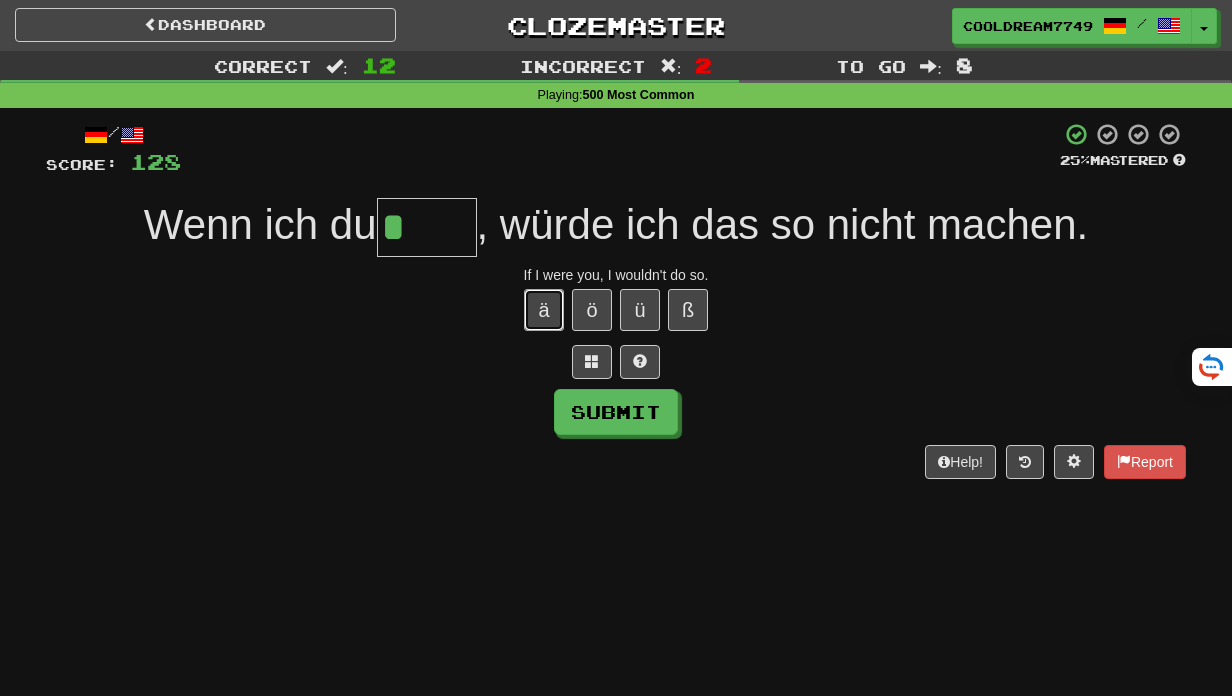 click on "ä" at bounding box center [544, 310] 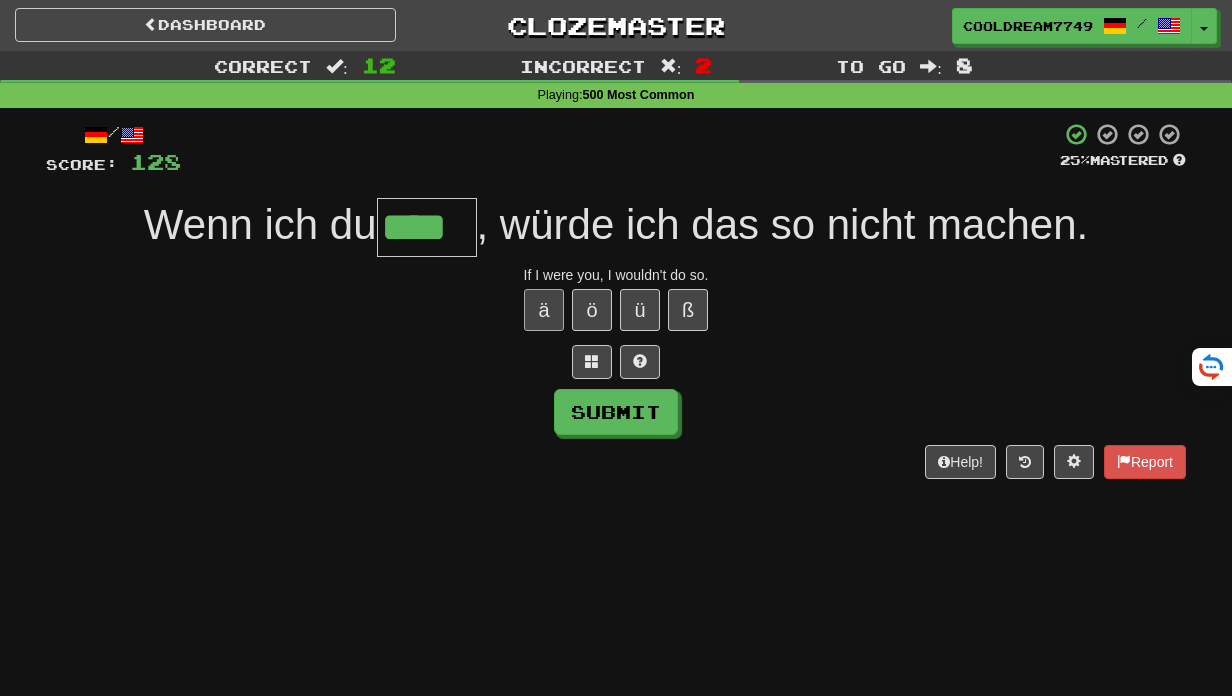 type on "****" 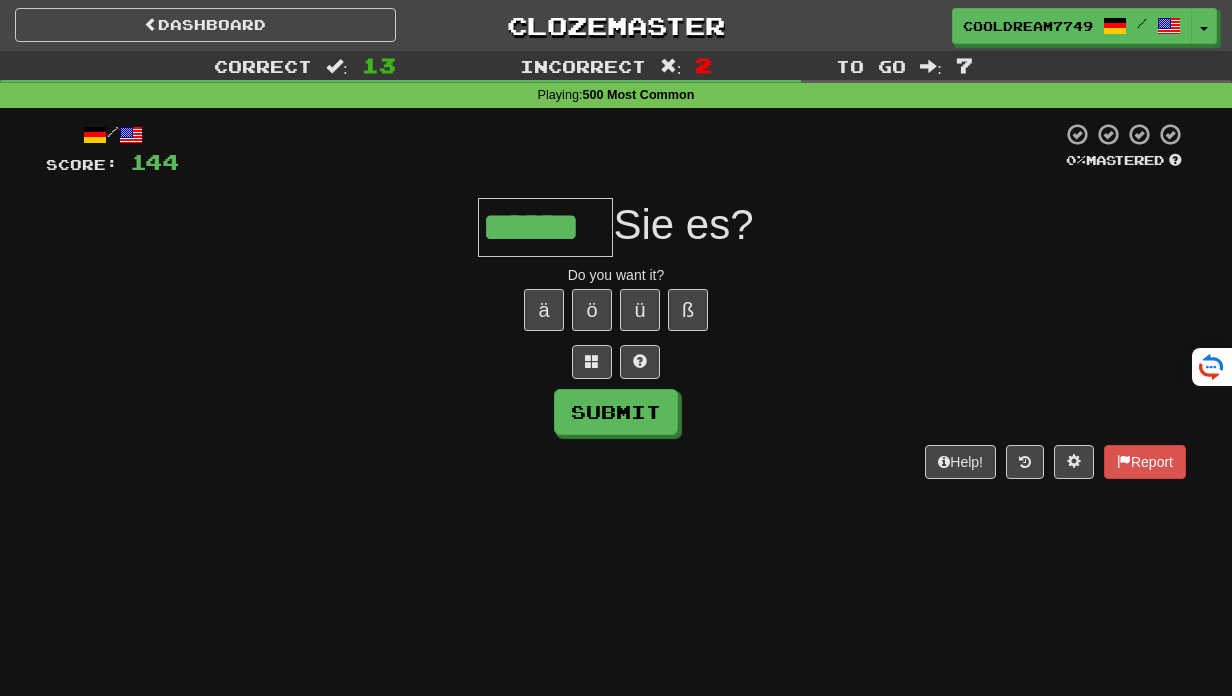 type on "******" 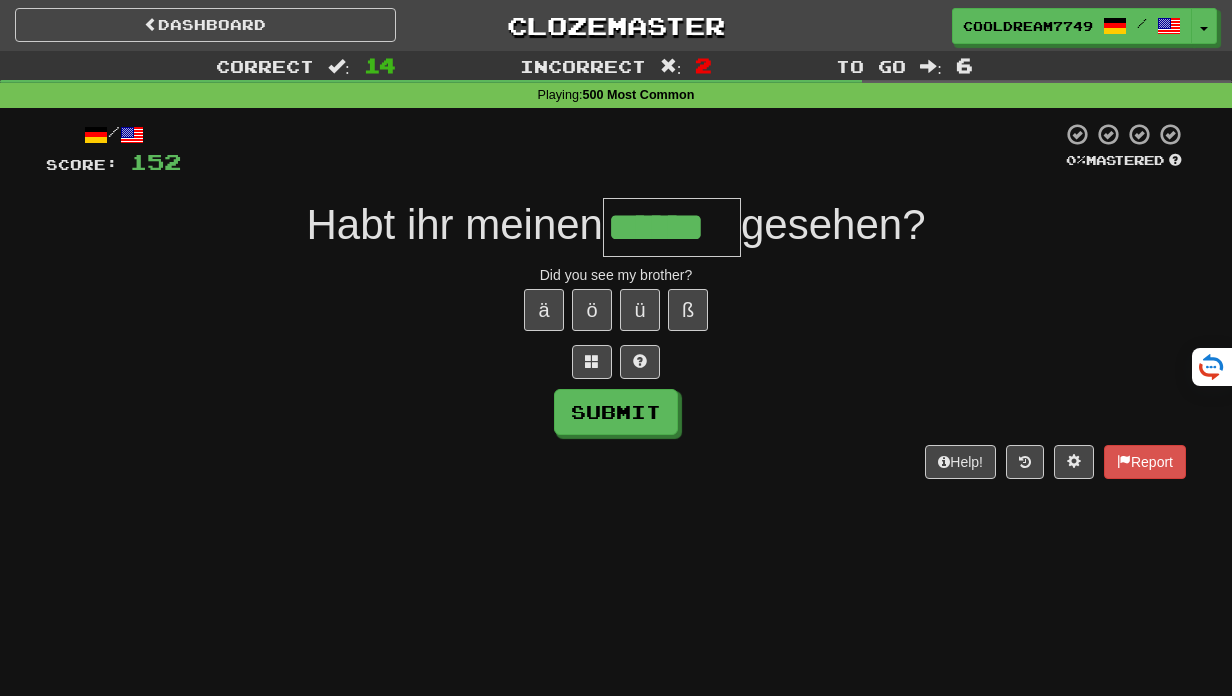 scroll, scrollTop: 0, scrollLeft: 0, axis: both 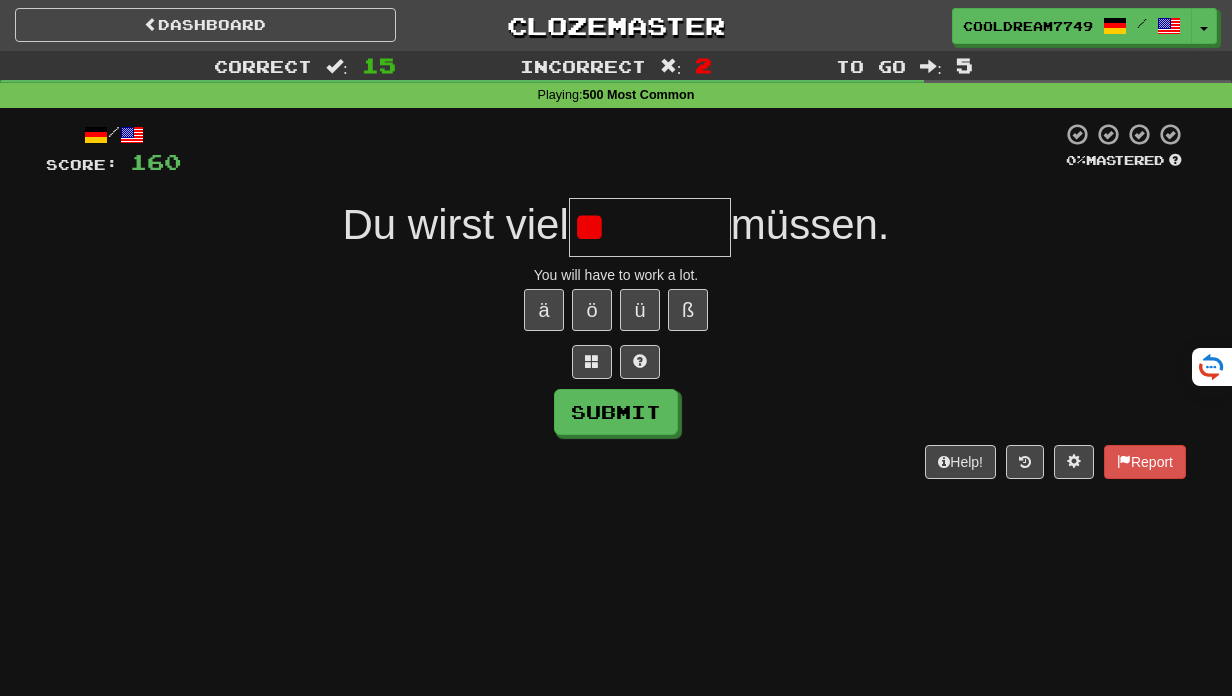 type on "*" 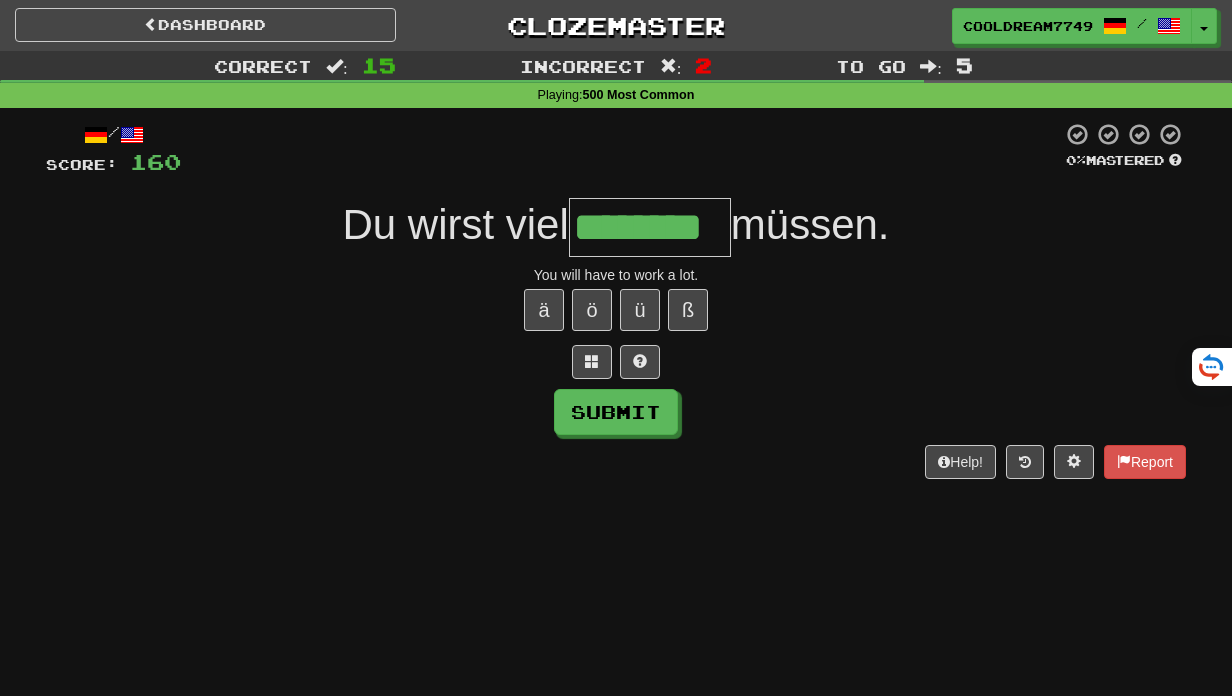 type on "********" 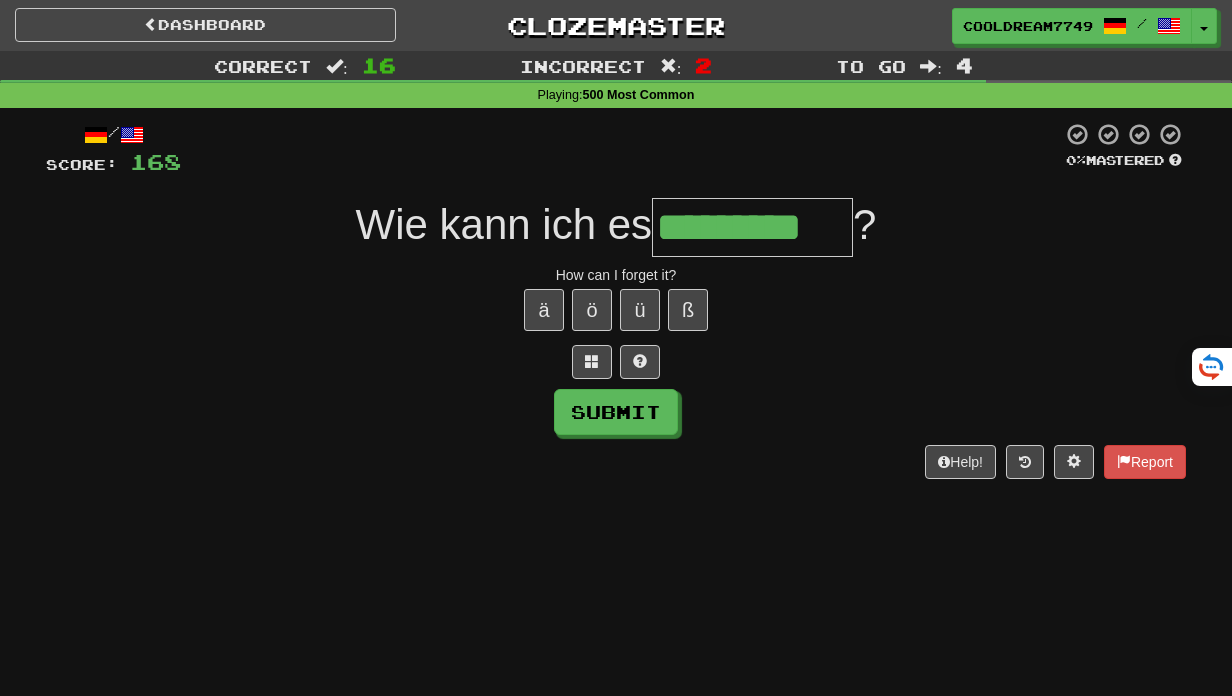type on "*********" 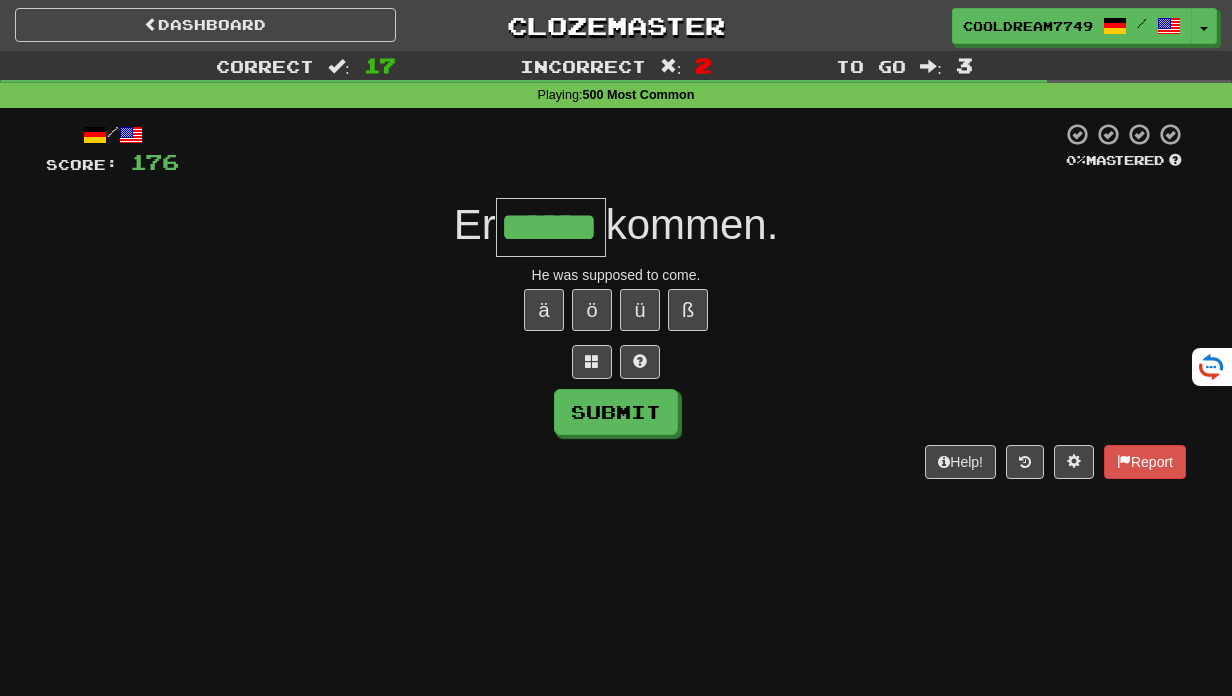 type on "******" 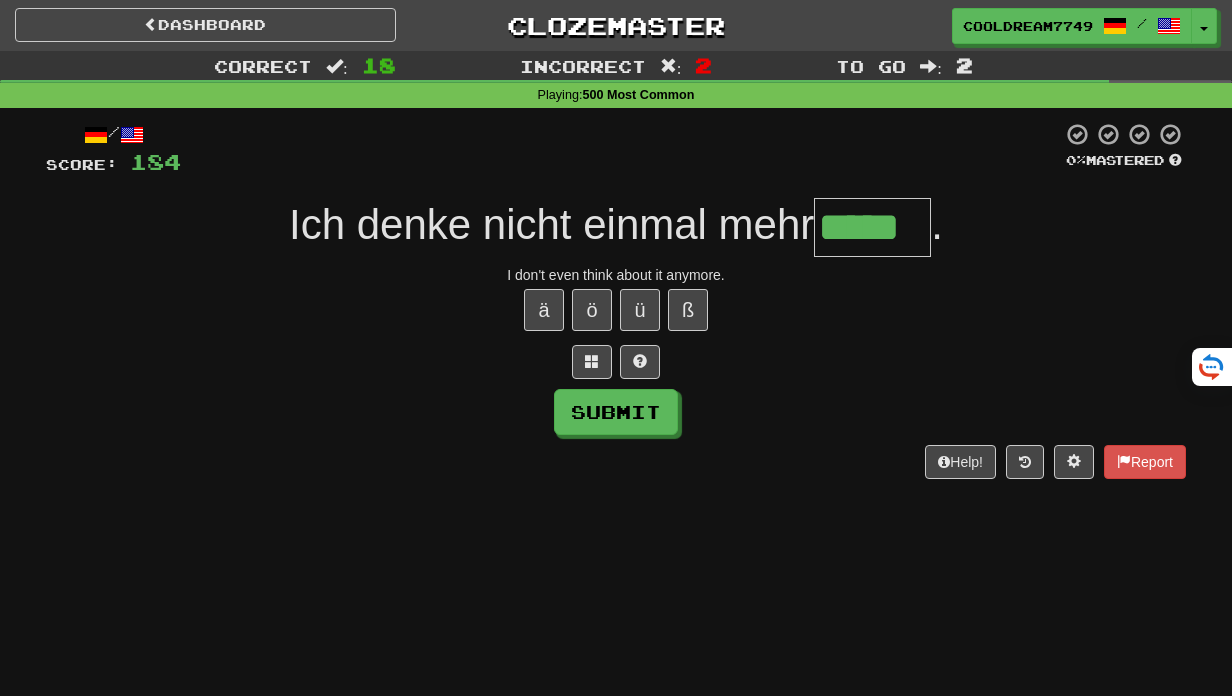 type on "*****" 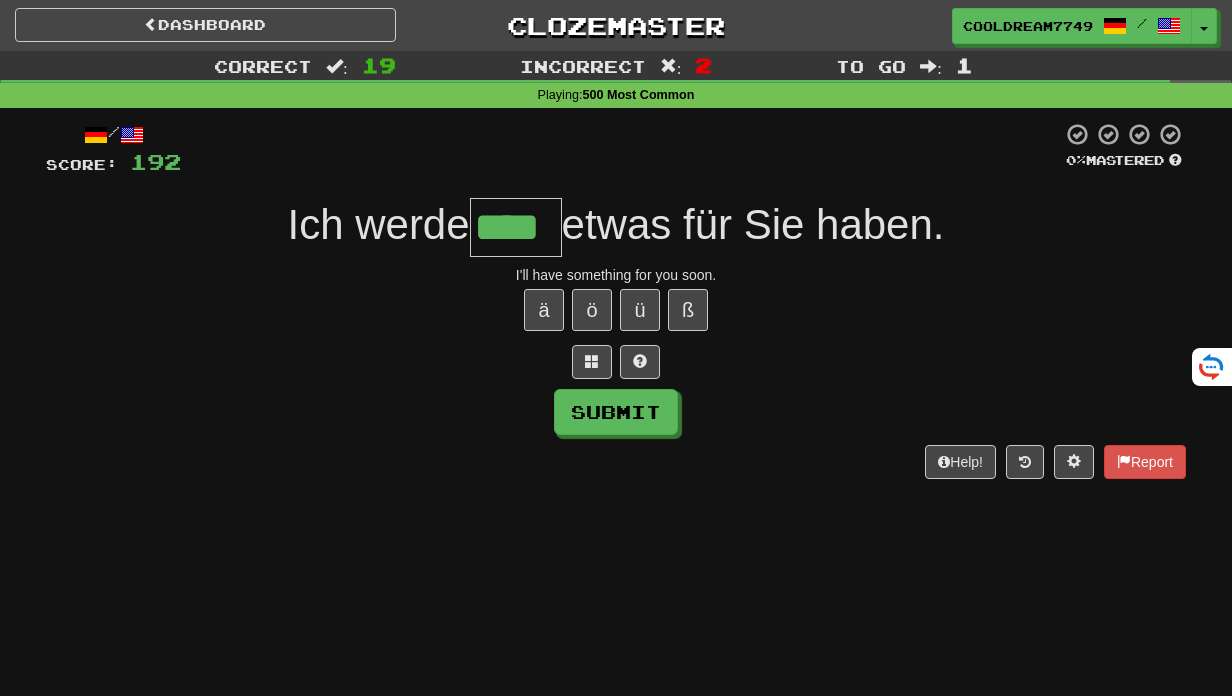 type on "****" 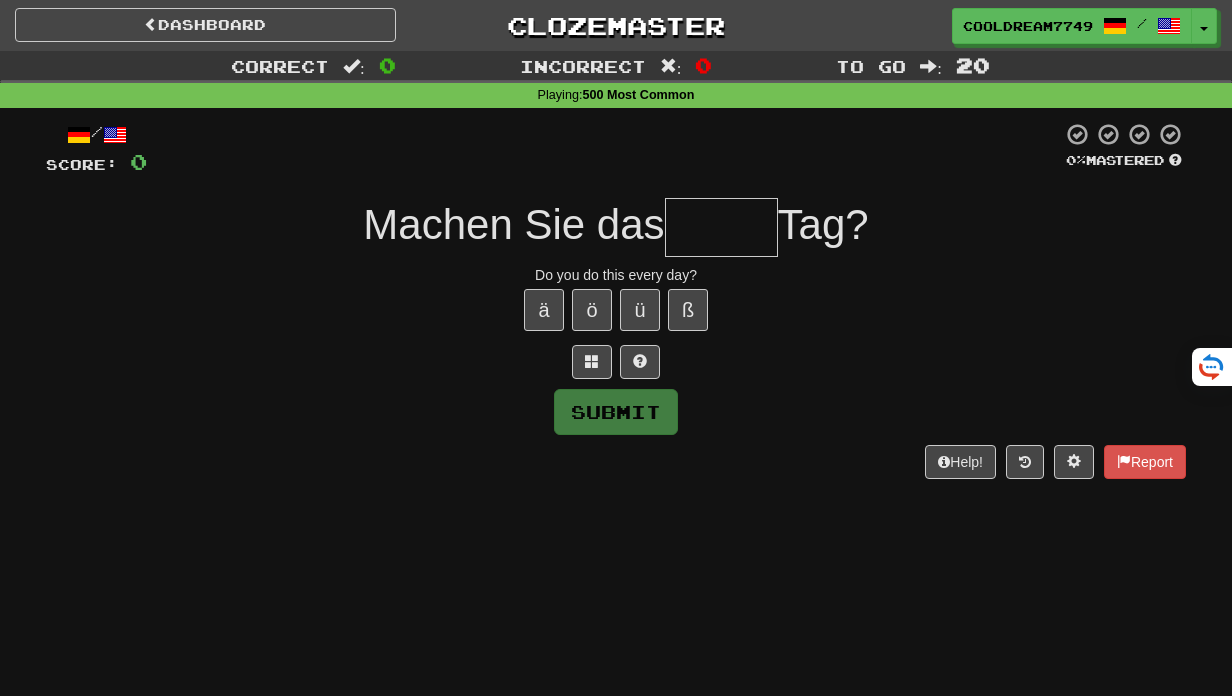 type on "*" 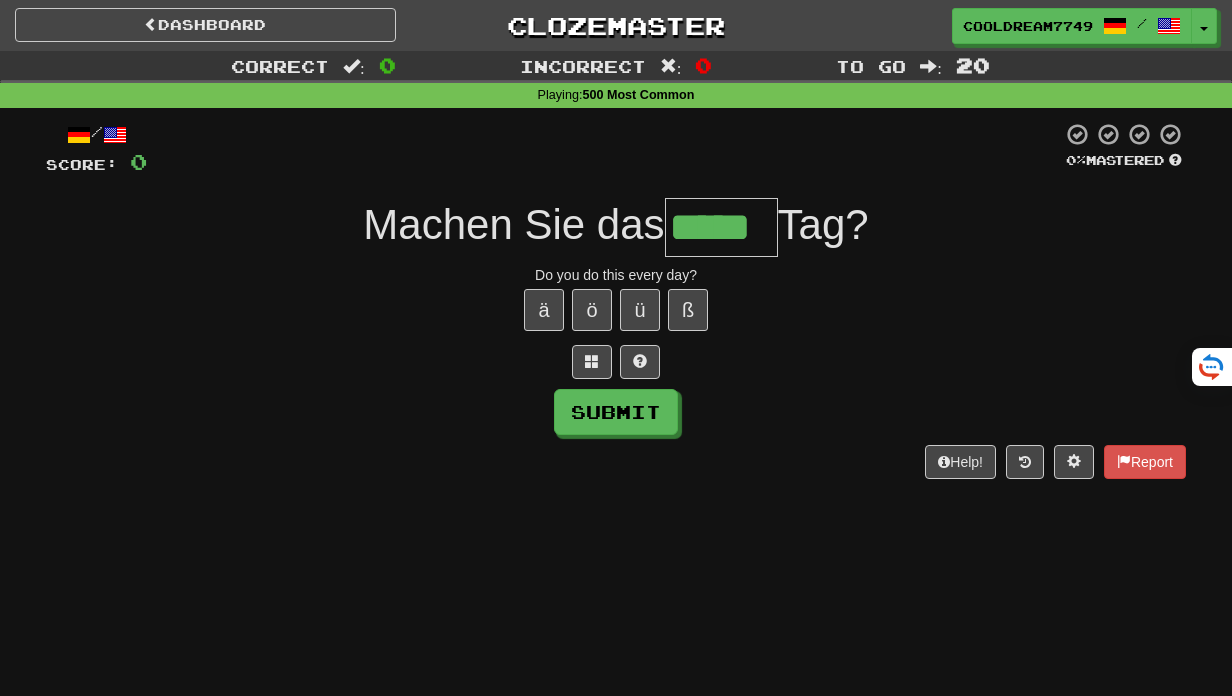 type on "*****" 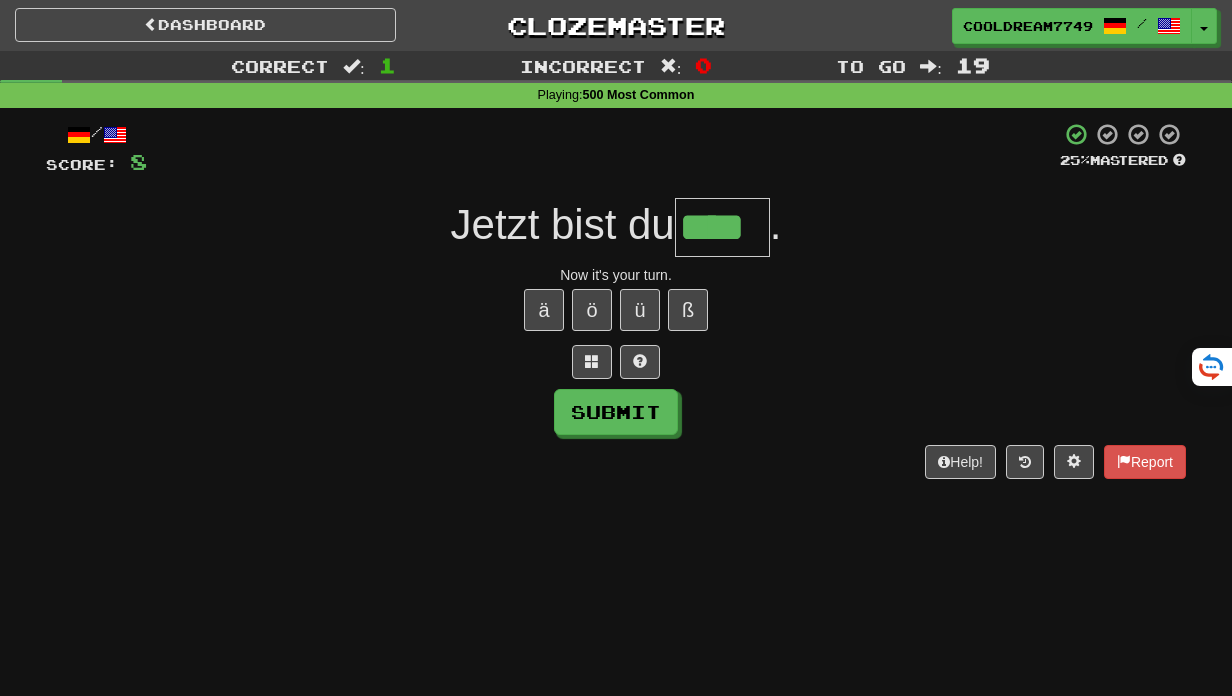 type on "****" 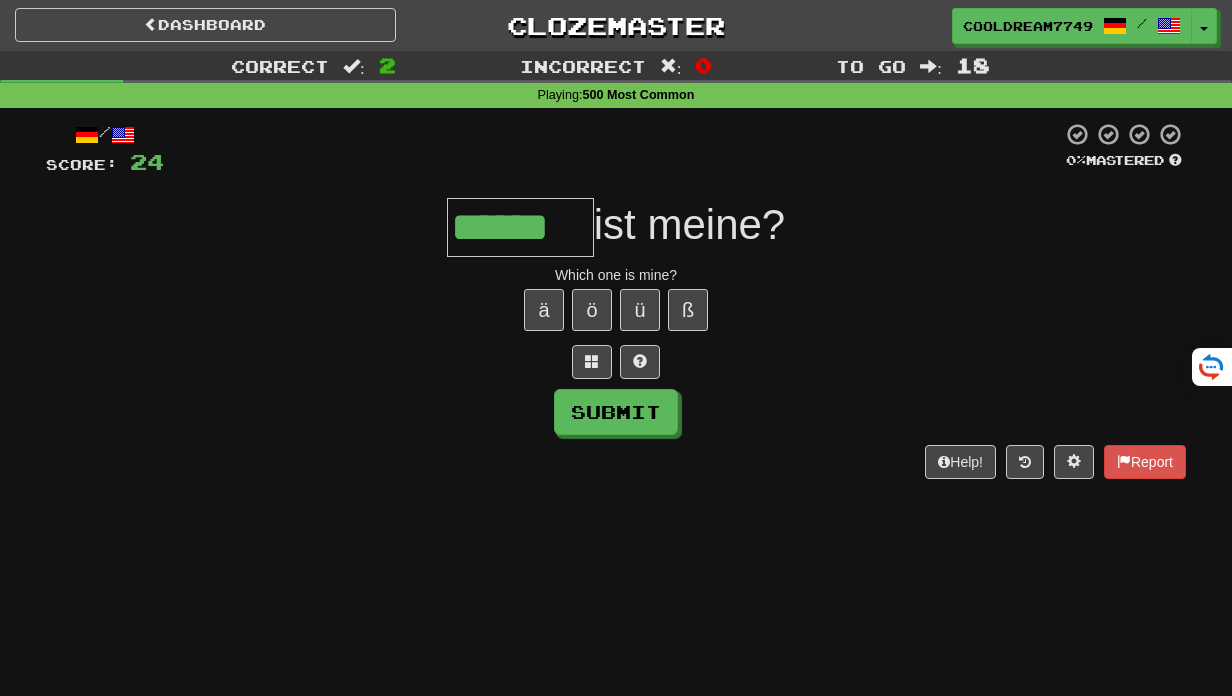 type on "******" 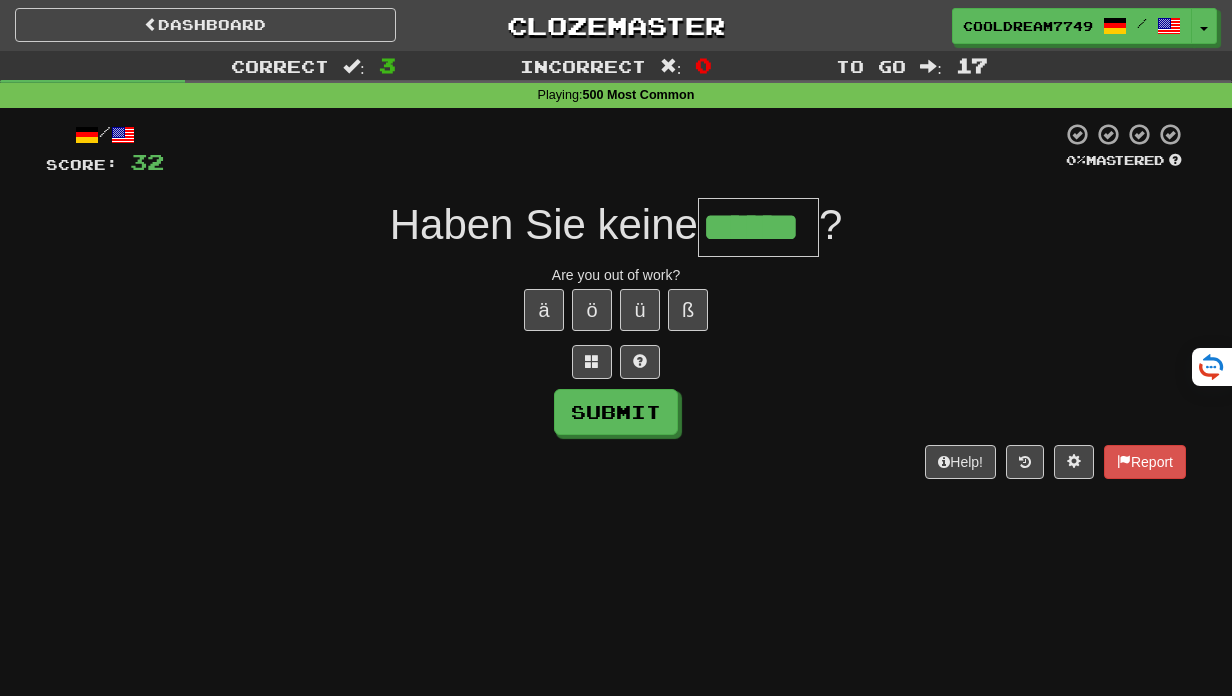 type on "******" 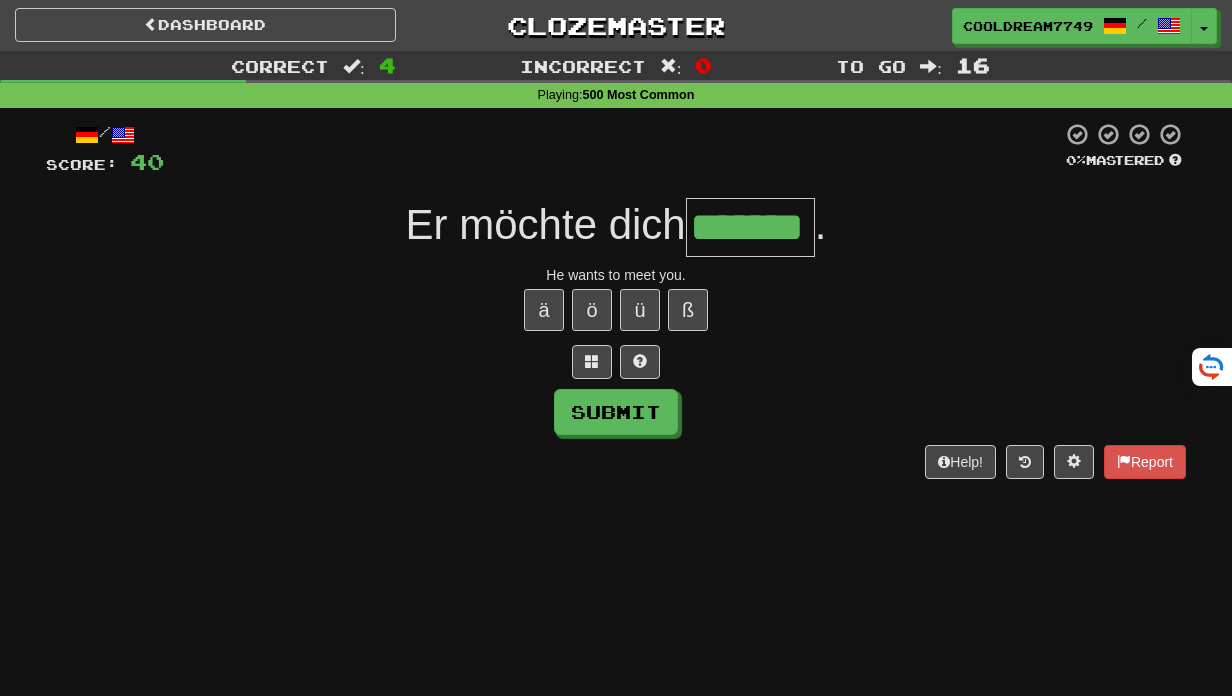 type on "*******" 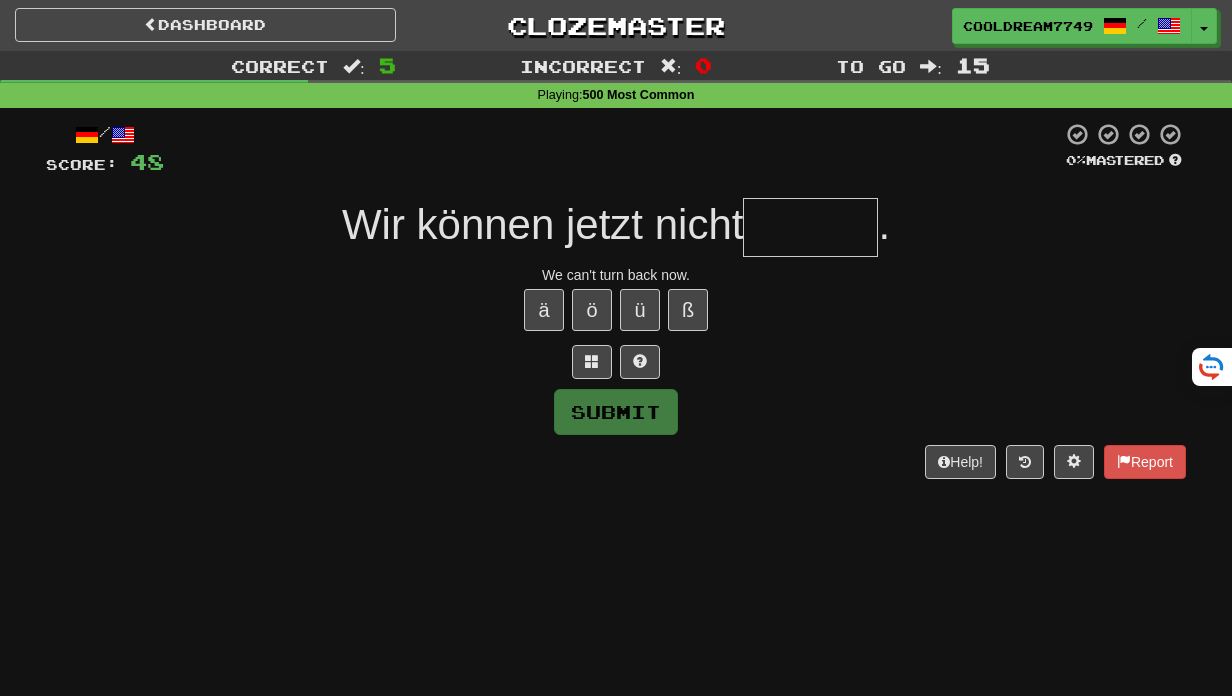 click on "Wir können jetzt nicht" at bounding box center [543, 224] 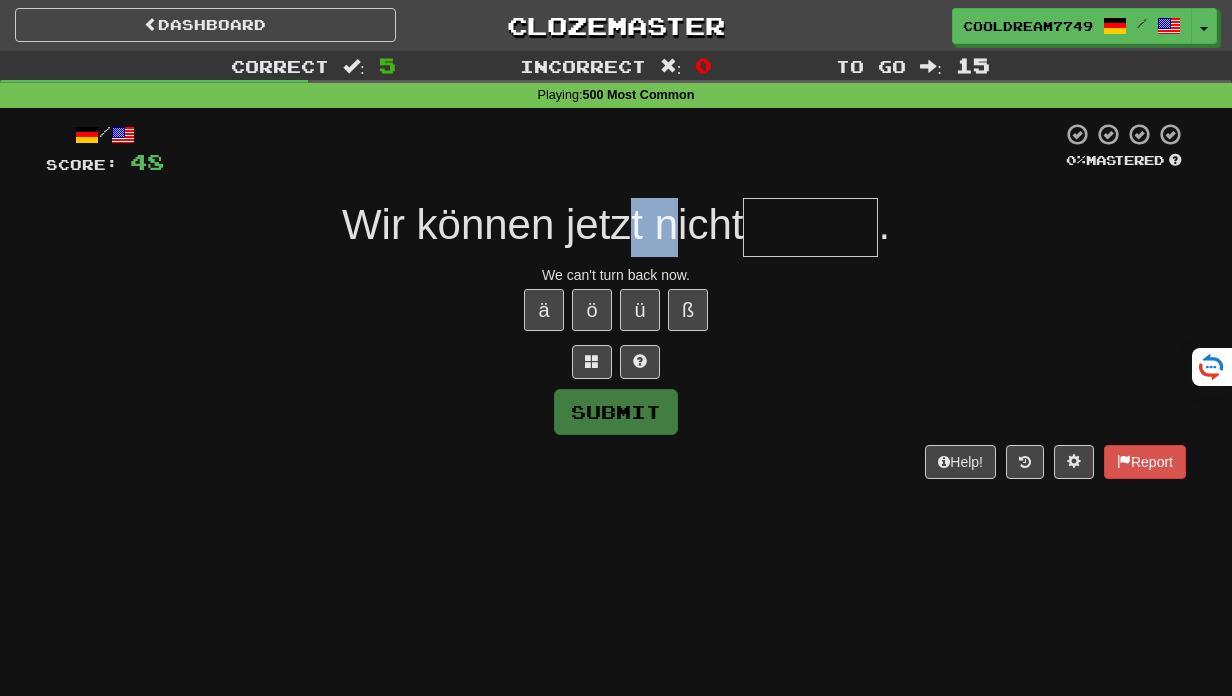 drag, startPoint x: 628, startPoint y: 231, endPoint x: 675, endPoint y: 217, distance: 49.0408 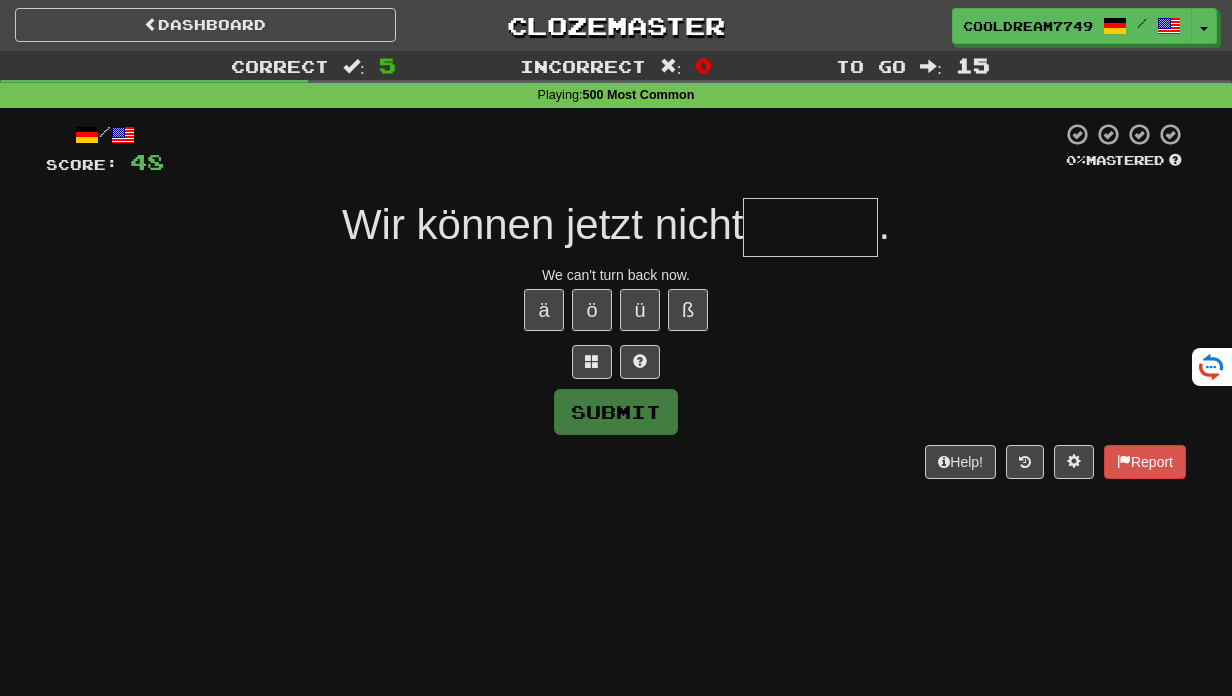 click on "Wir können jetzt nicht" at bounding box center [543, 224] 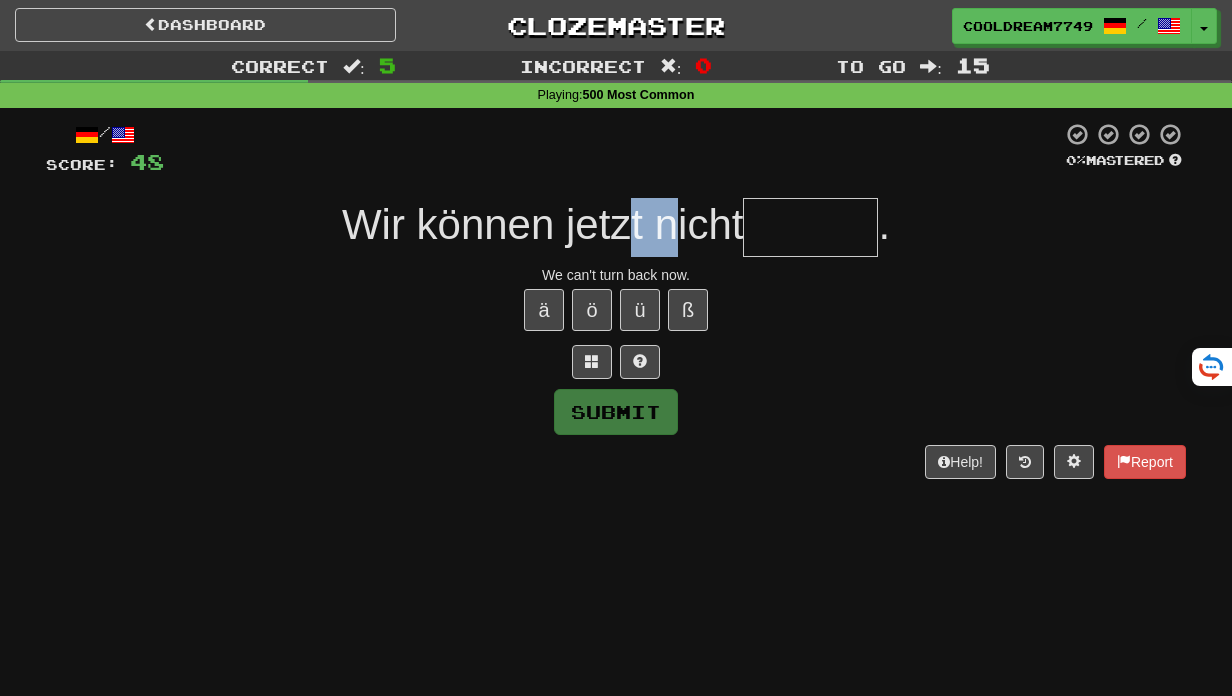 drag, startPoint x: 624, startPoint y: 217, endPoint x: 665, endPoint y: 221, distance: 41.19466 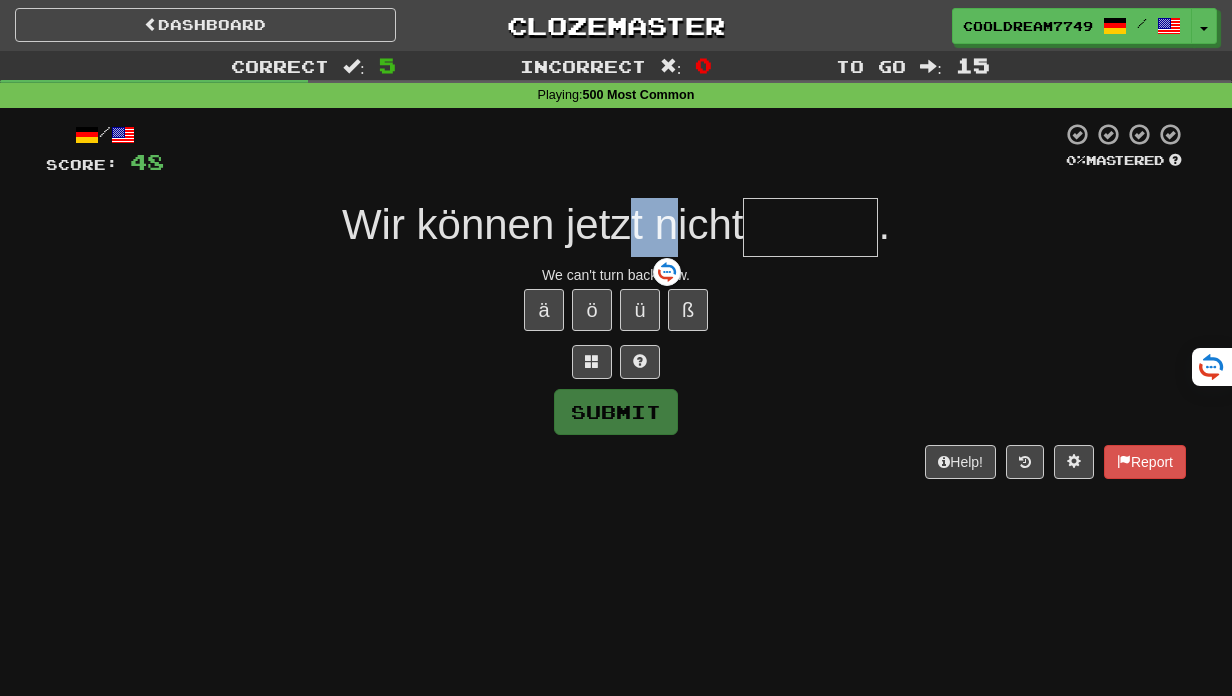 click on "Wir können jetzt nicht" at bounding box center (543, 224) 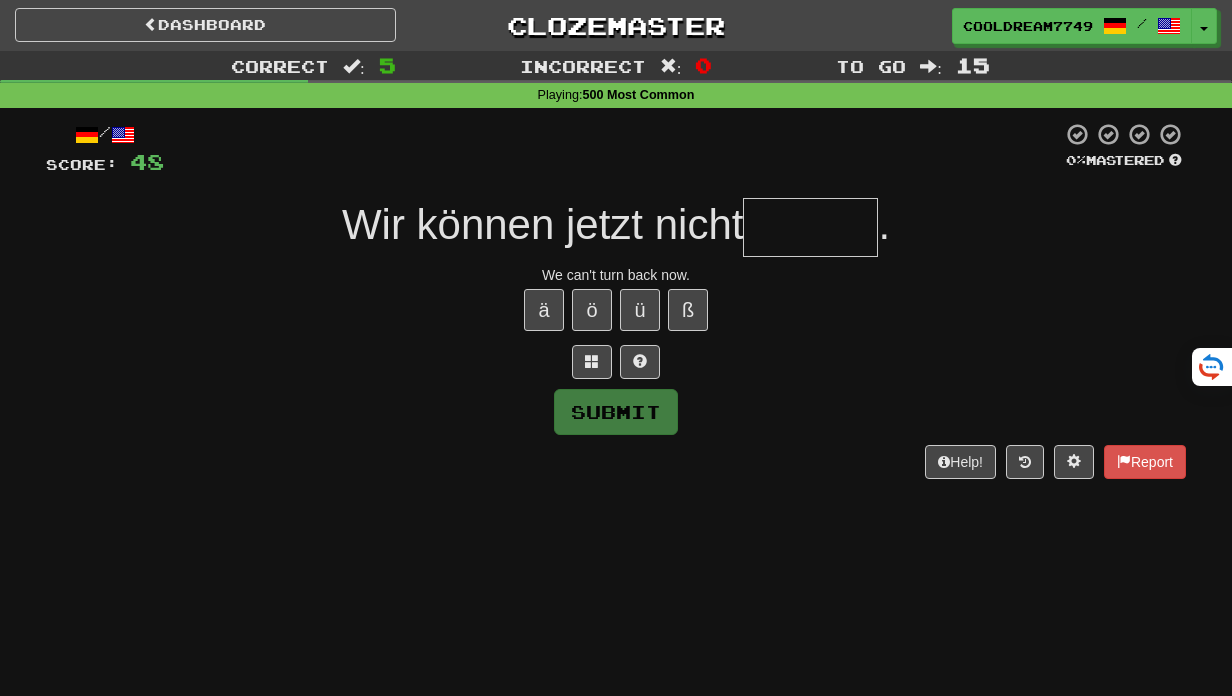 drag, startPoint x: 623, startPoint y: 216, endPoint x: 624, endPoint y: 243, distance: 27.018513 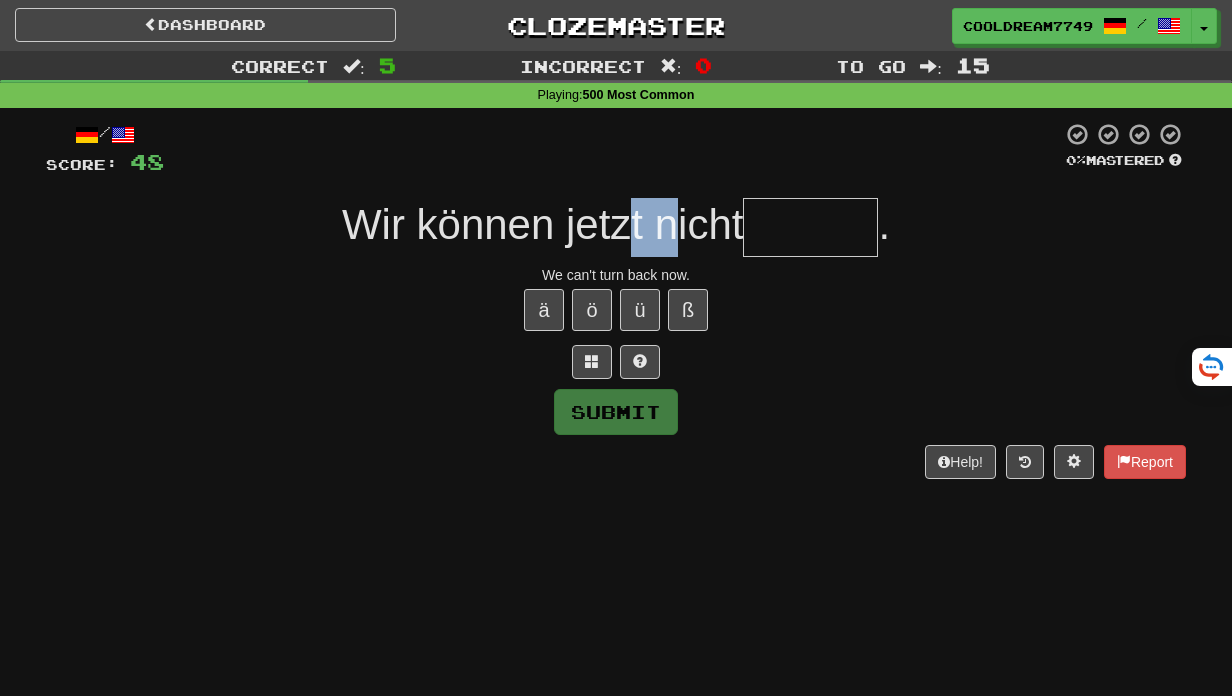 drag, startPoint x: 614, startPoint y: 221, endPoint x: 667, endPoint y: 221, distance: 53 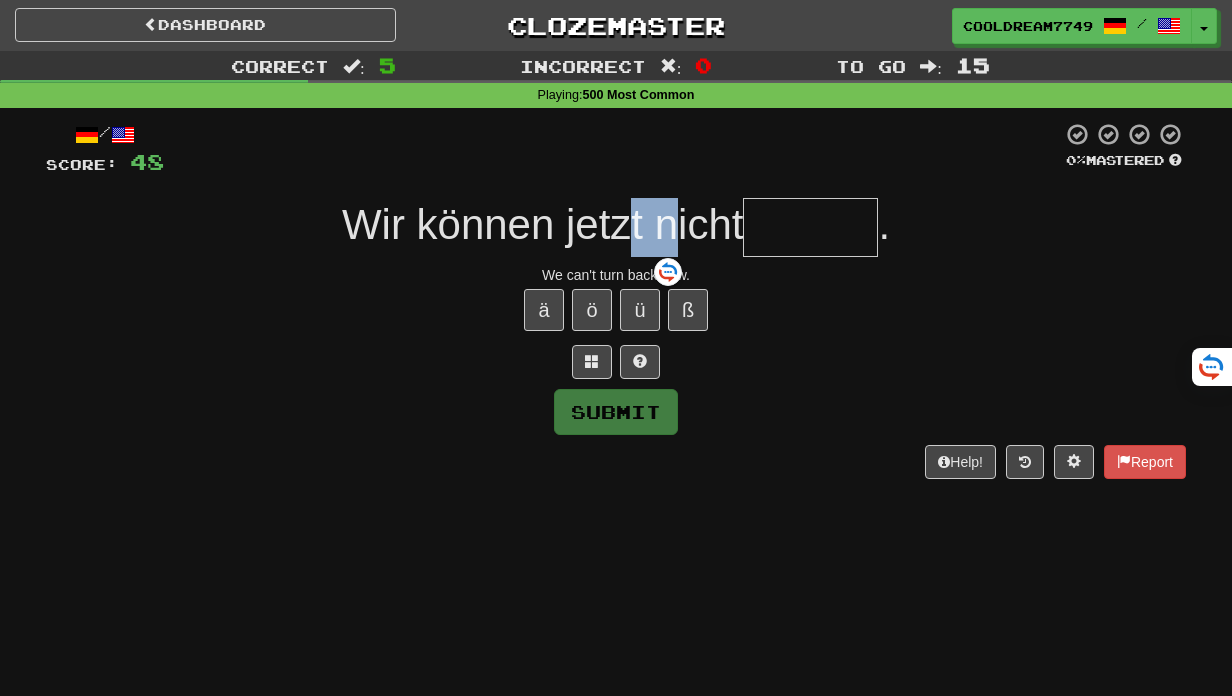 click on "Wir können jetzt nicht" at bounding box center (543, 224) 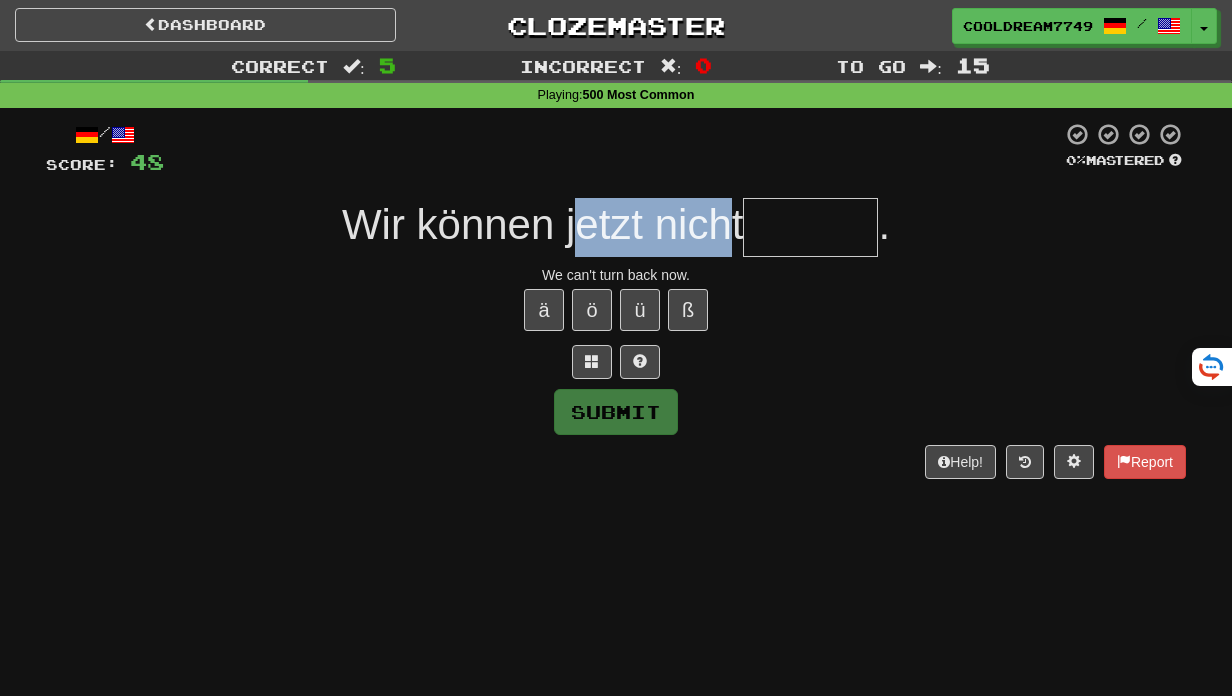 drag, startPoint x: 721, startPoint y: 221, endPoint x: 574, endPoint y: 209, distance: 147.48898 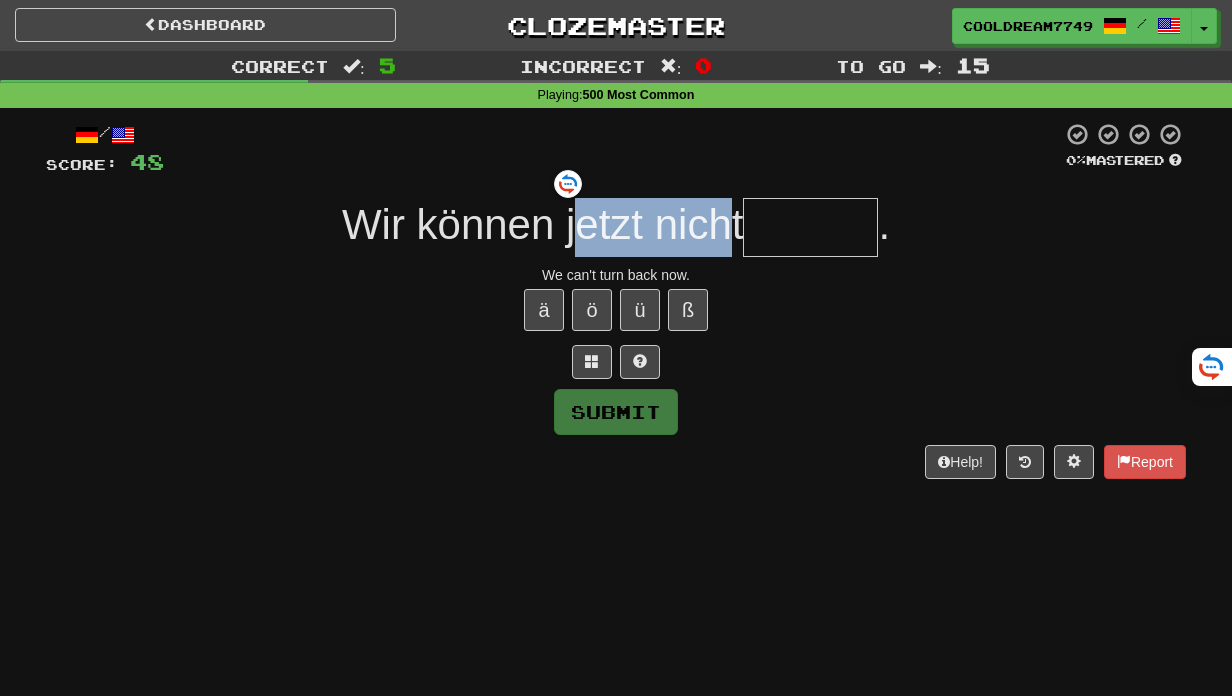 click on "Wir können jetzt nicht" at bounding box center [543, 224] 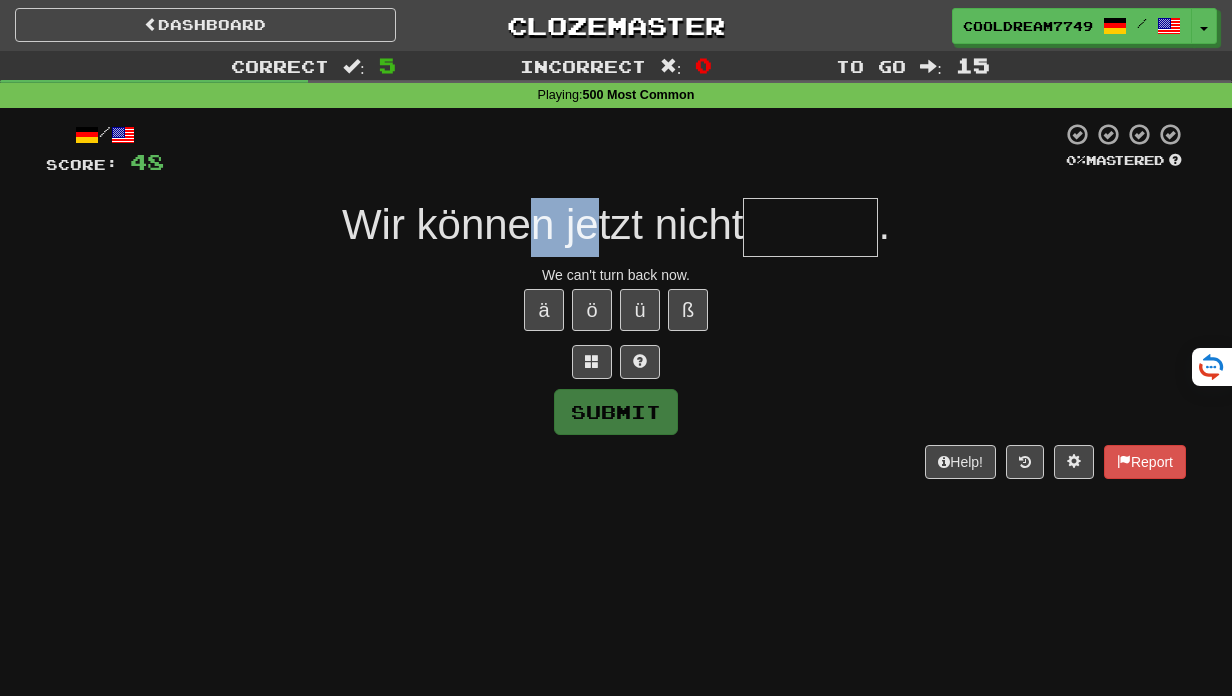 drag, startPoint x: 520, startPoint y: 216, endPoint x: 585, endPoint y: 240, distance: 69.289246 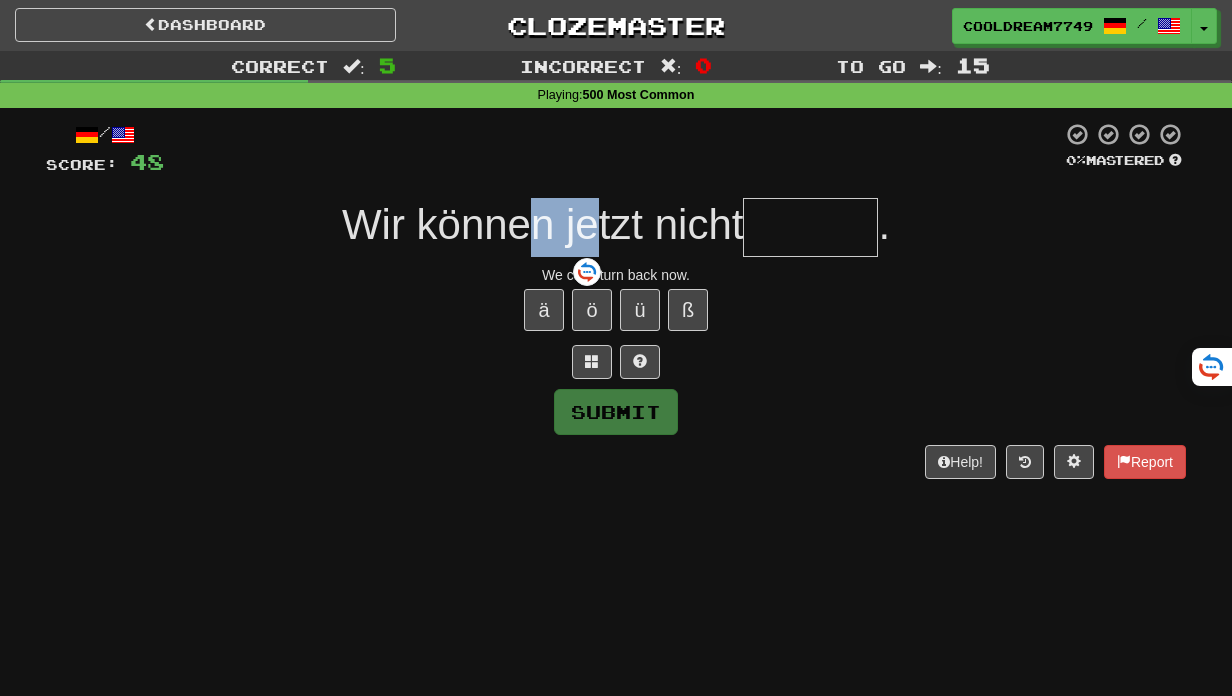 click on "Wir können jetzt nicht" at bounding box center (543, 224) 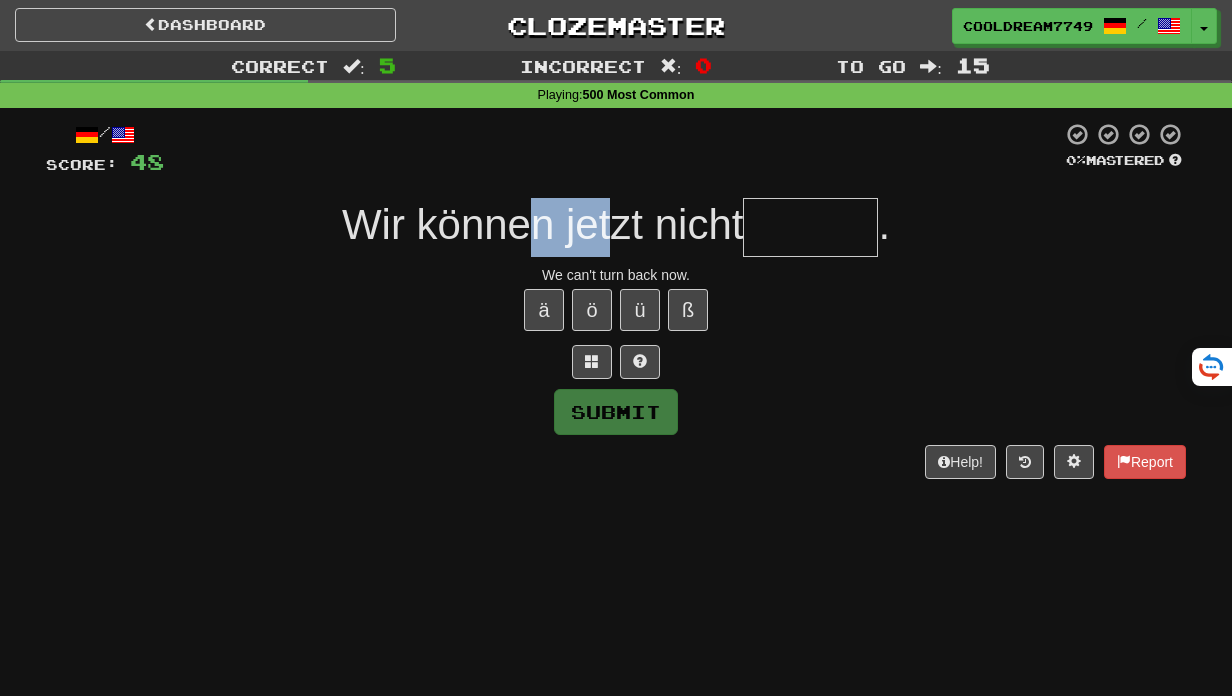 drag, startPoint x: 526, startPoint y: 239, endPoint x: 610, endPoint y: 234, distance: 84.14868 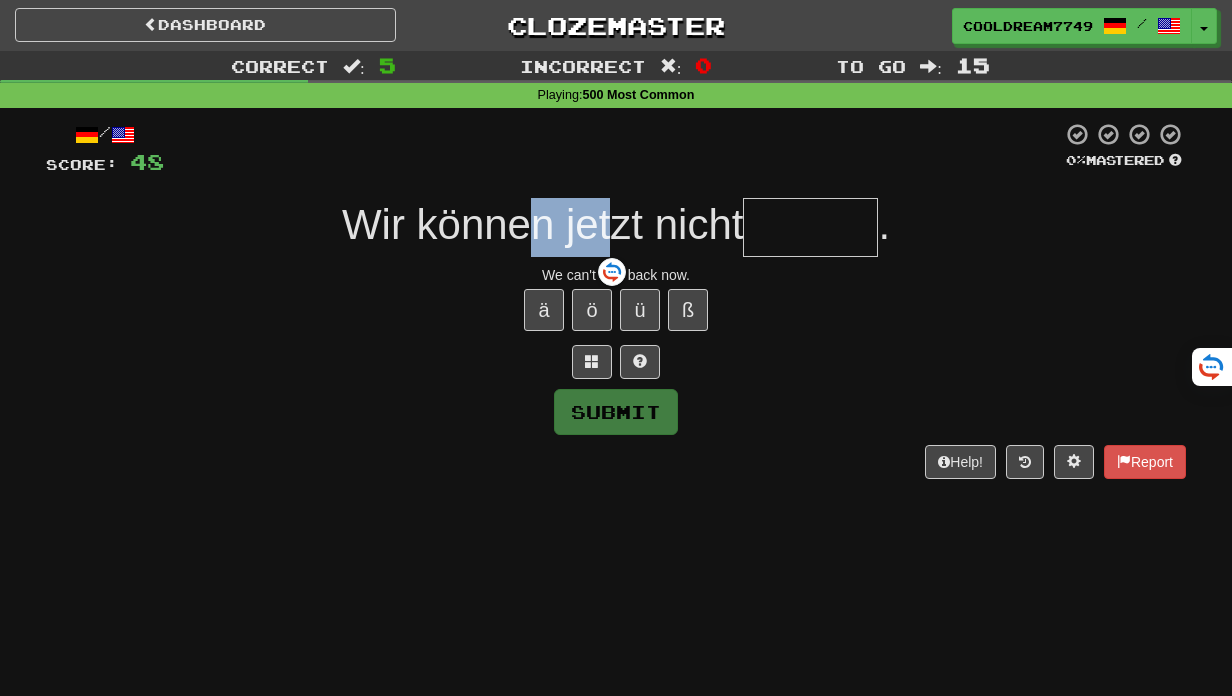 click on "Wir können jetzt nicht" at bounding box center (543, 224) 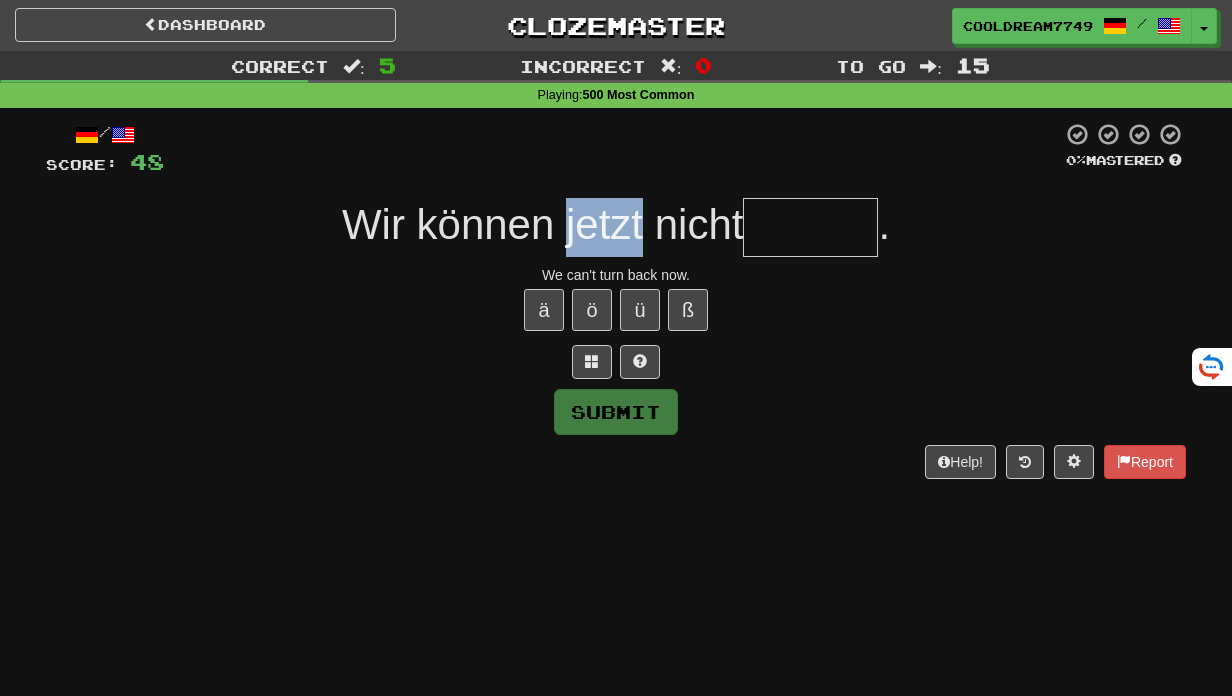 drag, startPoint x: 640, startPoint y: 234, endPoint x: 554, endPoint y: 233, distance: 86.00581 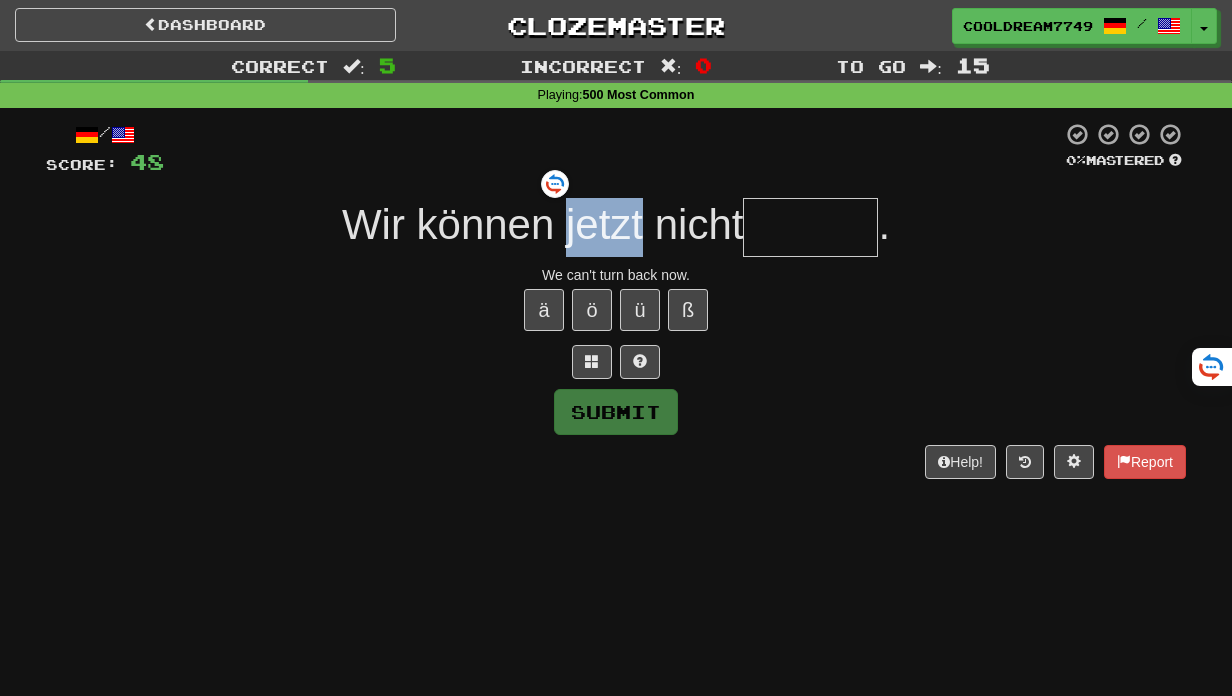 click on "Wir können jetzt nicht" at bounding box center (543, 224) 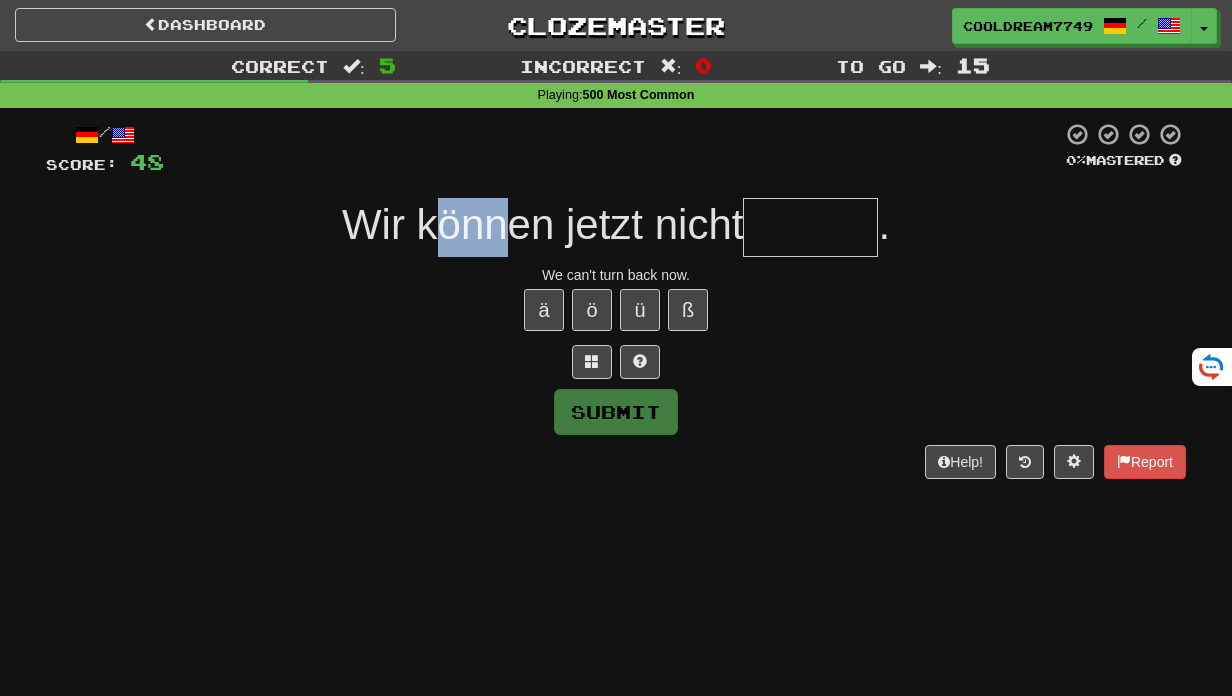 drag, startPoint x: 439, startPoint y: 226, endPoint x: 492, endPoint y: 236, distance: 53.935146 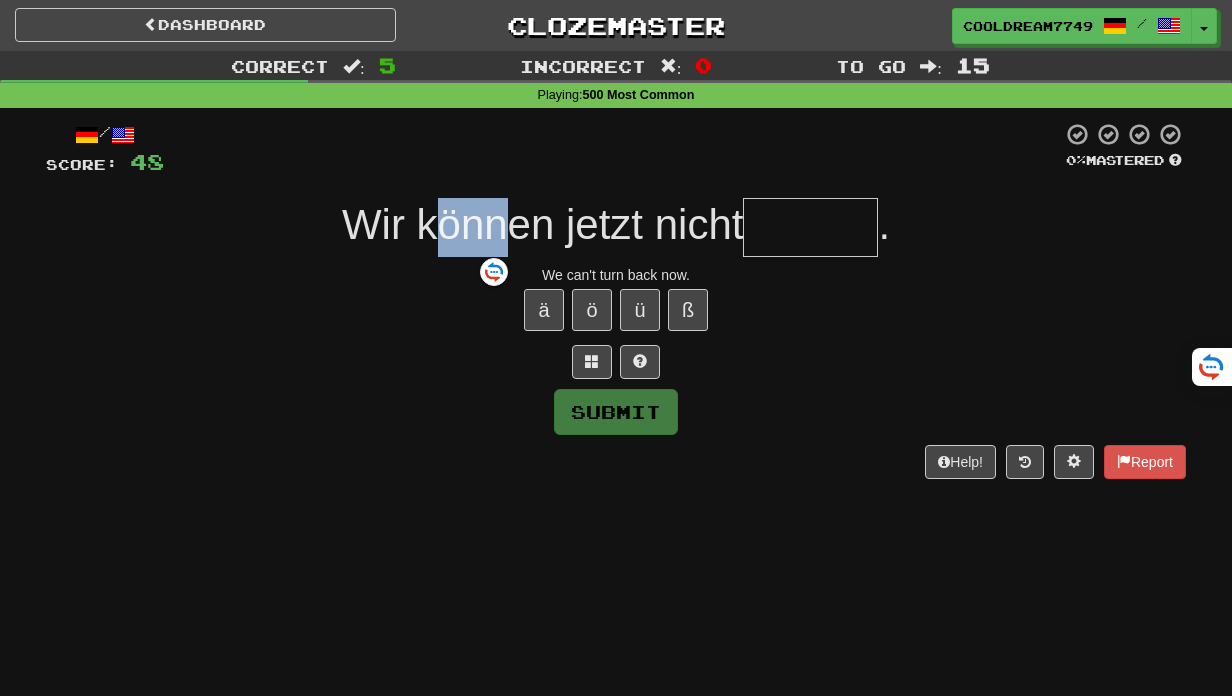 click on "Wir können jetzt nicht" at bounding box center [543, 224] 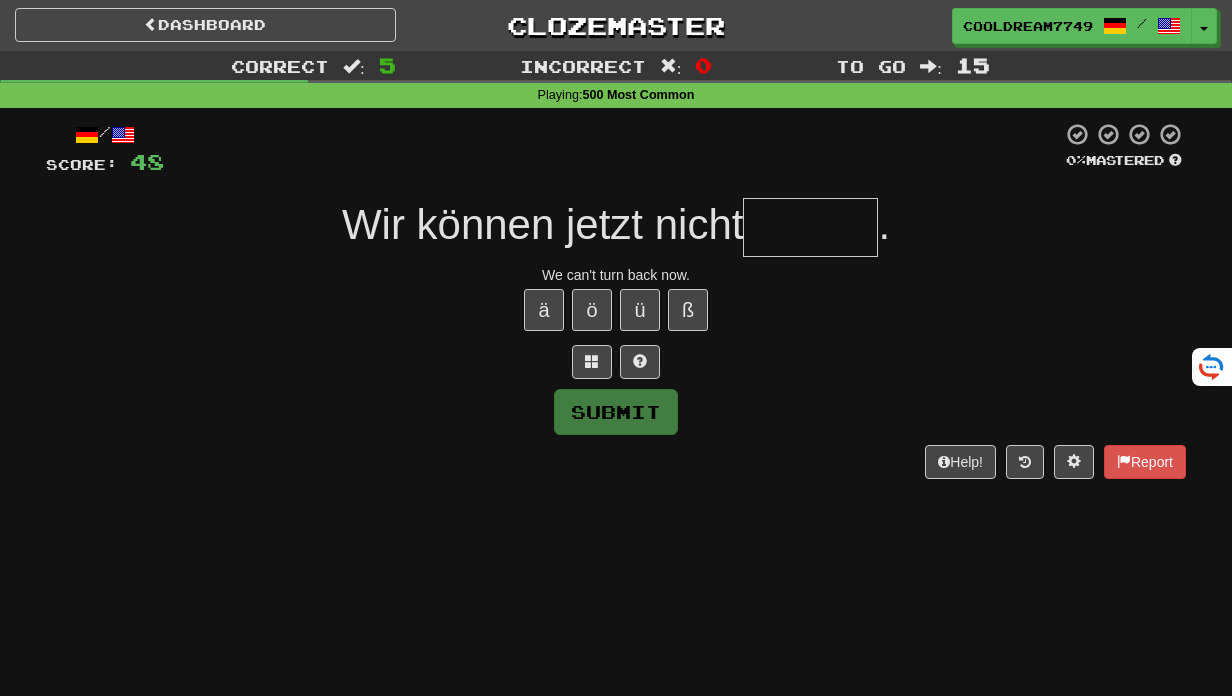 click on "Wir können jetzt nicht" at bounding box center (543, 224) 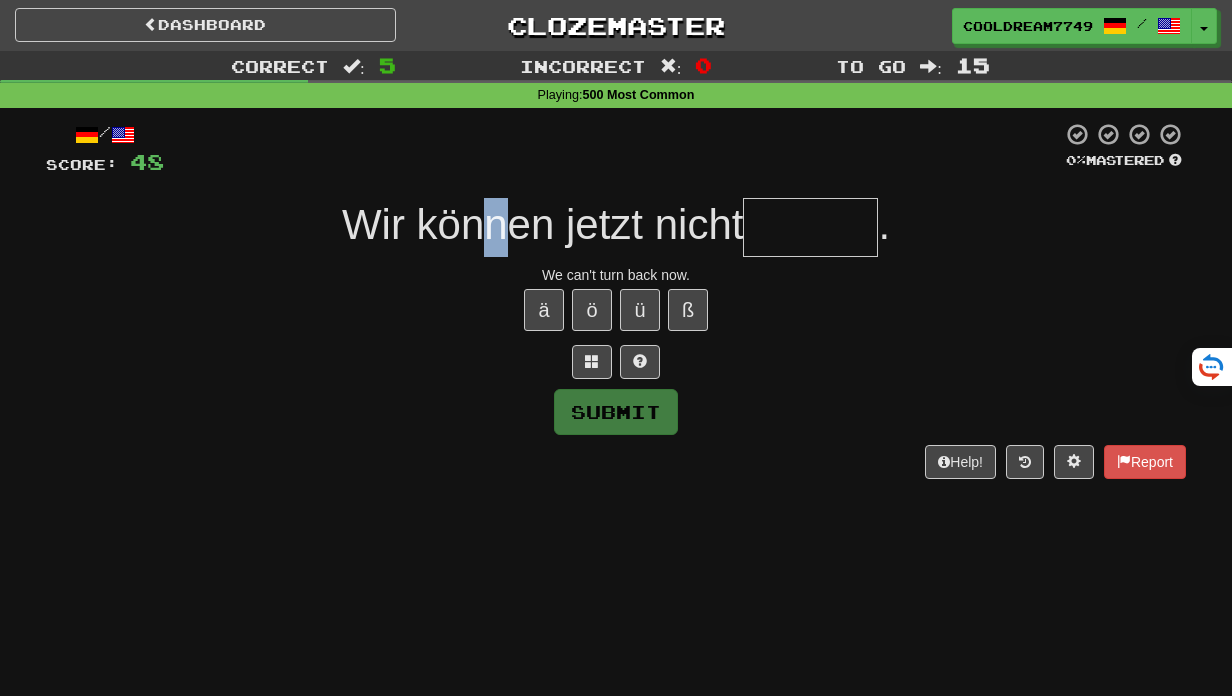 drag, startPoint x: 469, startPoint y: 230, endPoint x: 489, endPoint y: 223, distance: 21.189621 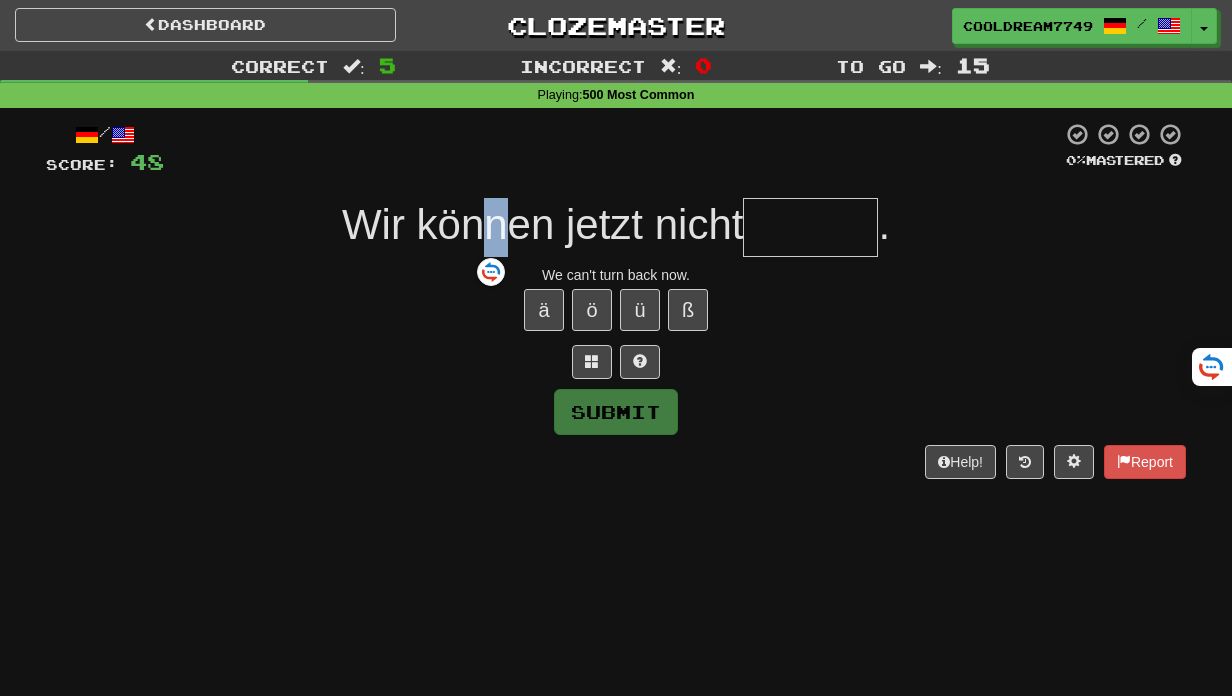 click on "Wir können jetzt nicht" at bounding box center [543, 224] 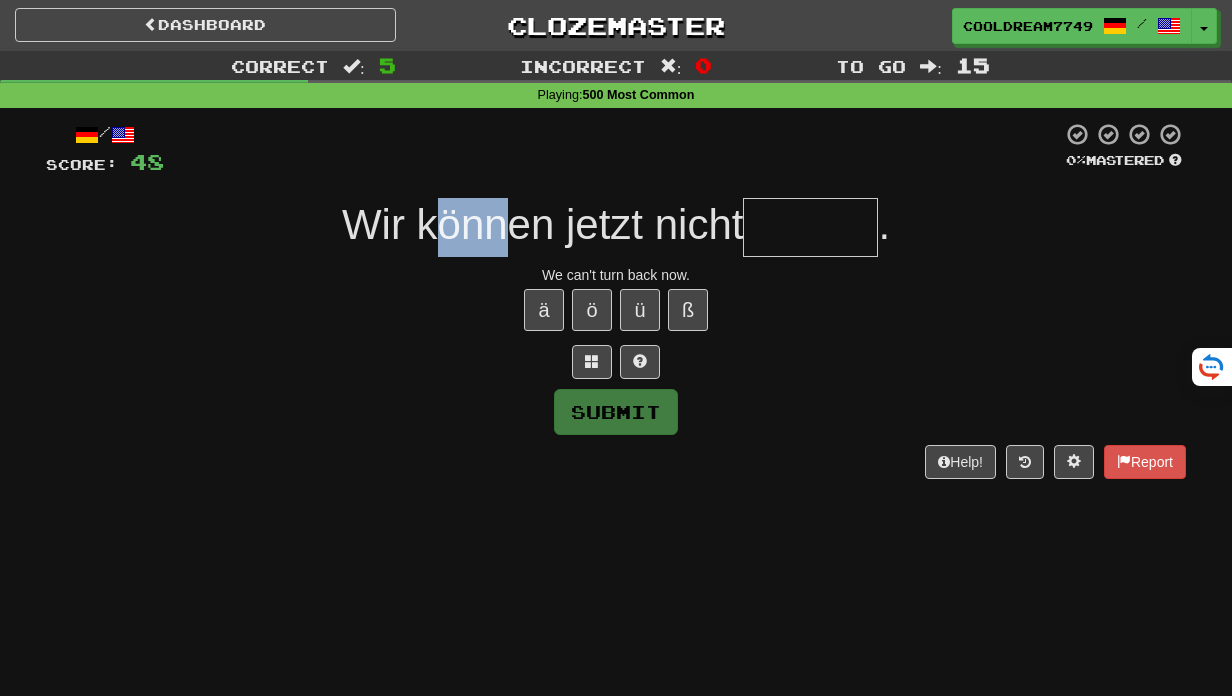 drag, startPoint x: 440, startPoint y: 223, endPoint x: 506, endPoint y: 241, distance: 68.41052 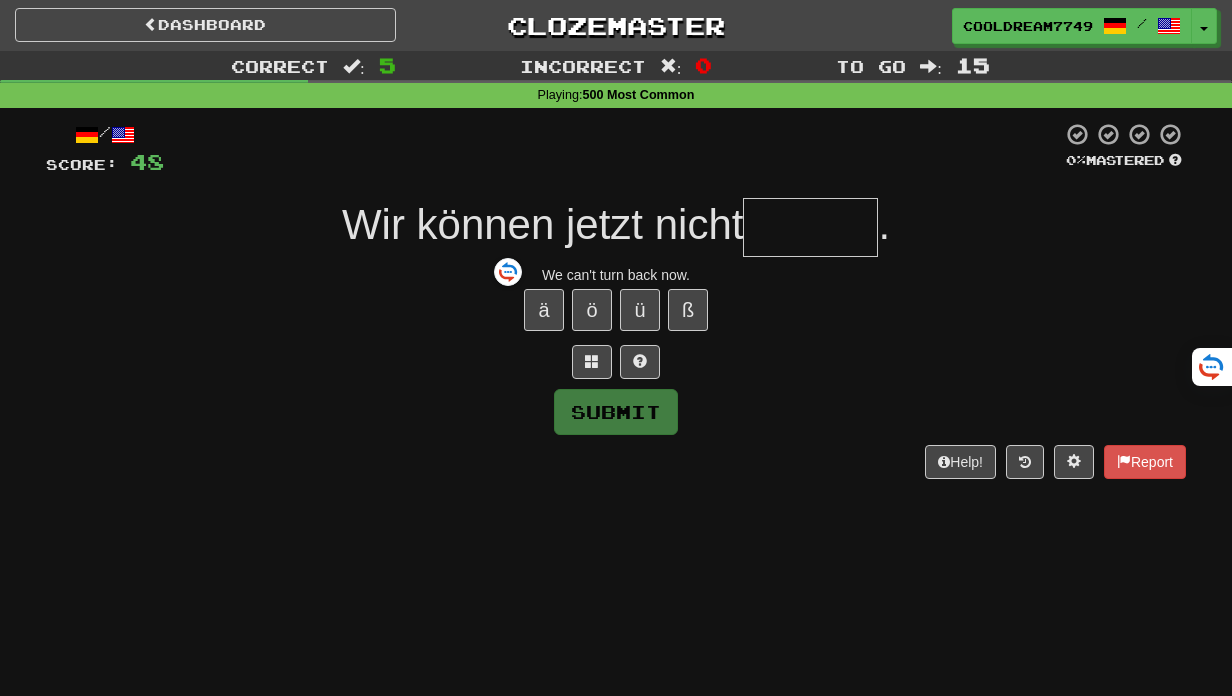 click on "Wir können jetzt nicht" at bounding box center (543, 224) 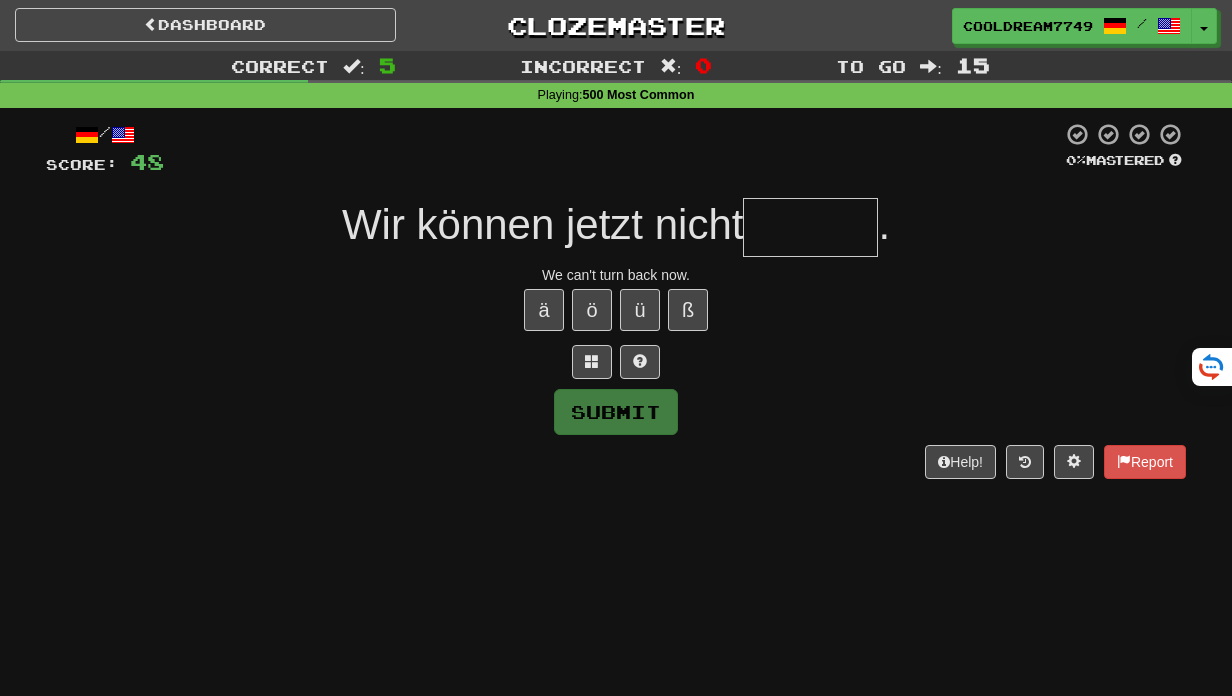 drag, startPoint x: 839, startPoint y: 234, endPoint x: 822, endPoint y: 234, distance: 17 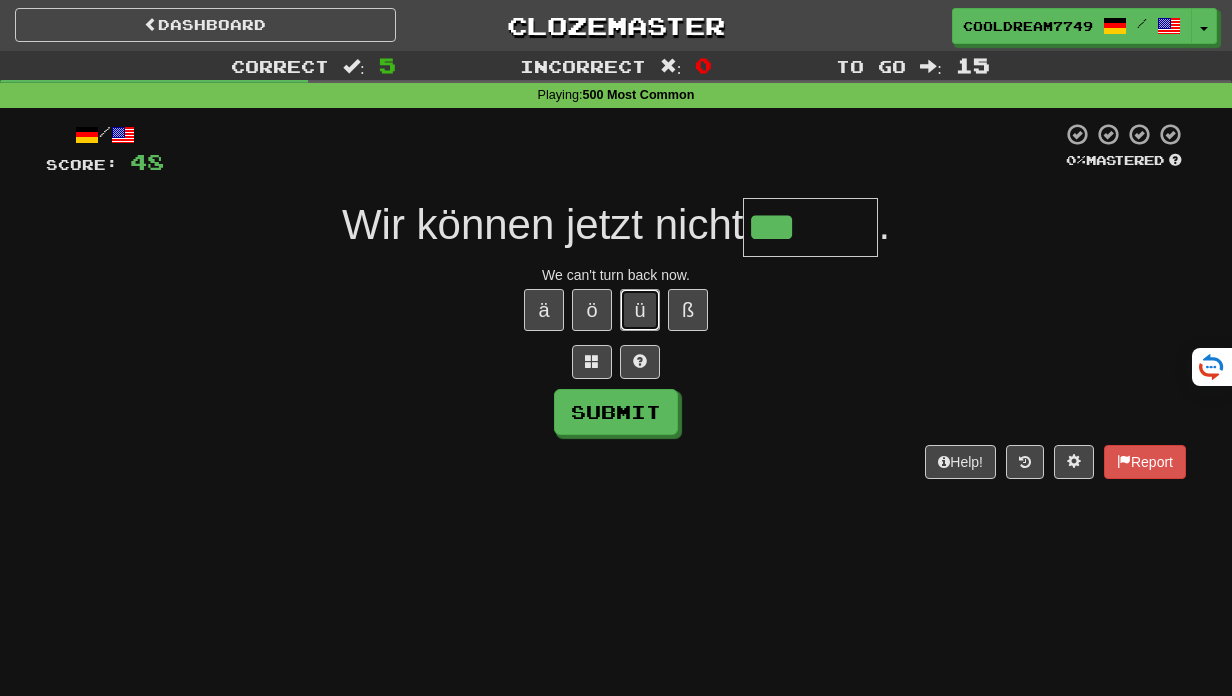 click on "ü" at bounding box center (640, 310) 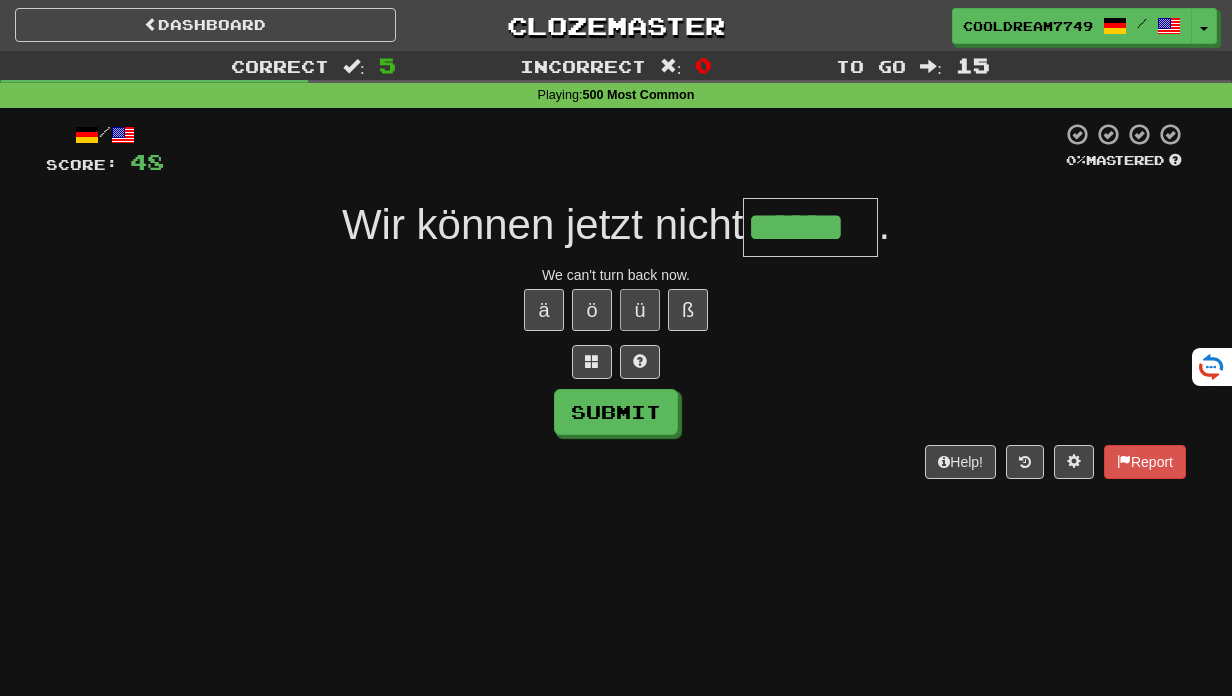type on "******" 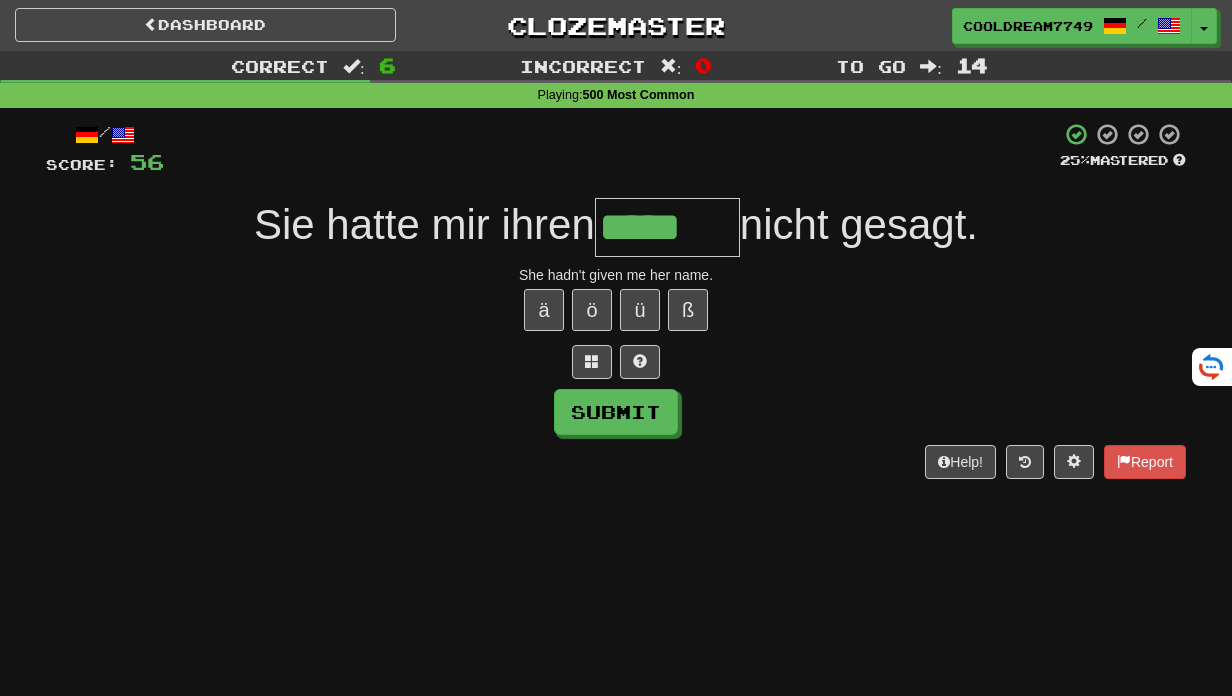 type on "*****" 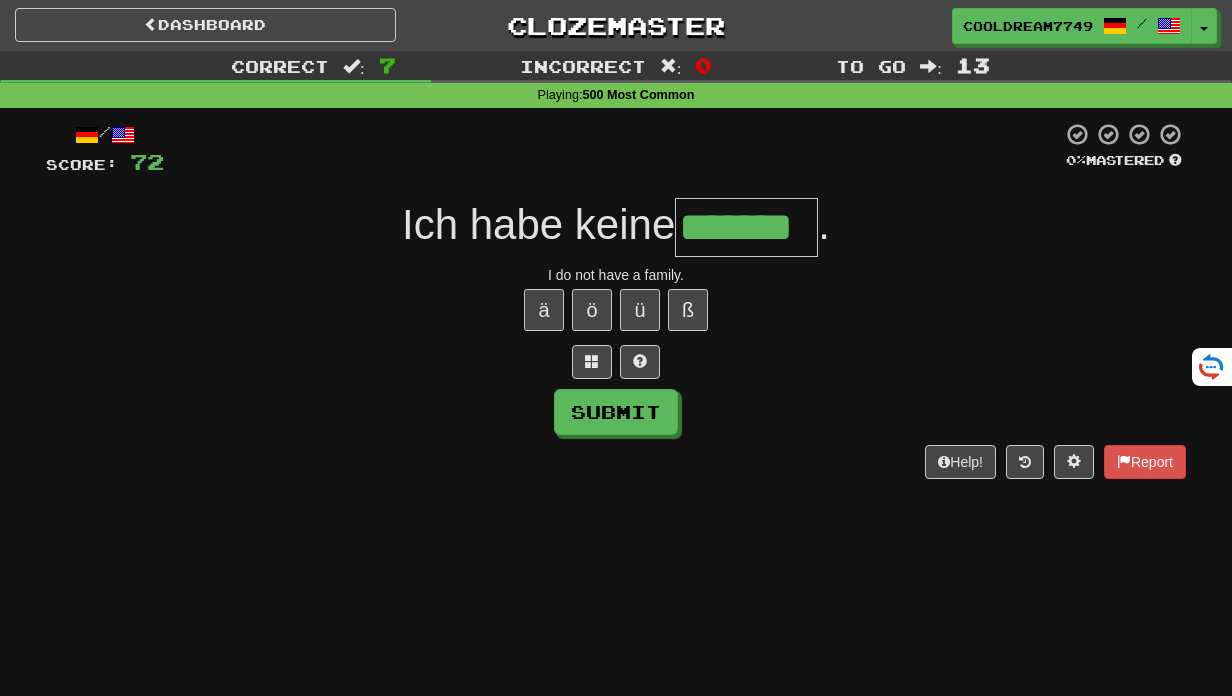 type on "*******" 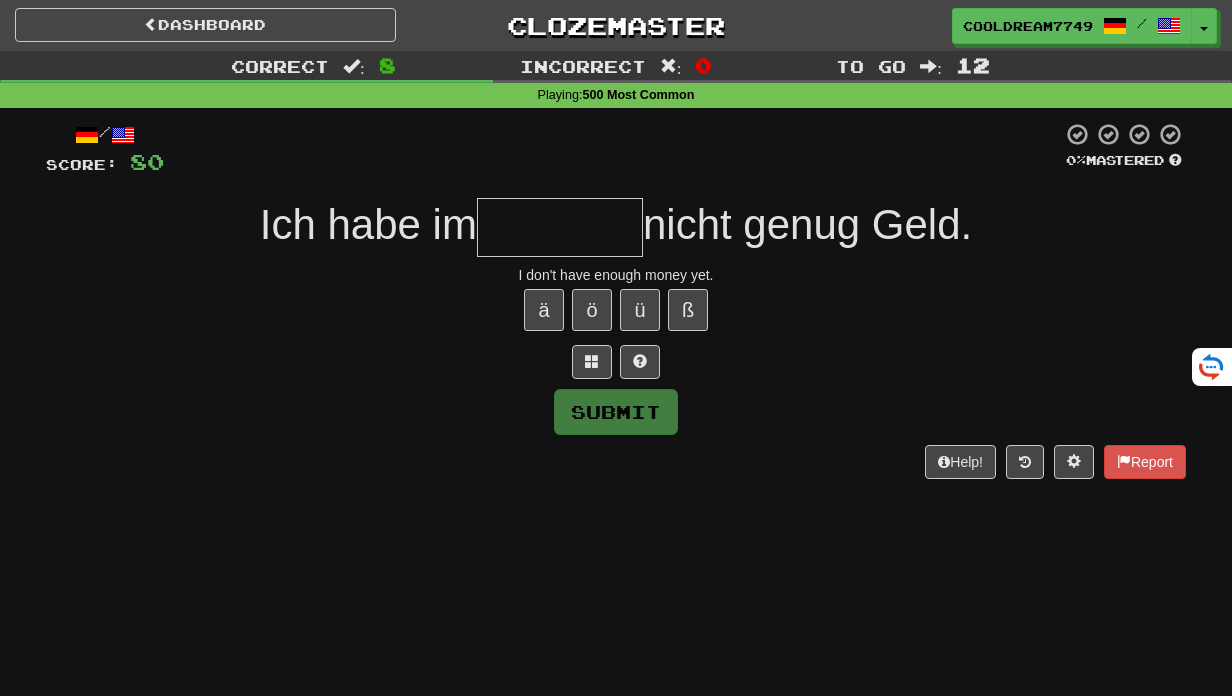 type on "******" 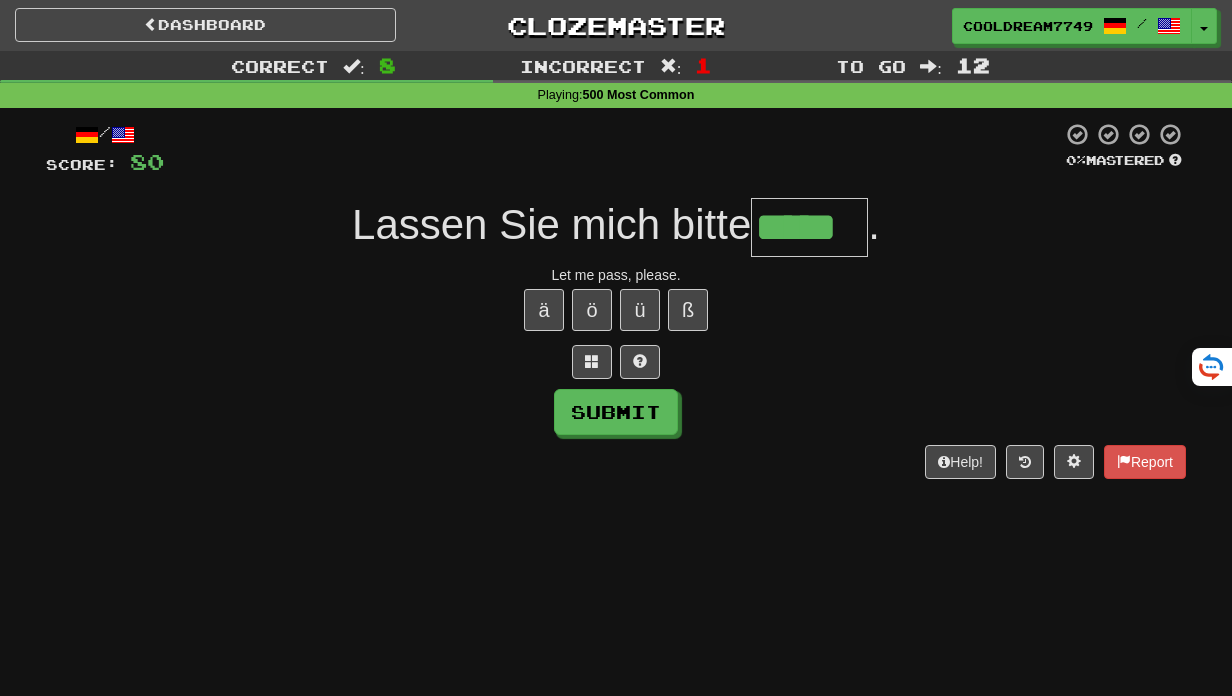type on "*****" 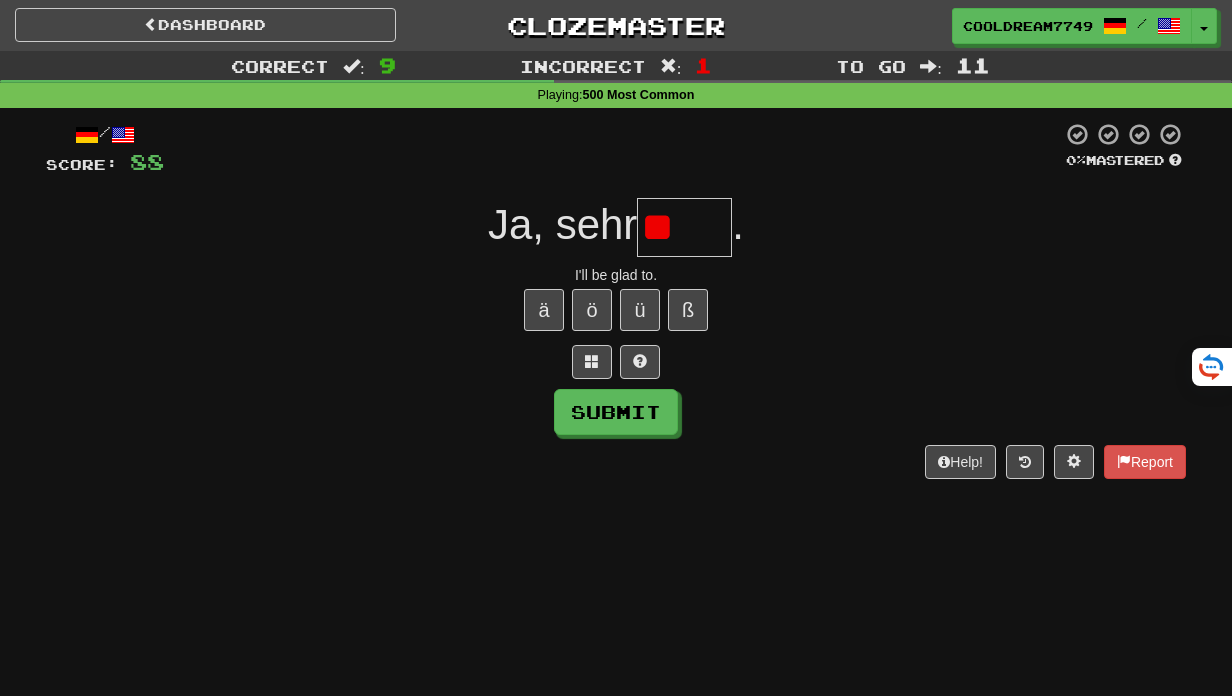 type on "*" 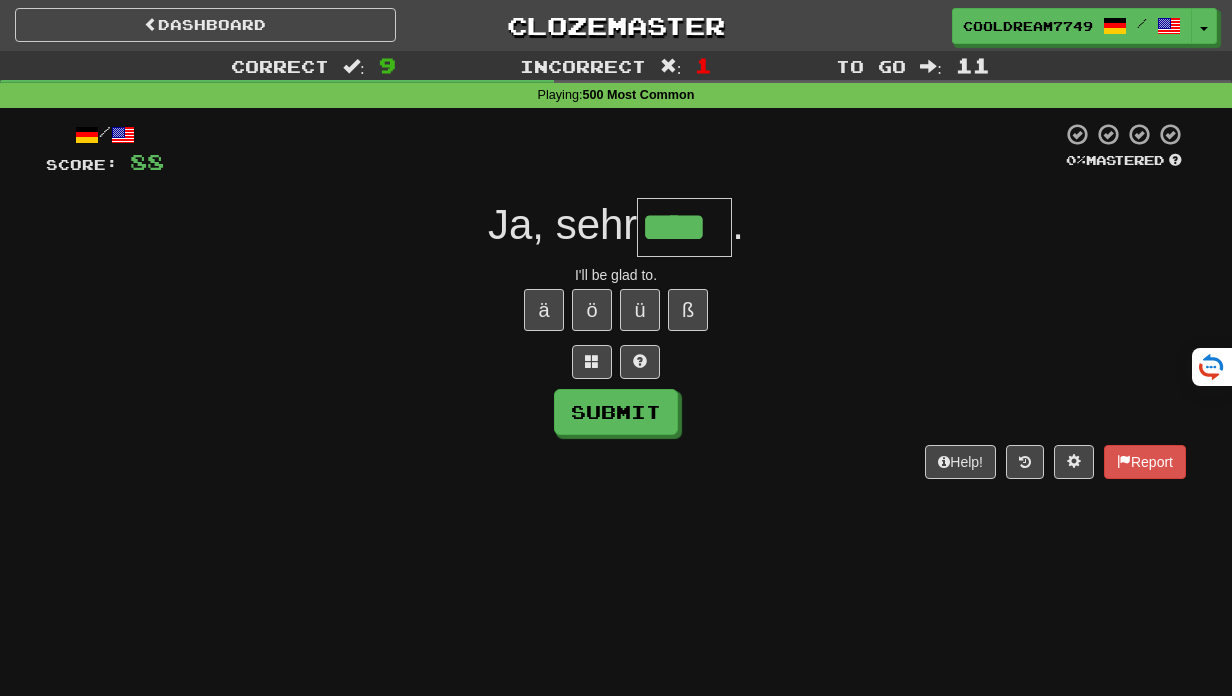 scroll, scrollTop: 0, scrollLeft: 0, axis: both 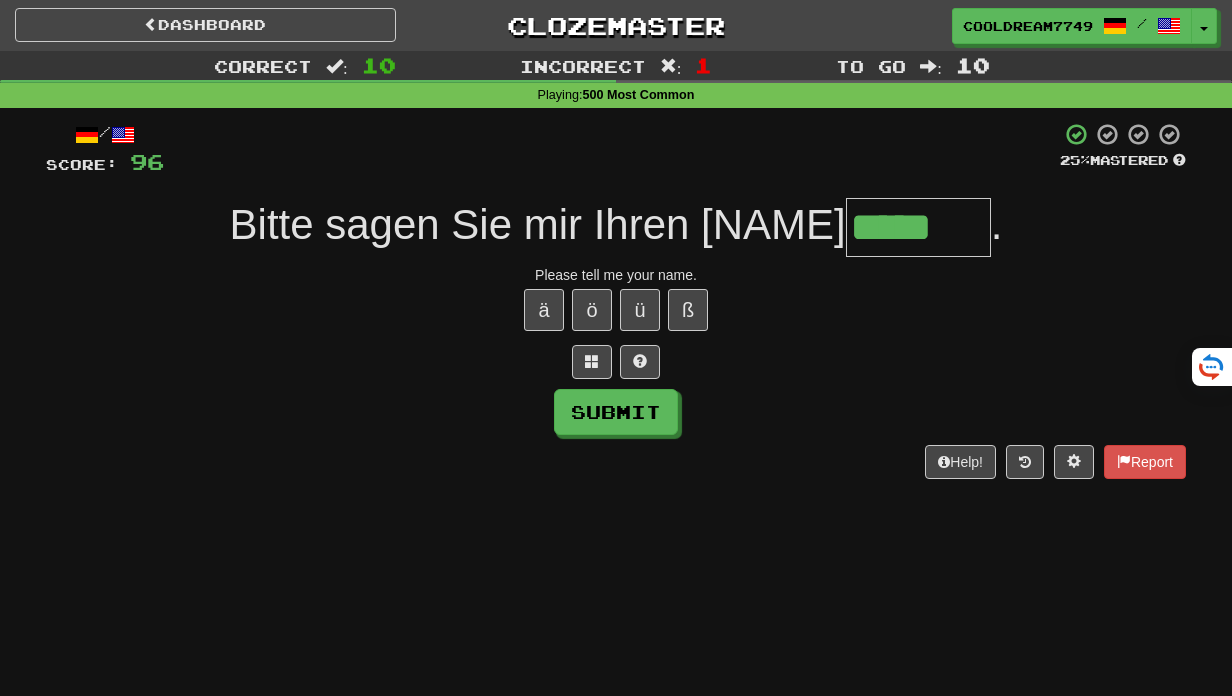 type on "*****" 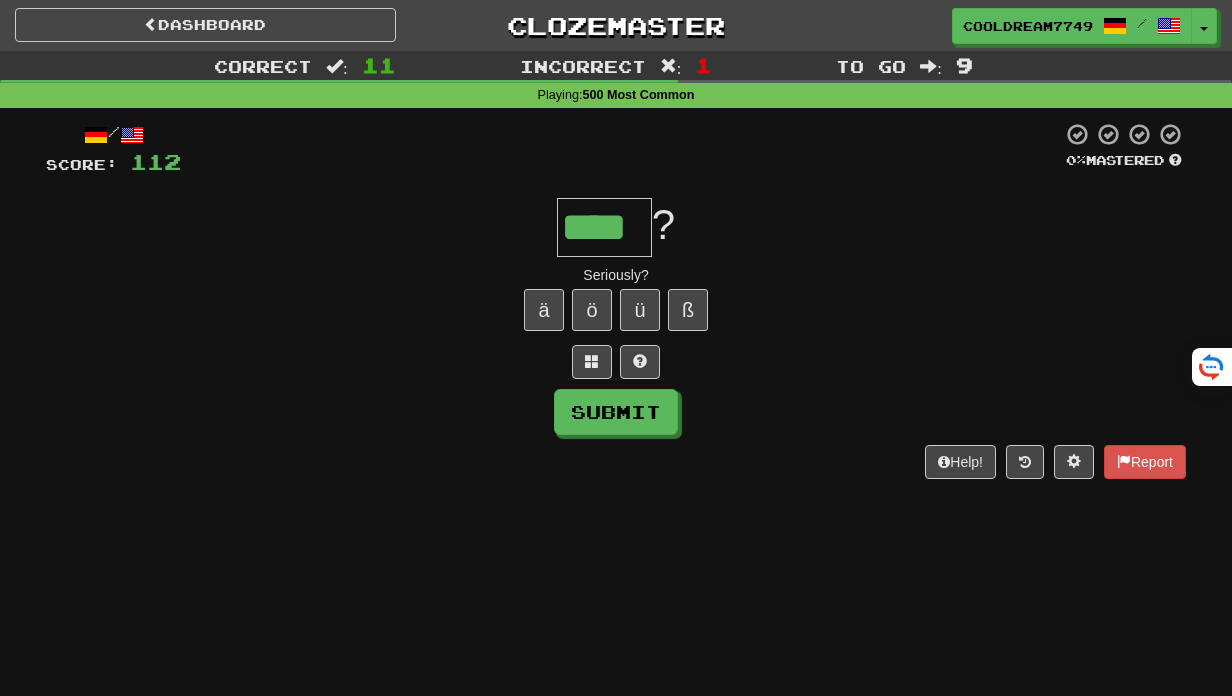 type on "****" 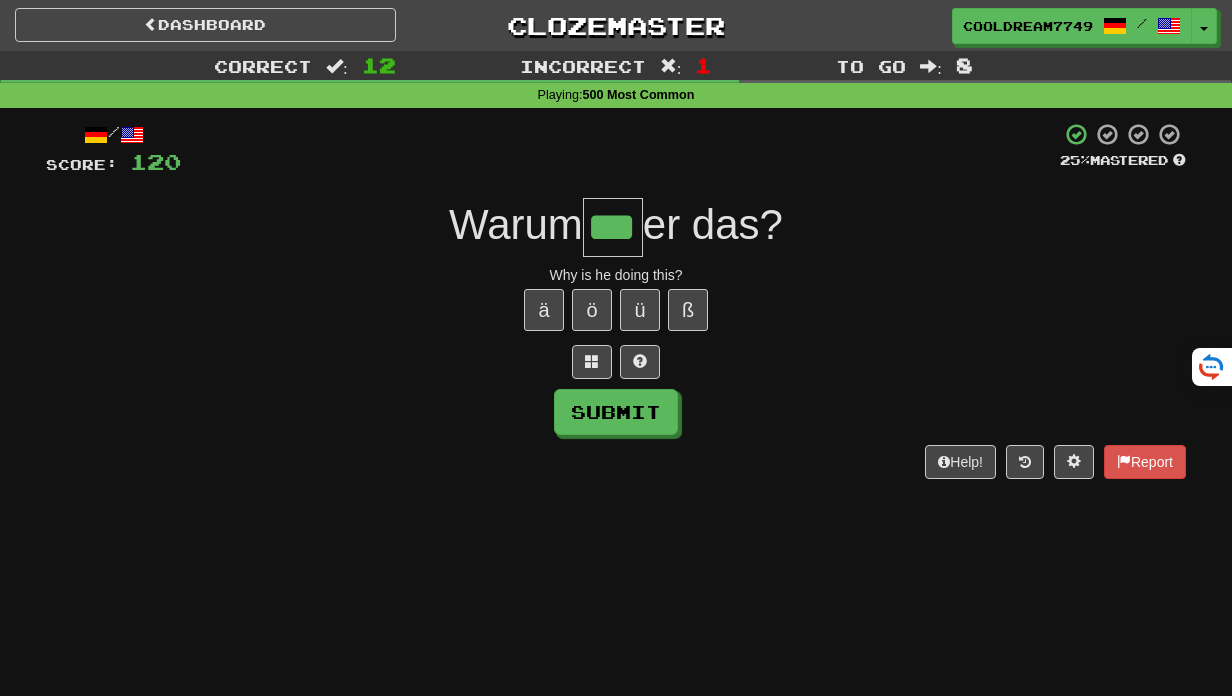 type on "***" 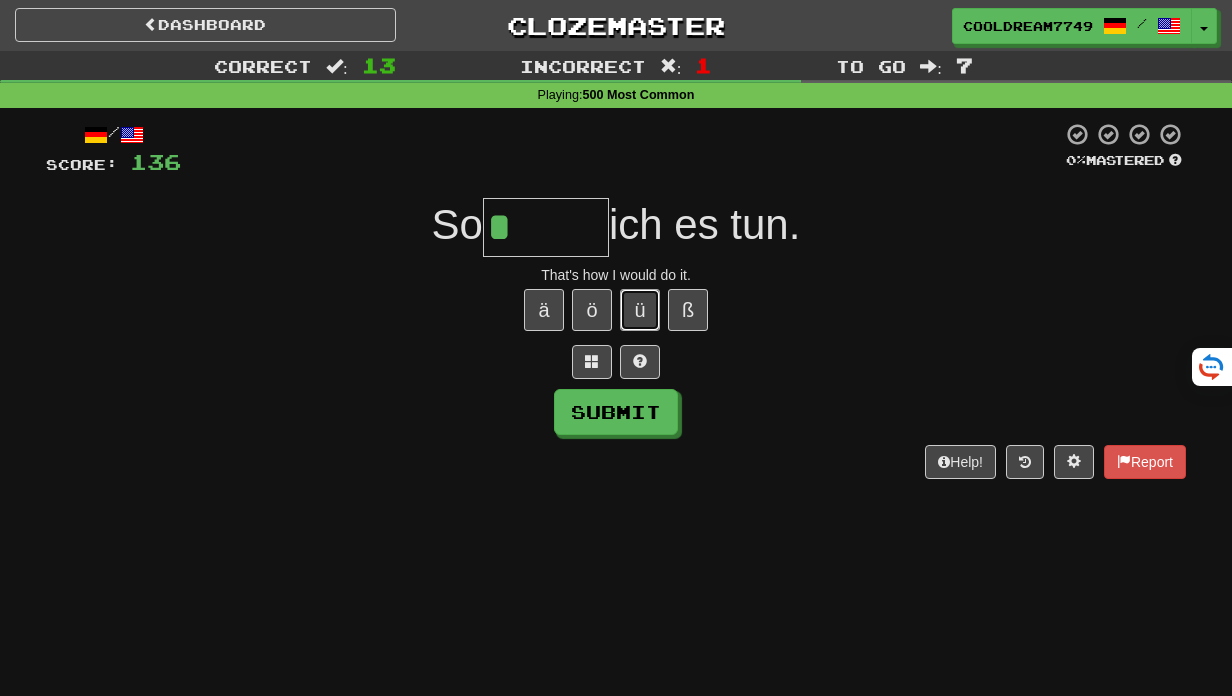 click on "ü" at bounding box center (640, 310) 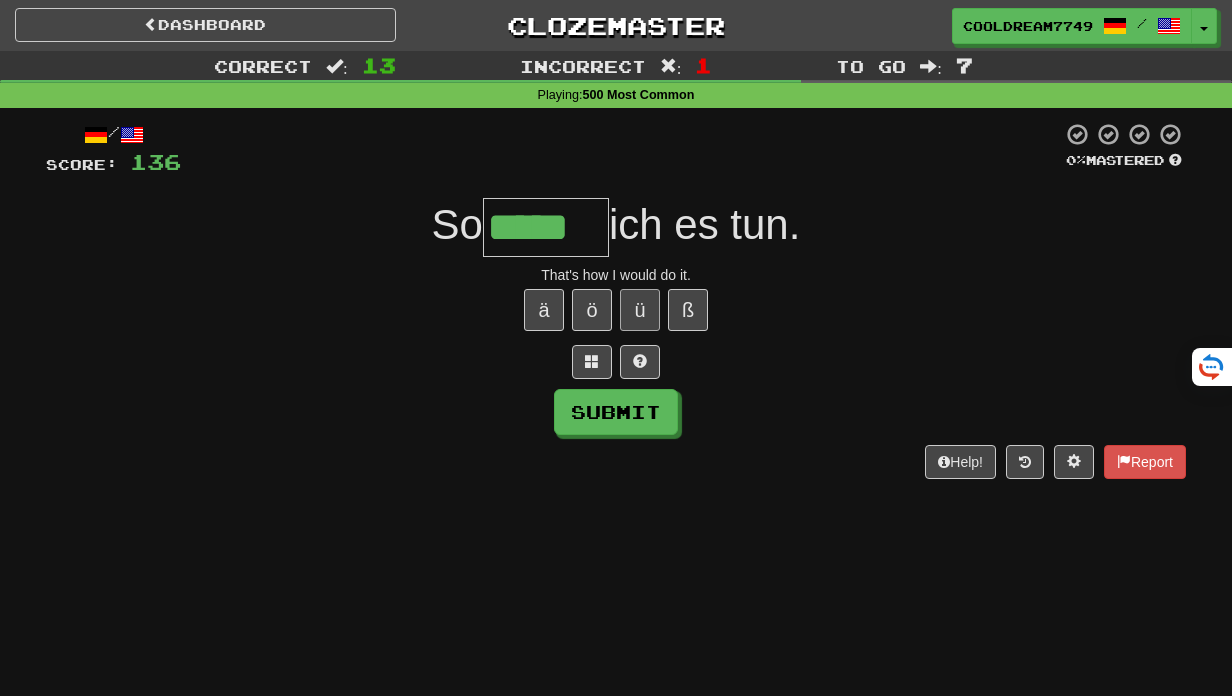 type on "*****" 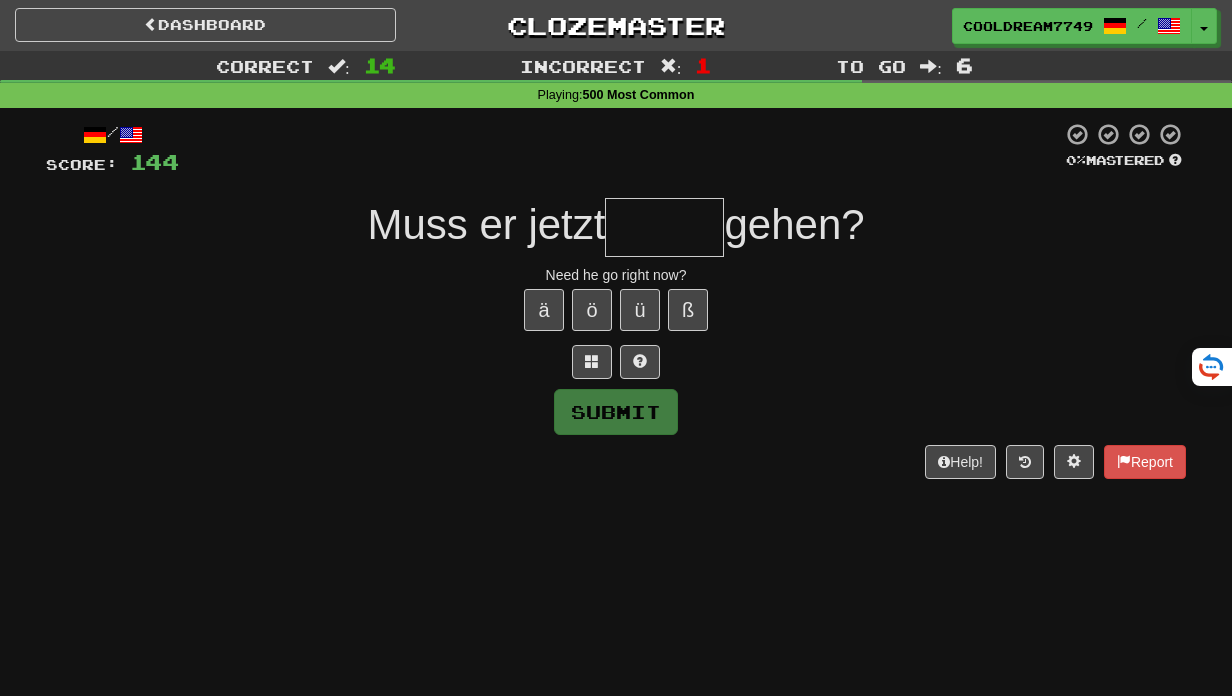 type on "******" 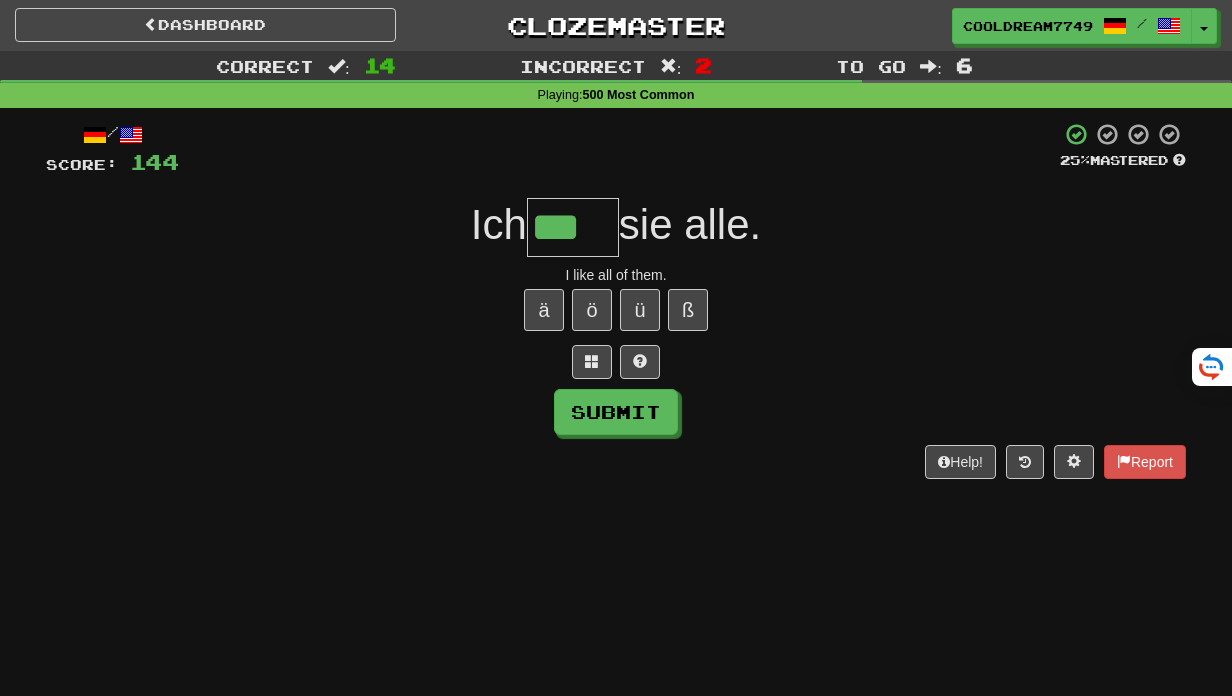 type on "***" 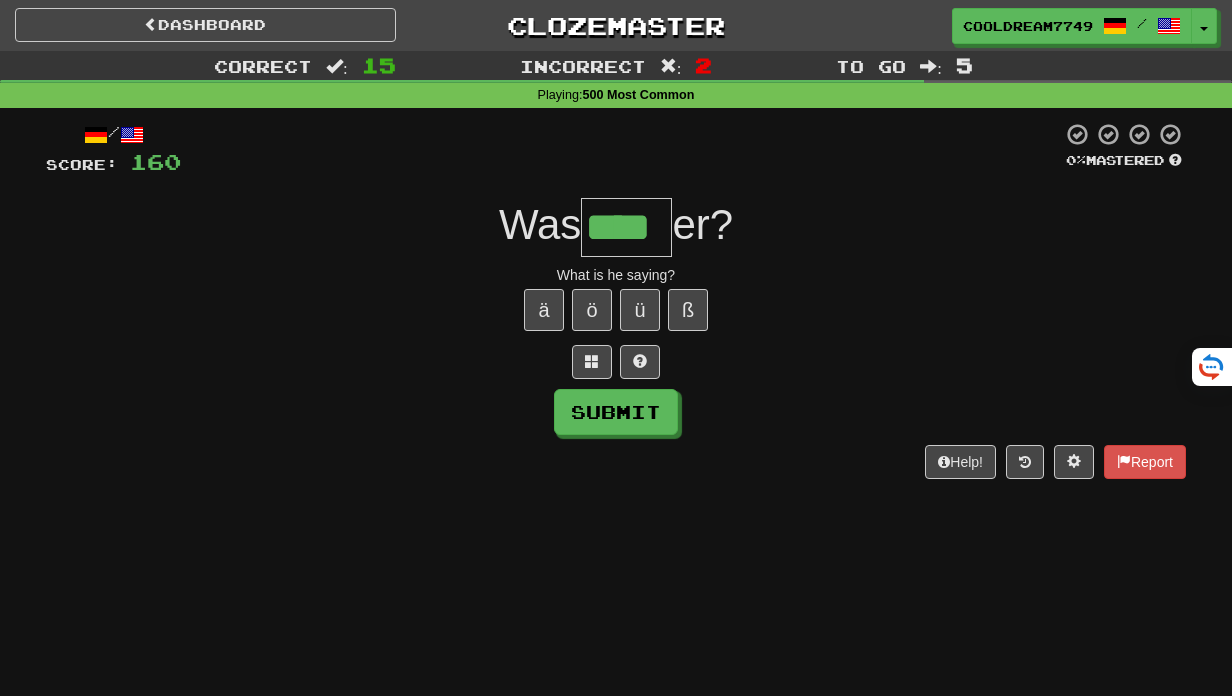 type on "****" 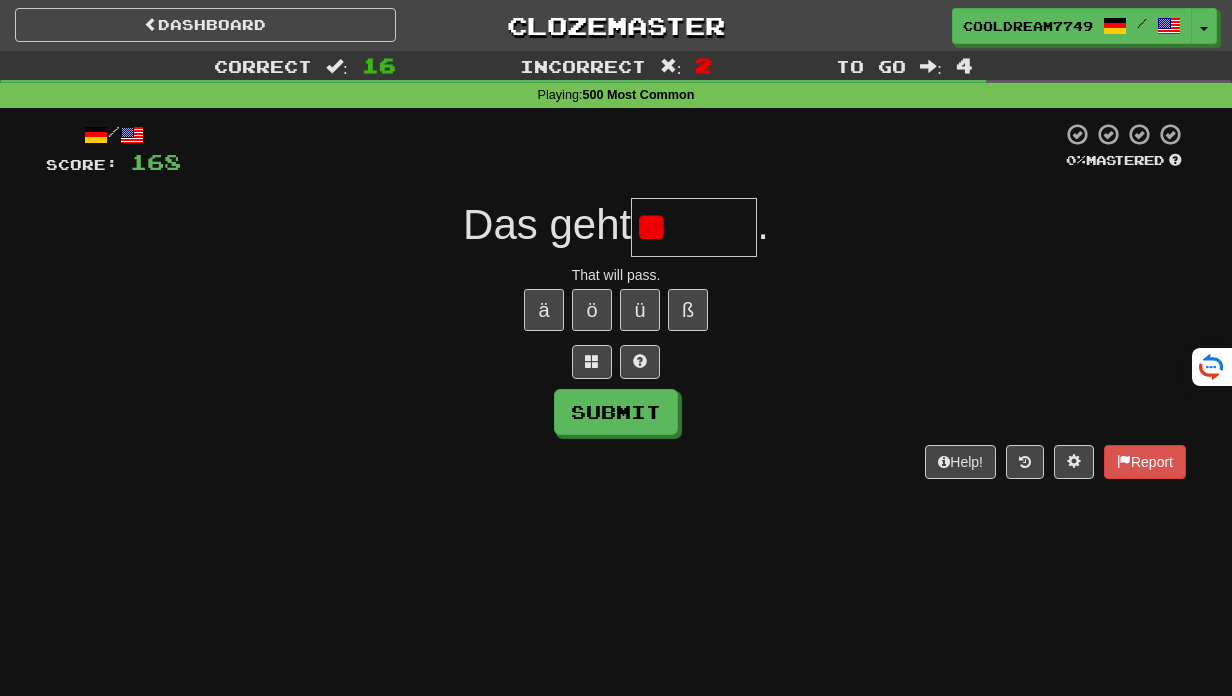 type on "*" 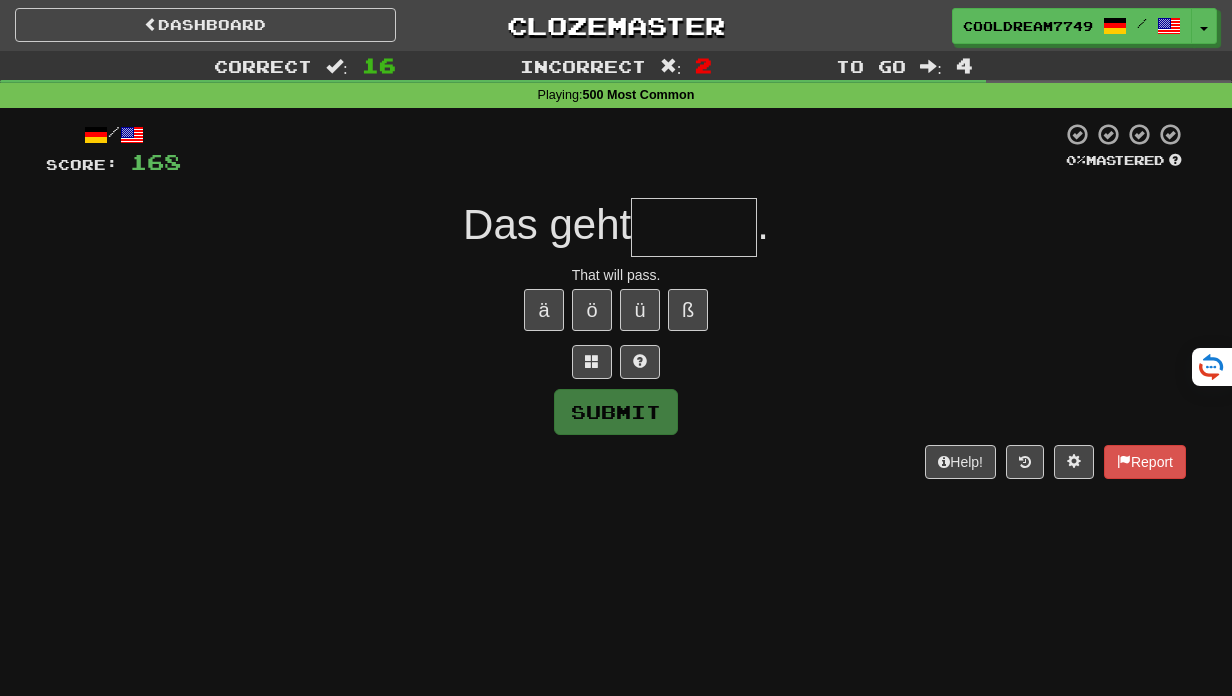 type on "******" 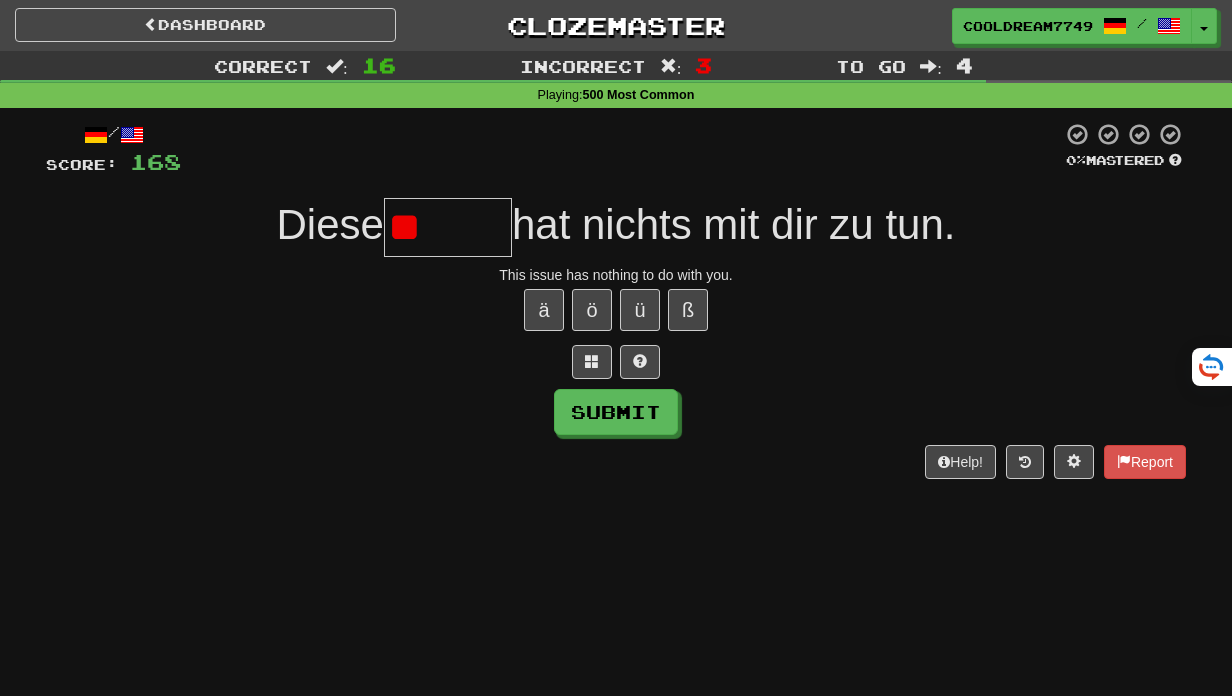type on "*" 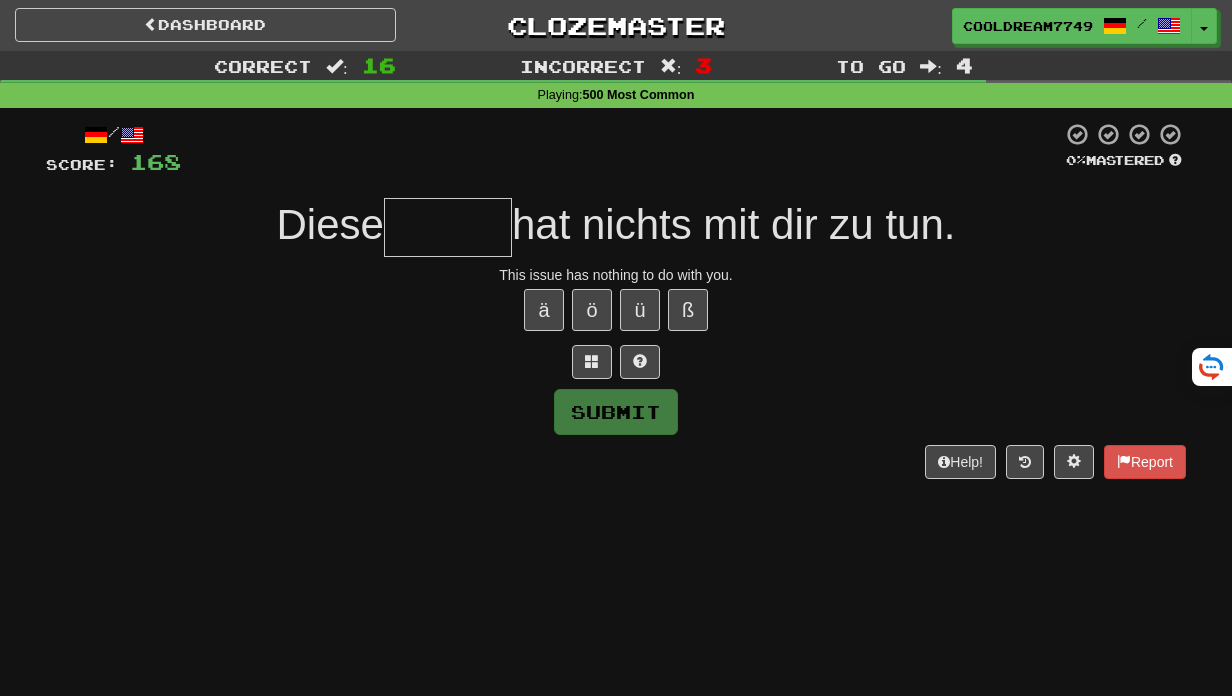 type on "*****" 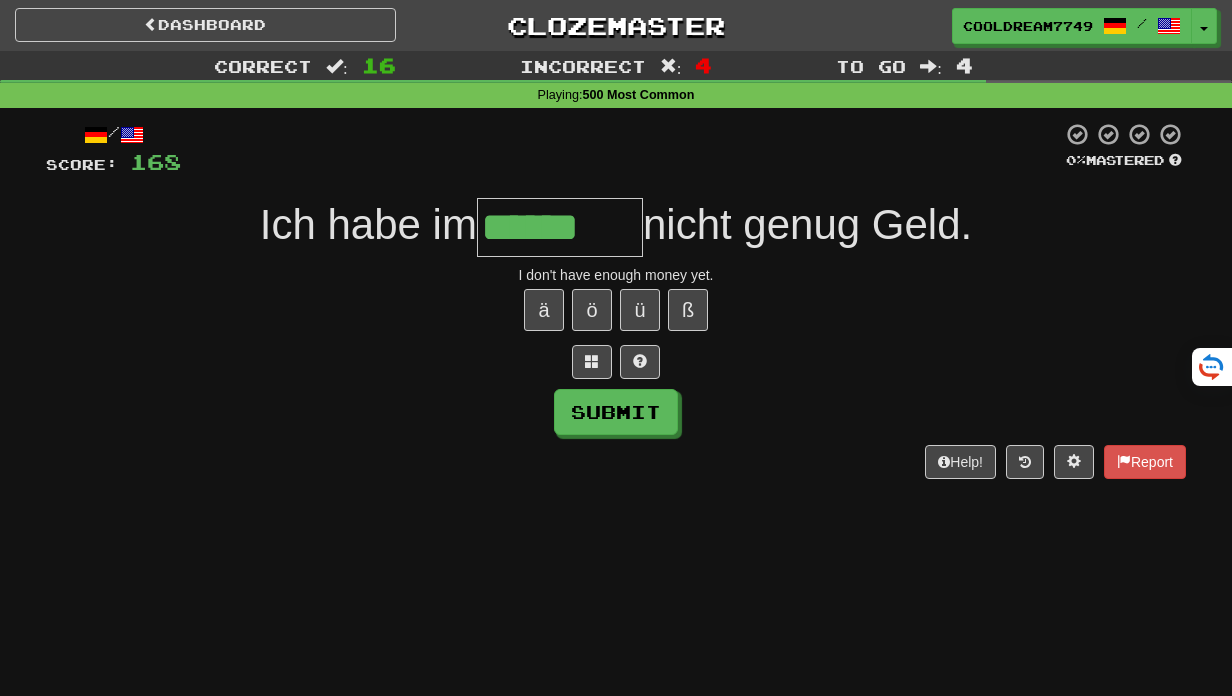 type on "******" 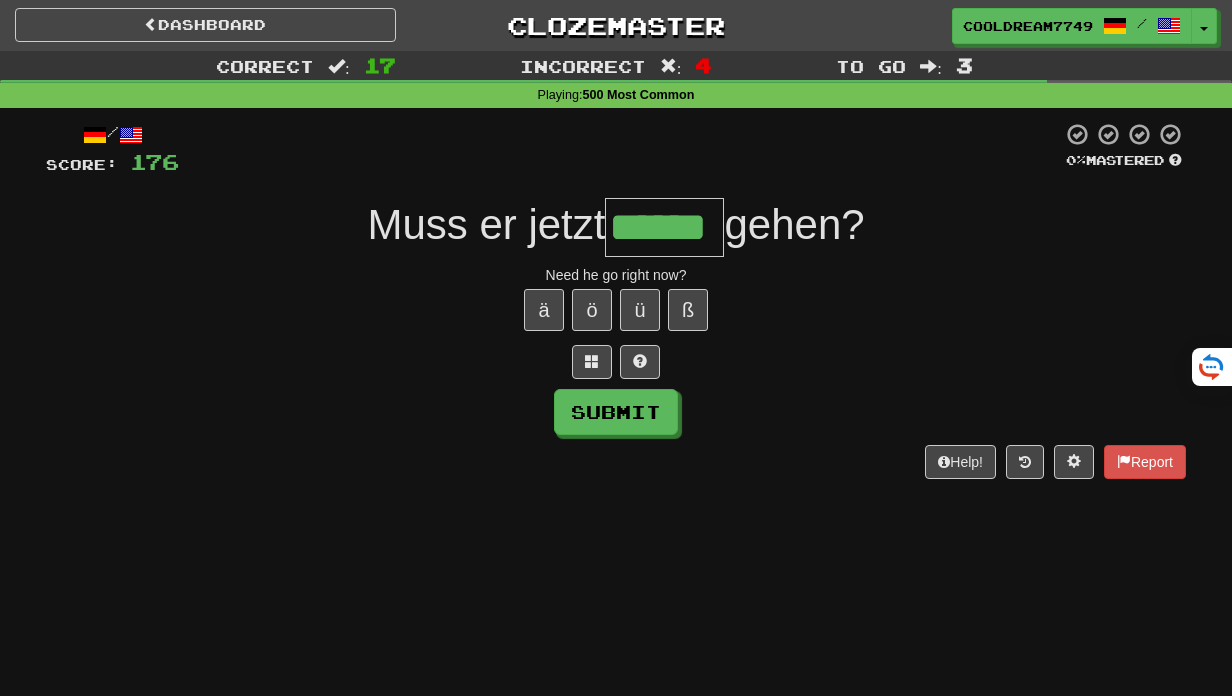 type on "******" 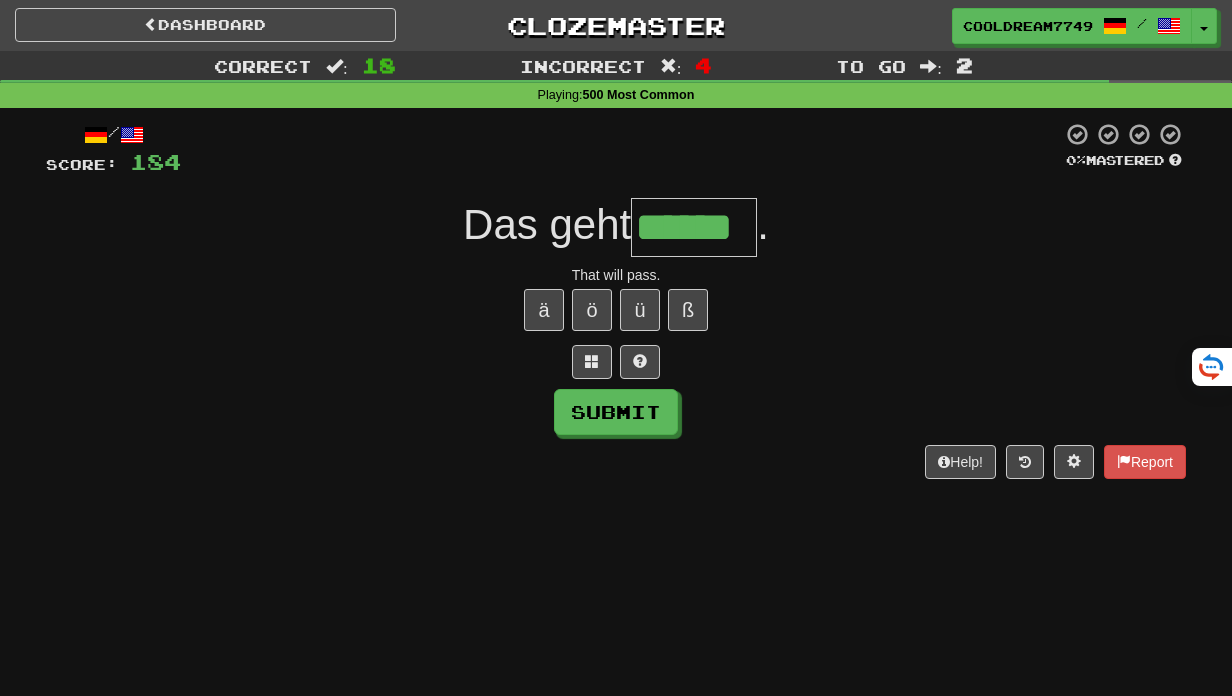 type on "******" 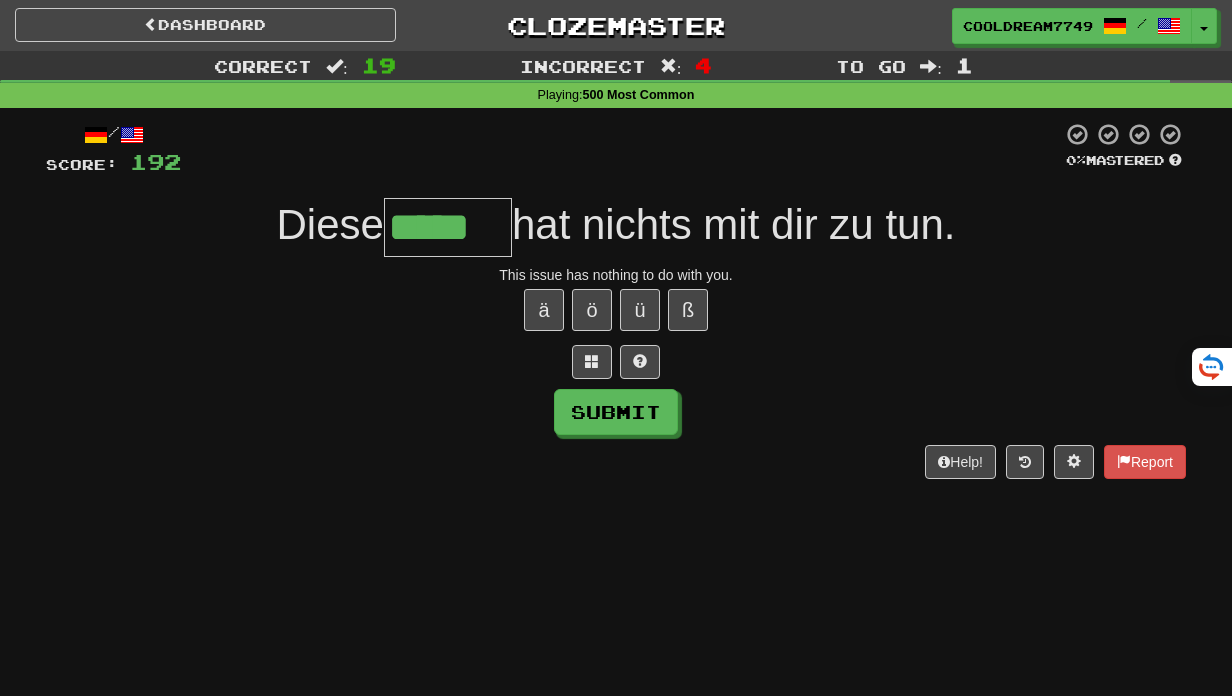 type on "*****" 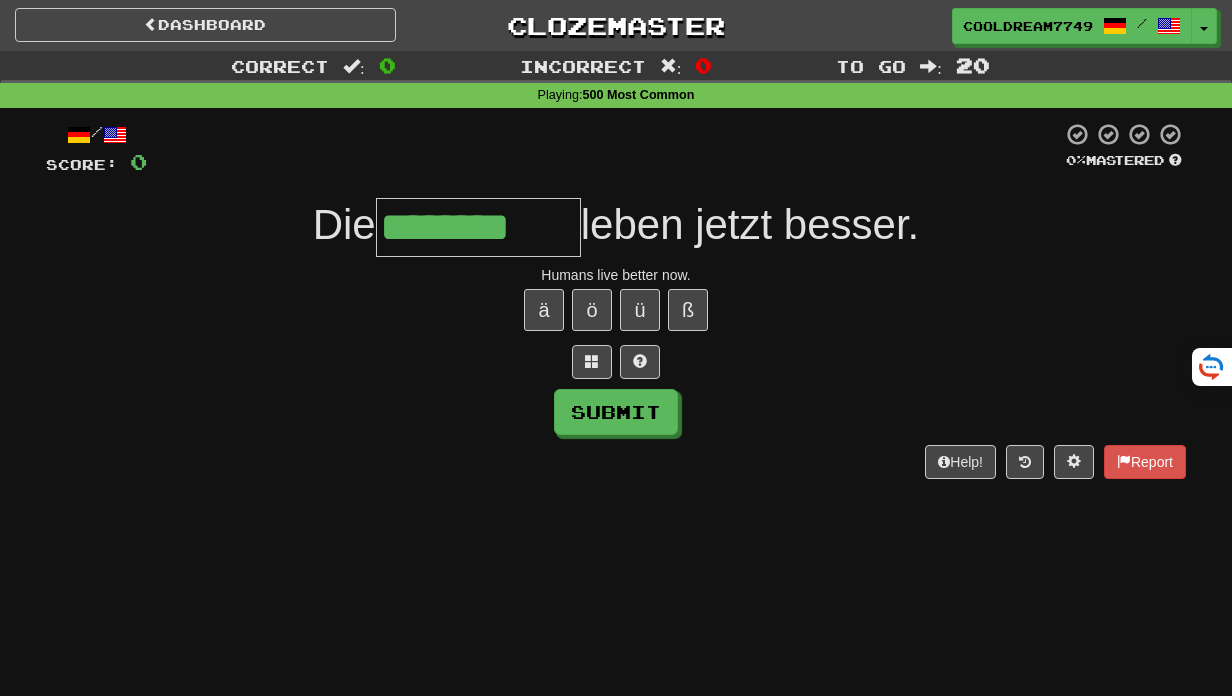 type on "********" 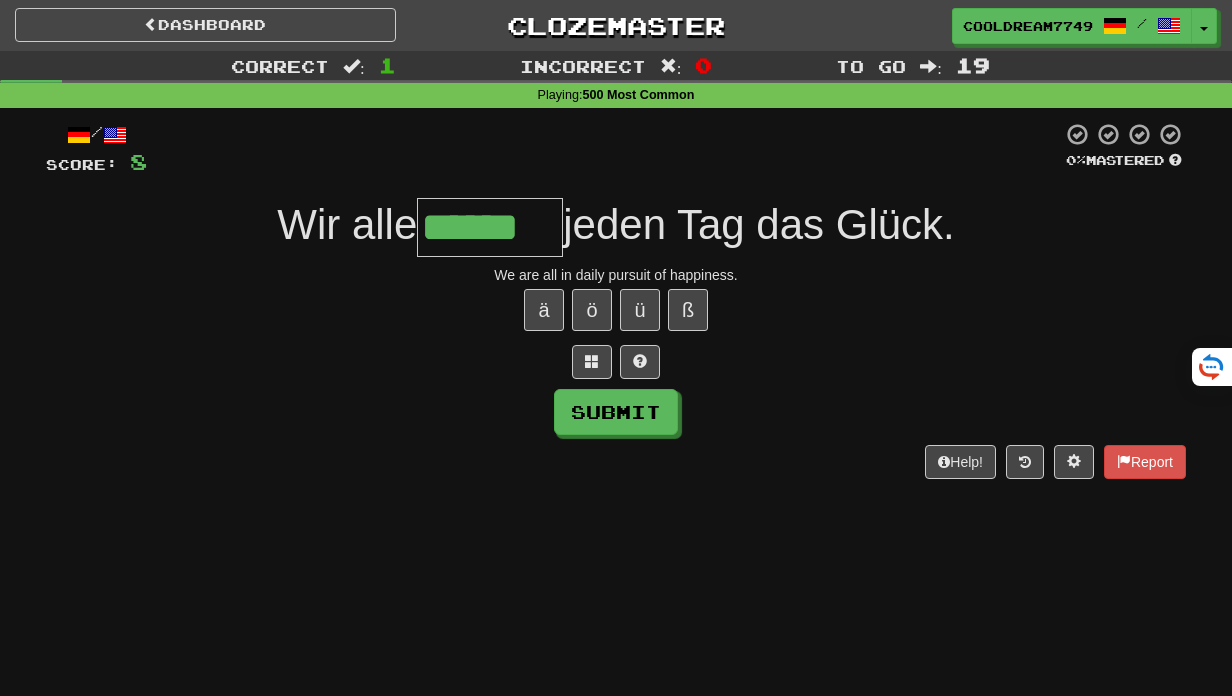 type on "******" 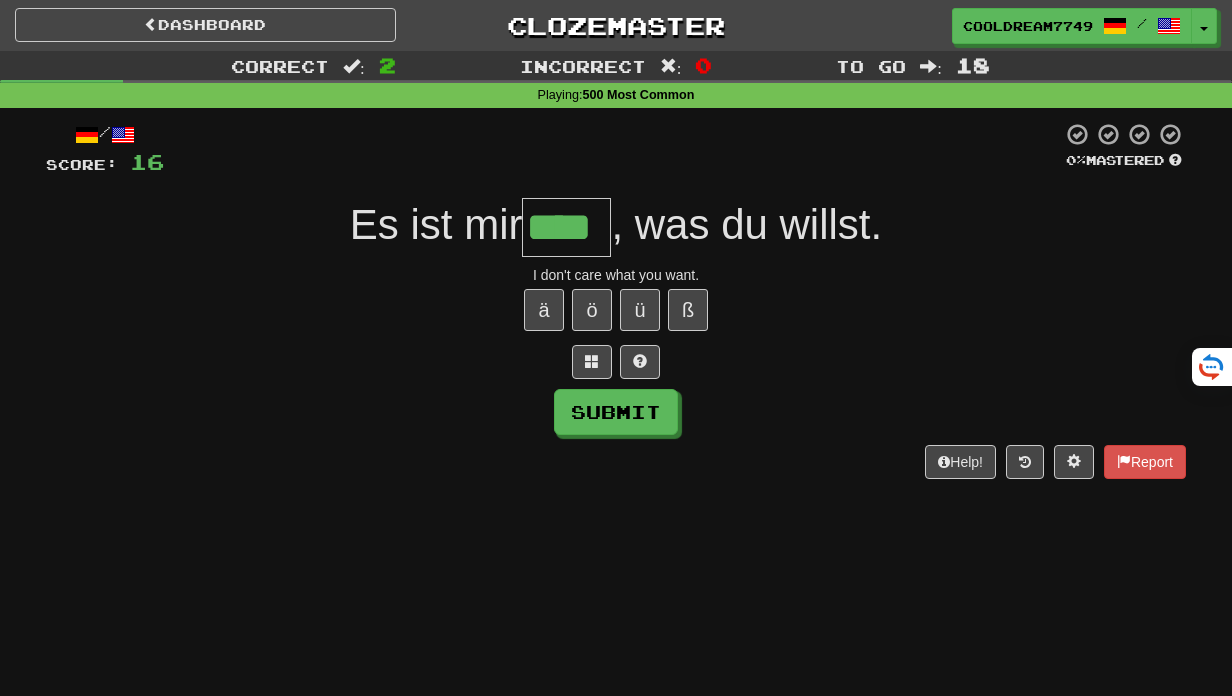 type on "****" 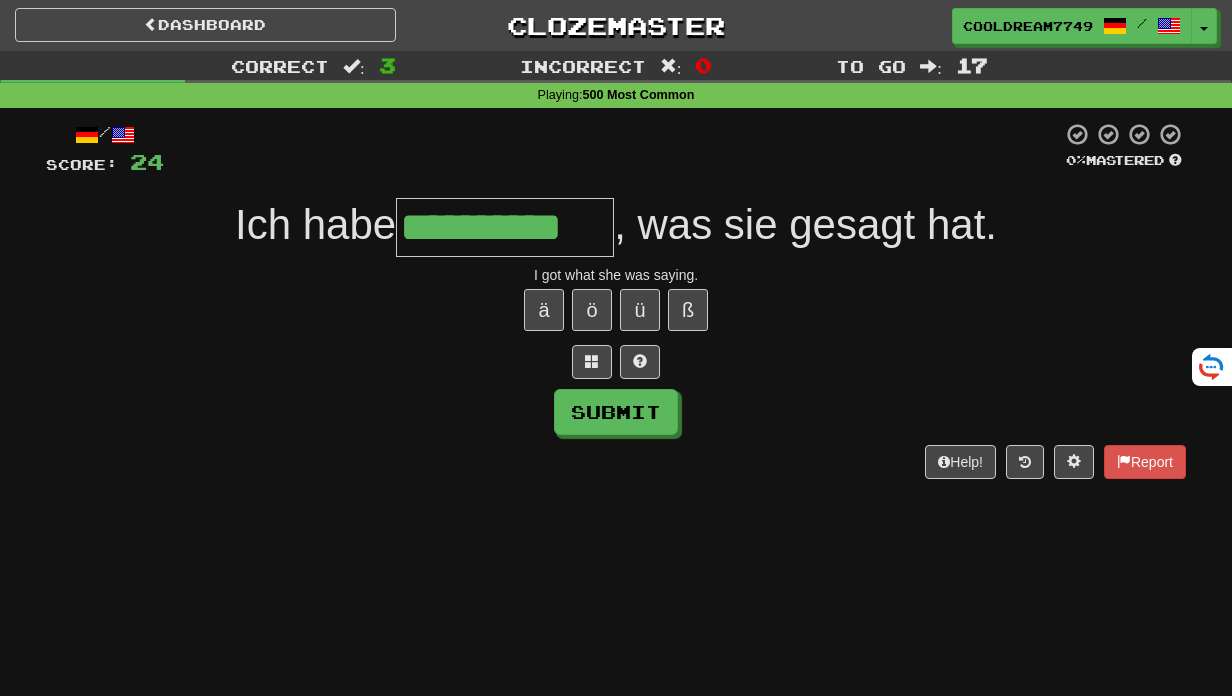 type on "**********" 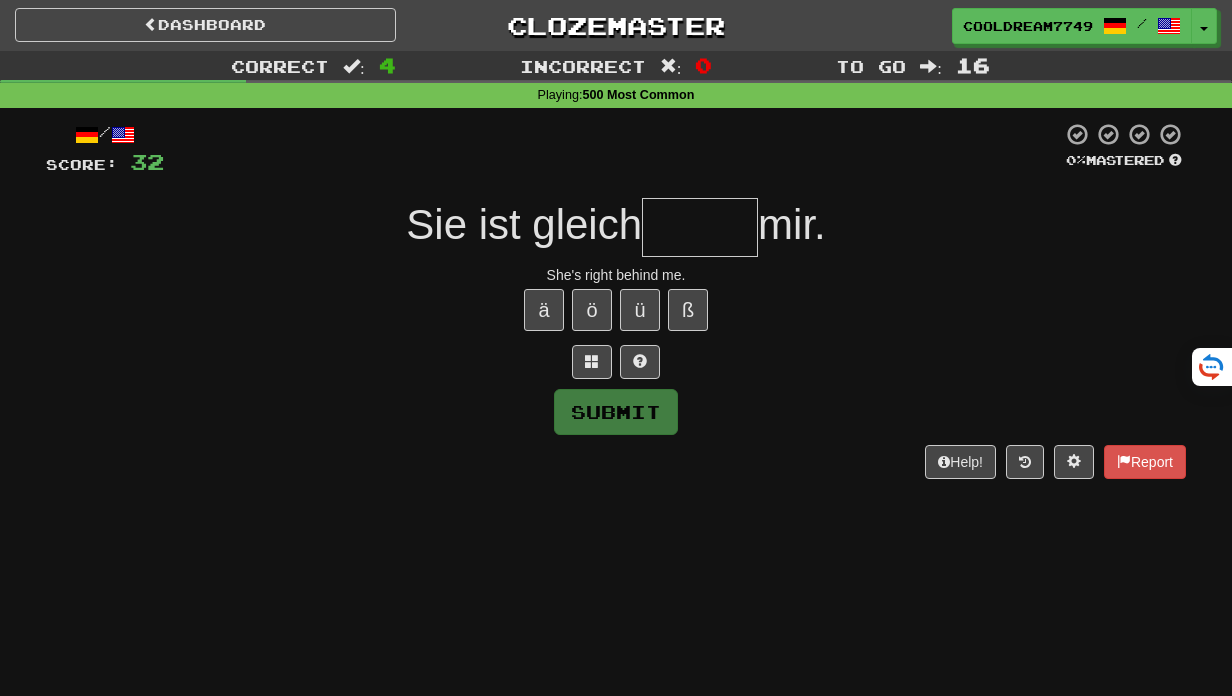 type on "*" 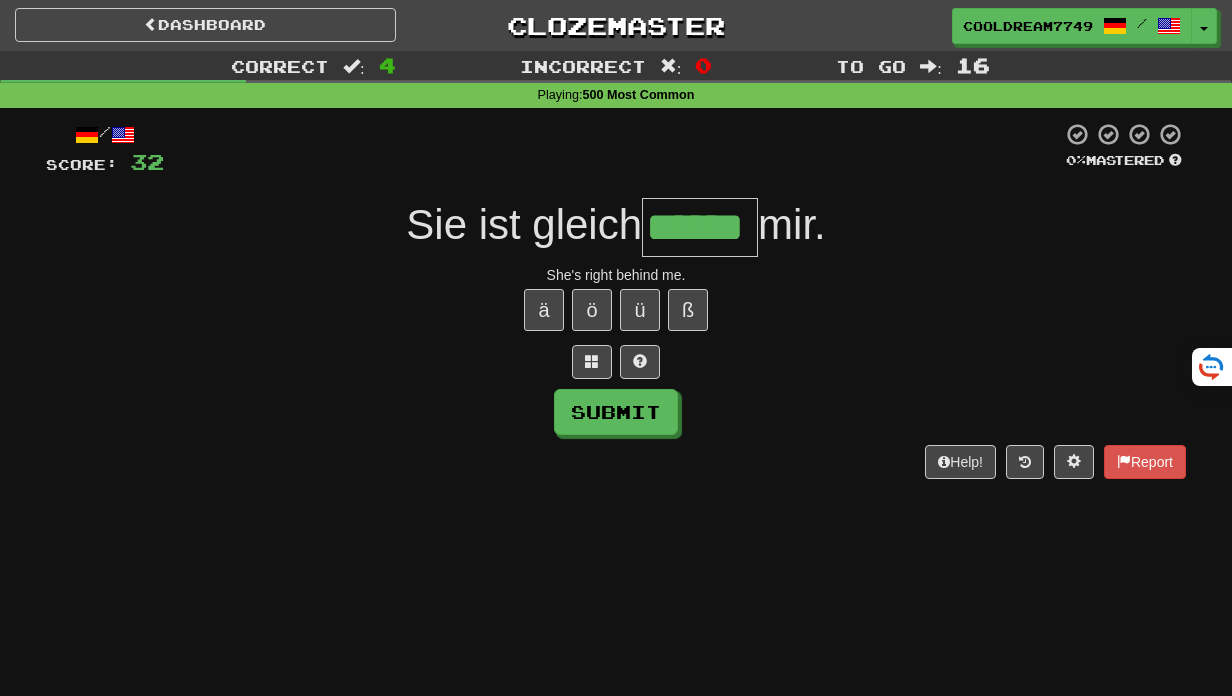 type on "******" 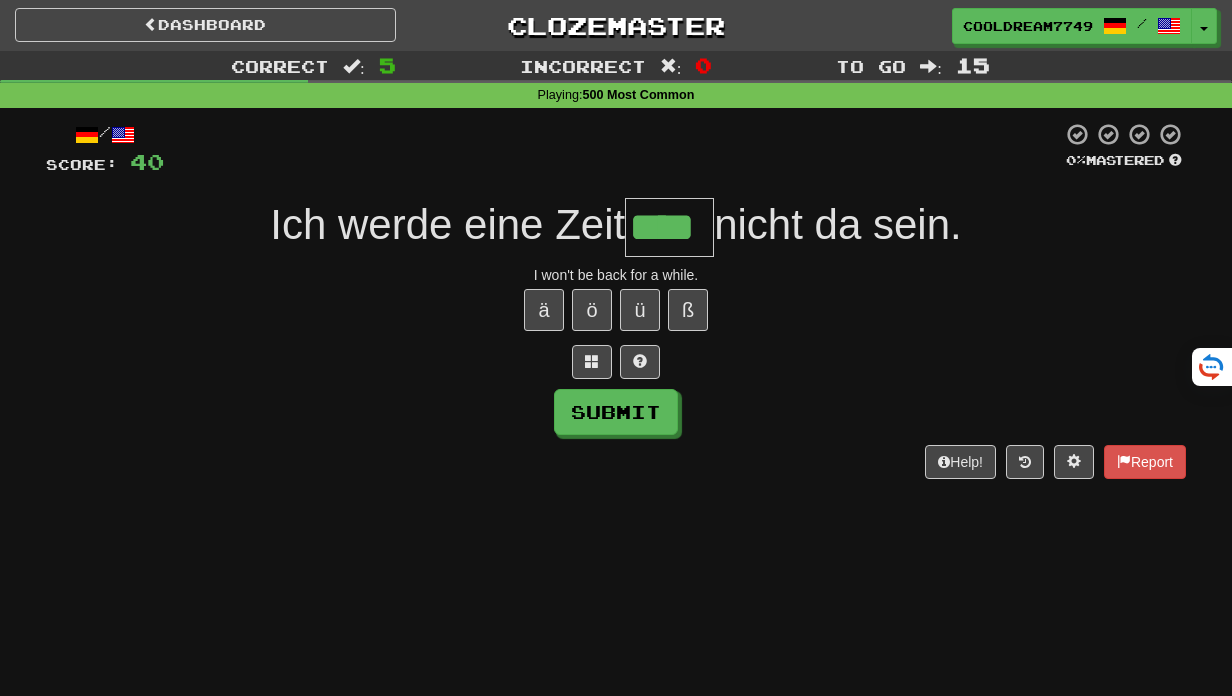 type on "****" 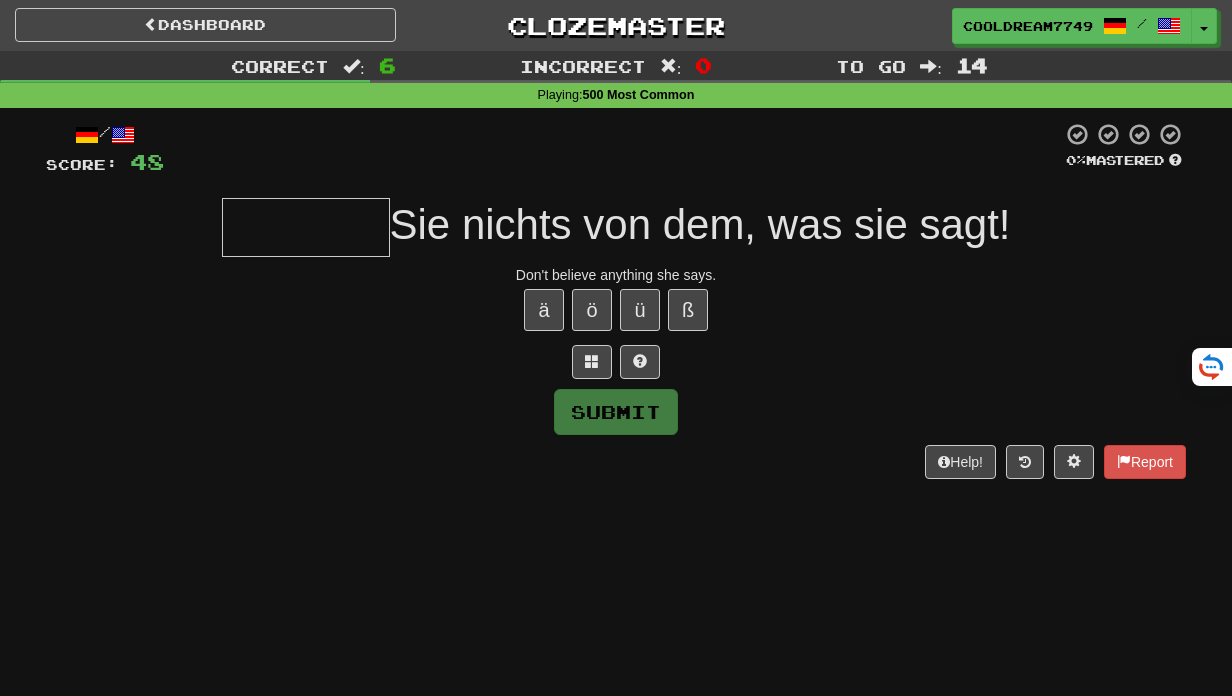 type on "*" 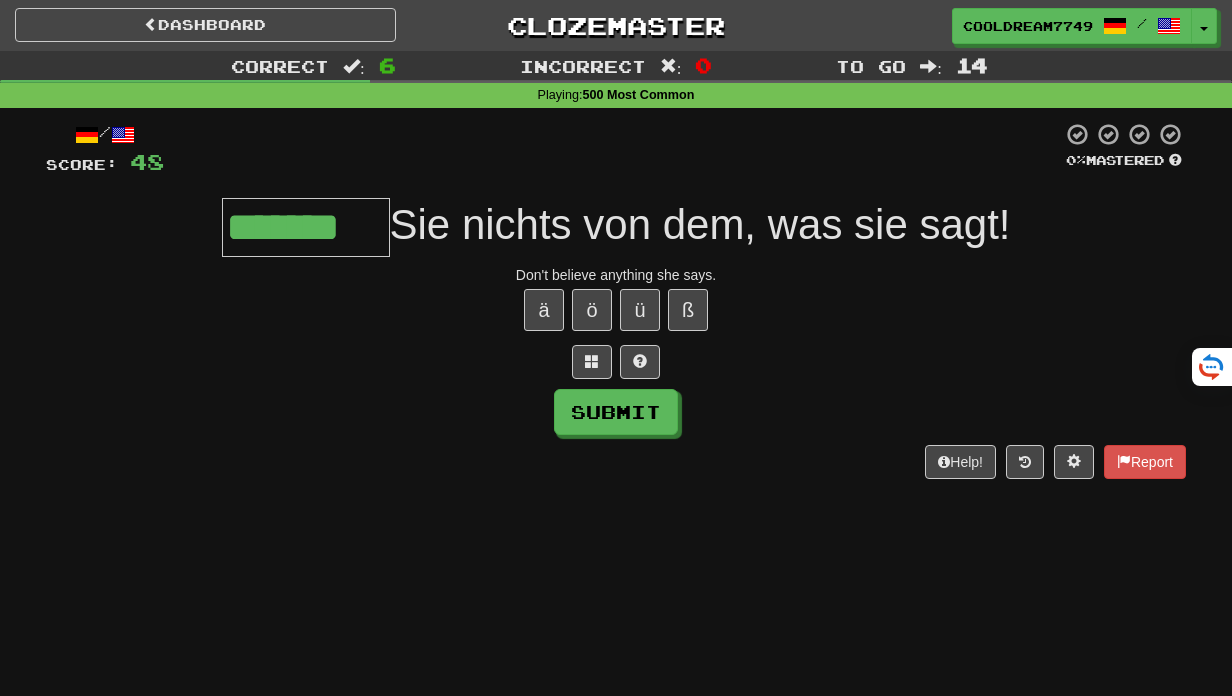 type on "*******" 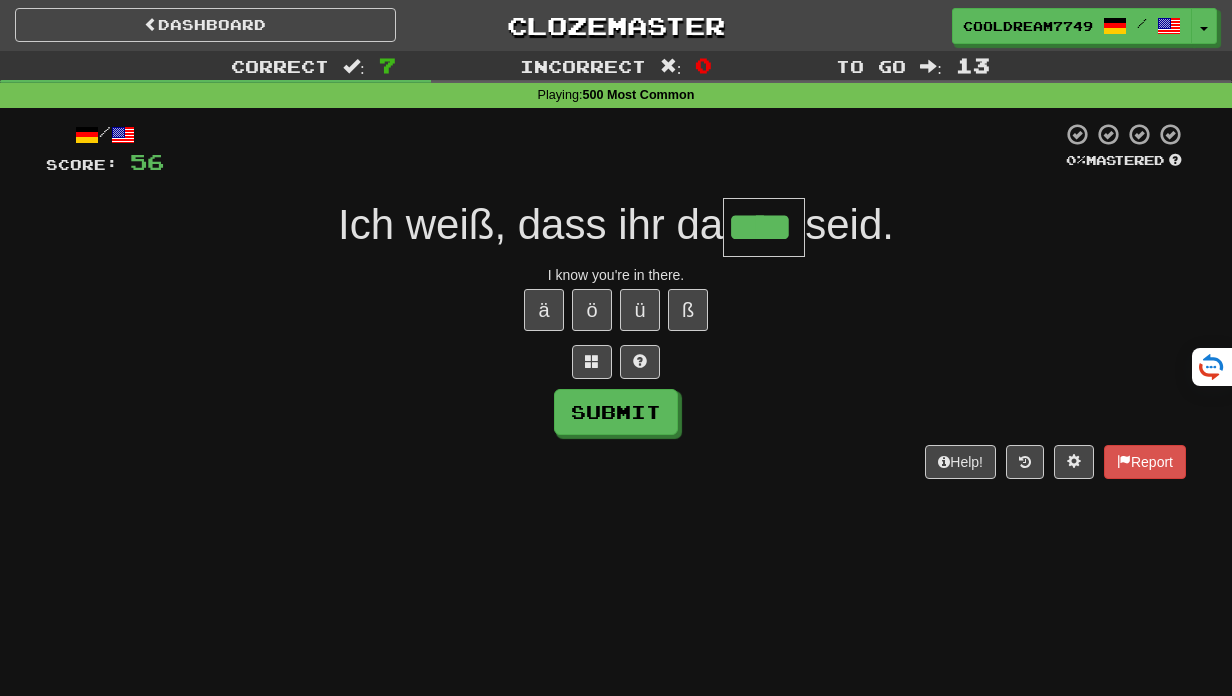 type on "****" 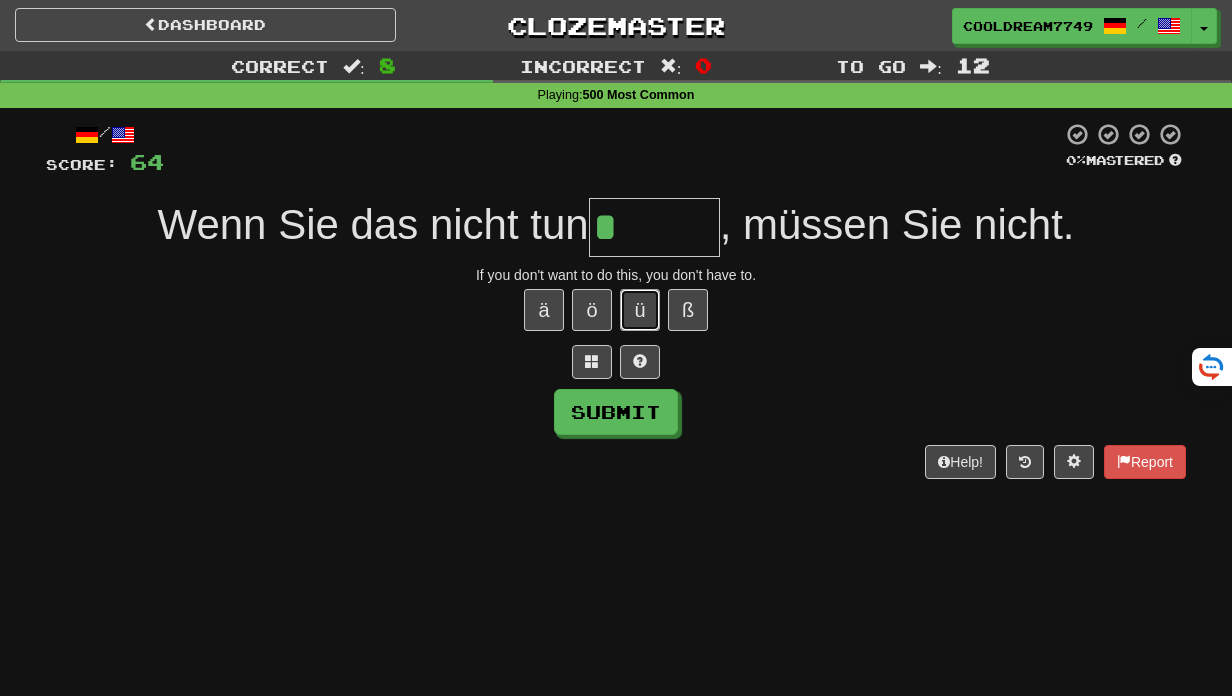 click on "ü" at bounding box center [640, 310] 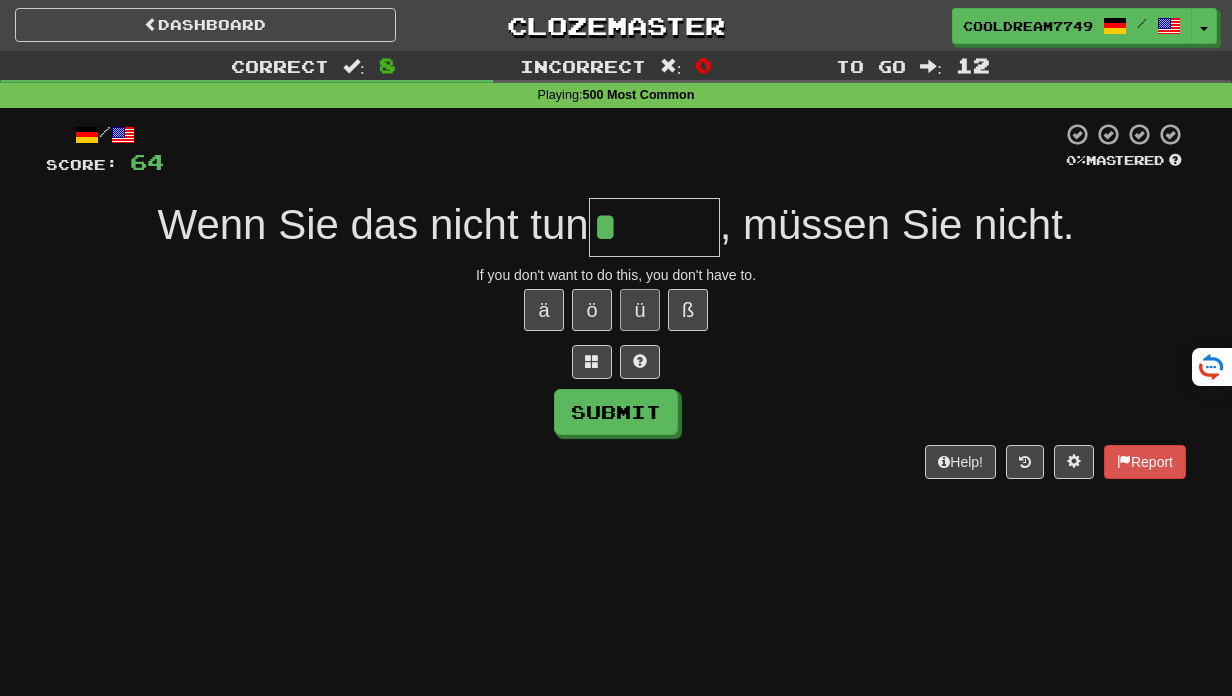 type on "******" 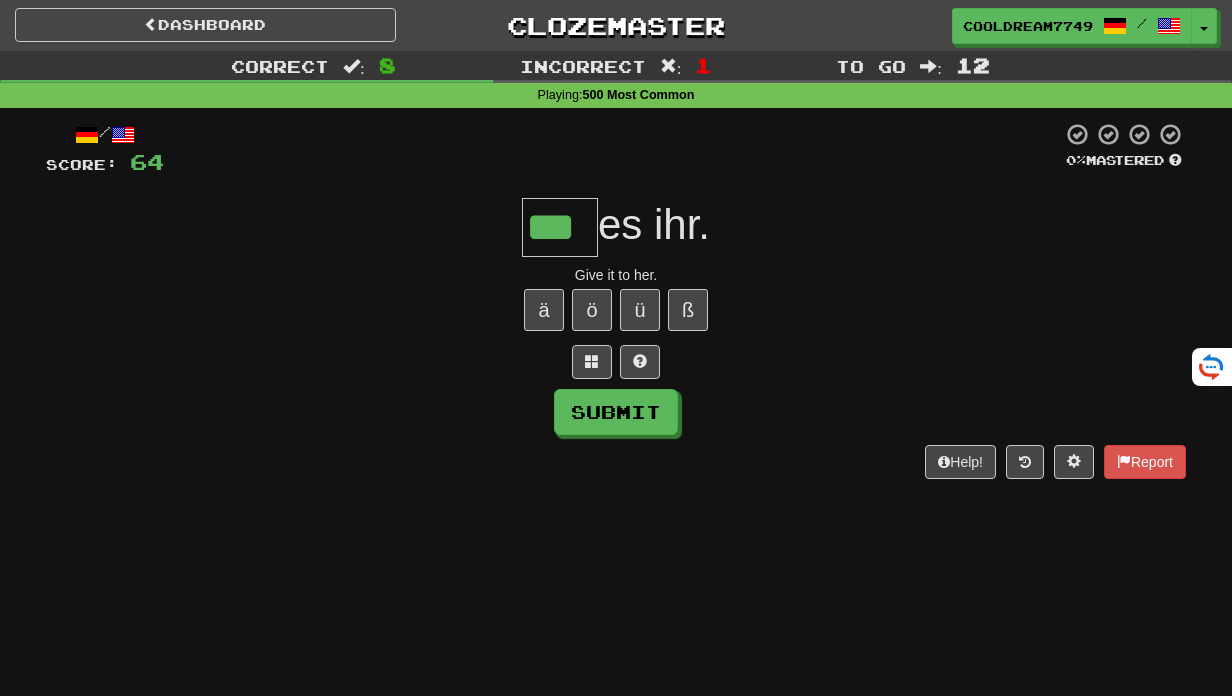 type on "***" 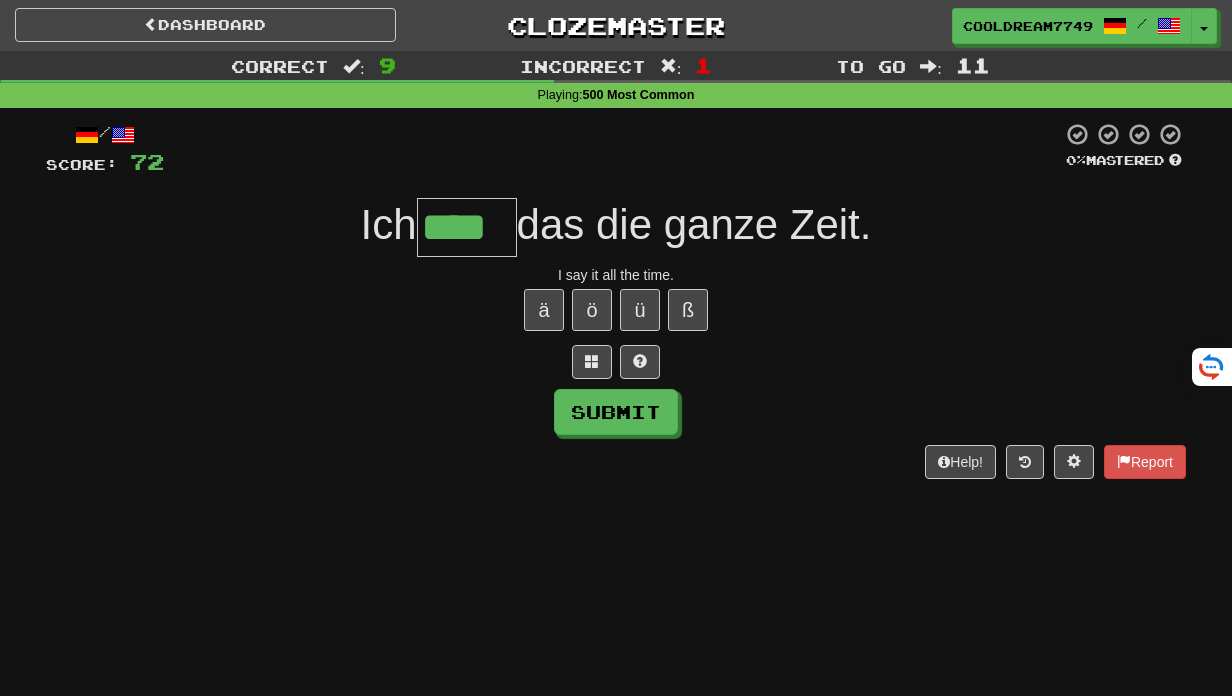 type on "****" 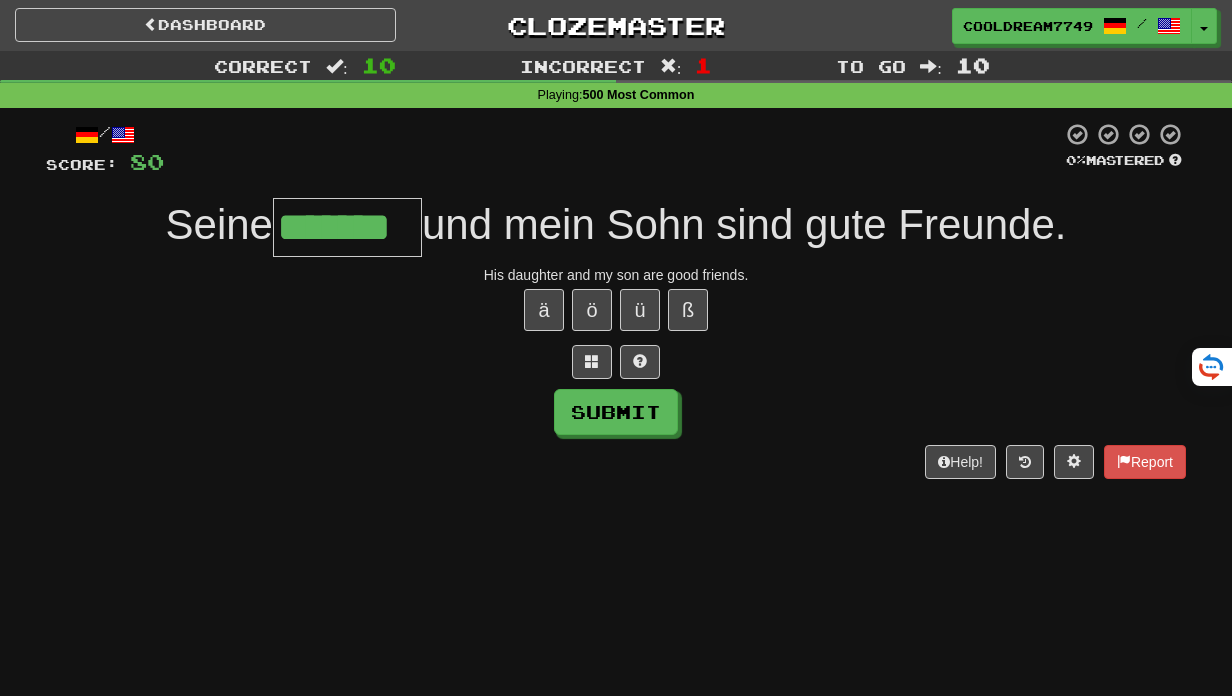 type on "*******" 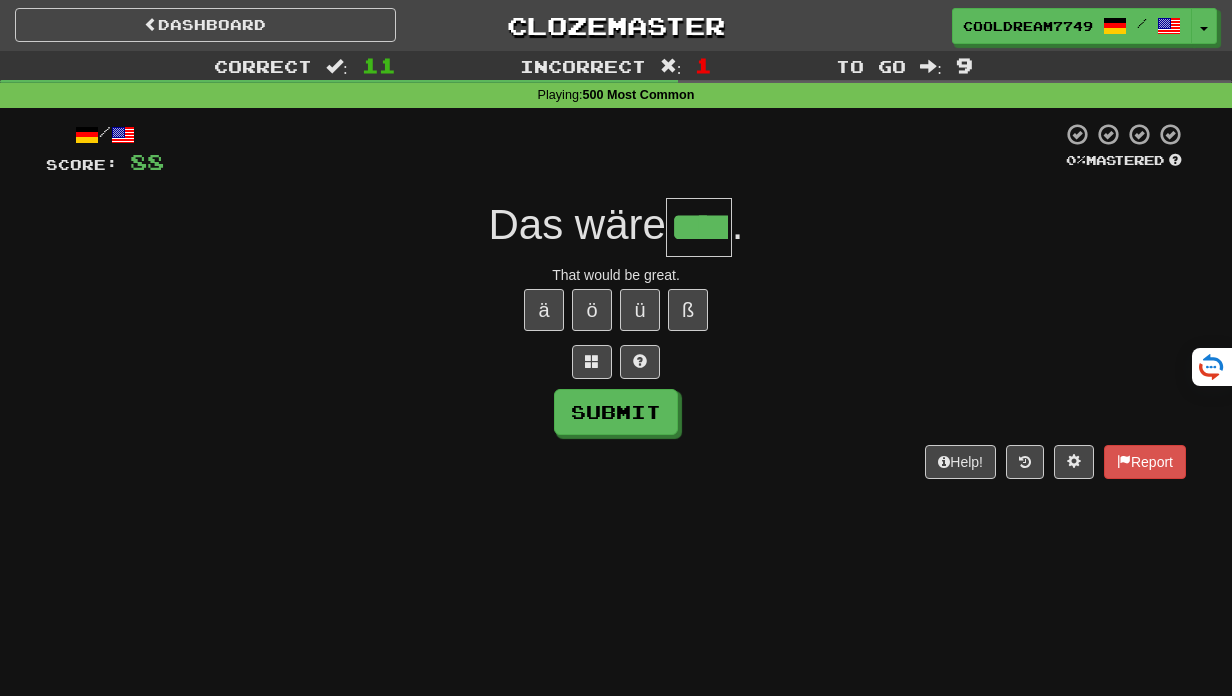type on "****" 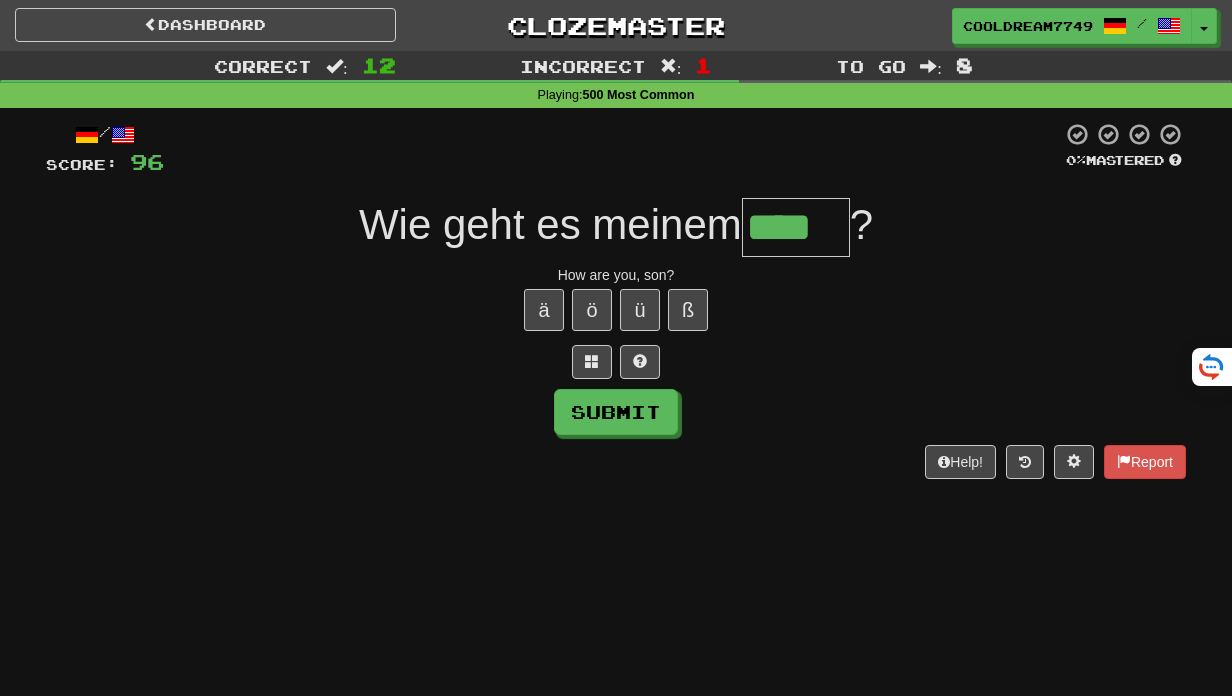 type on "****" 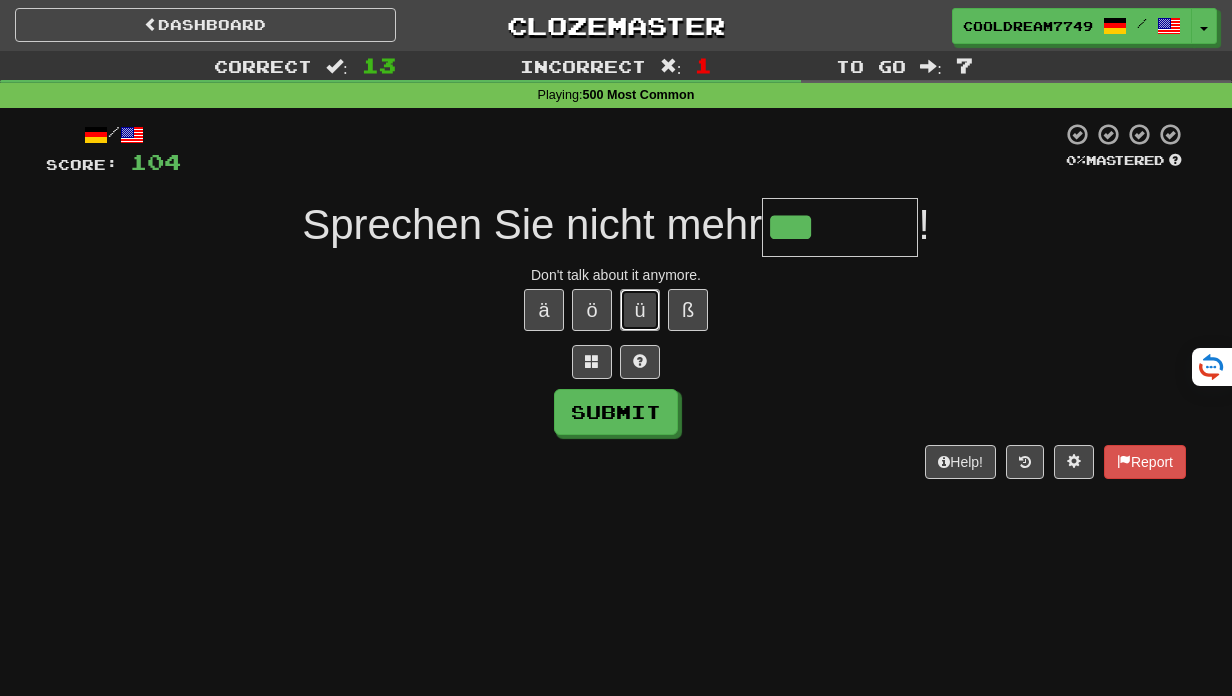 click on "ü" at bounding box center [640, 310] 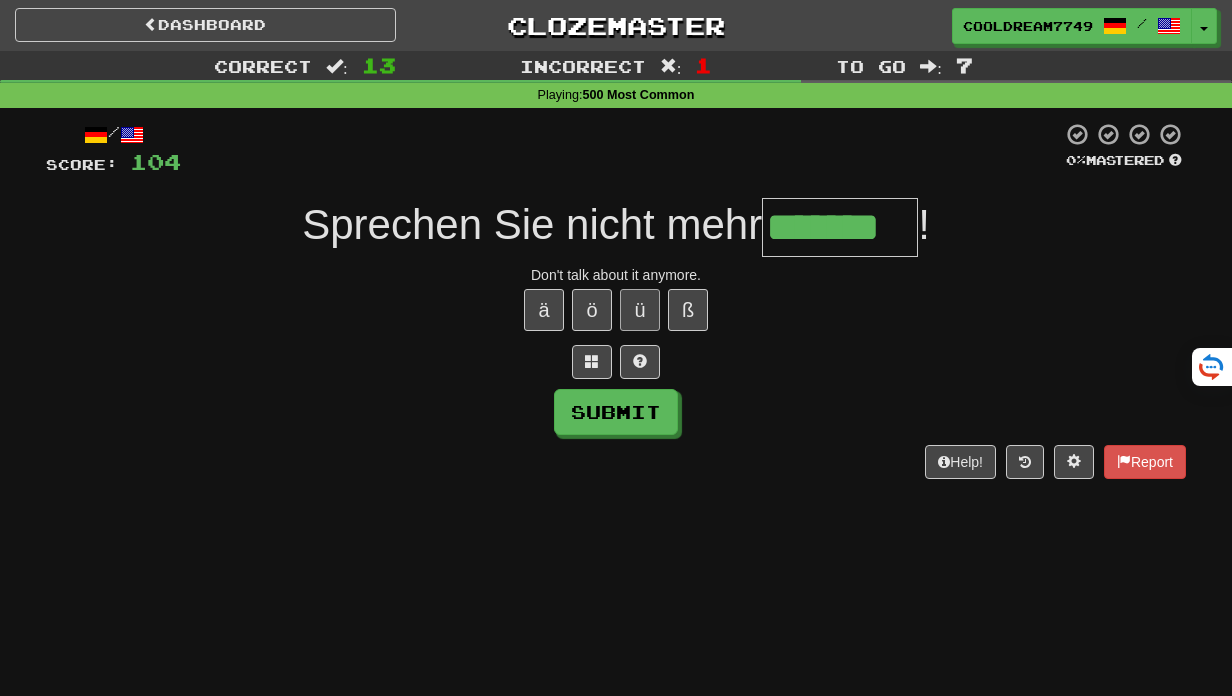 type on "*******" 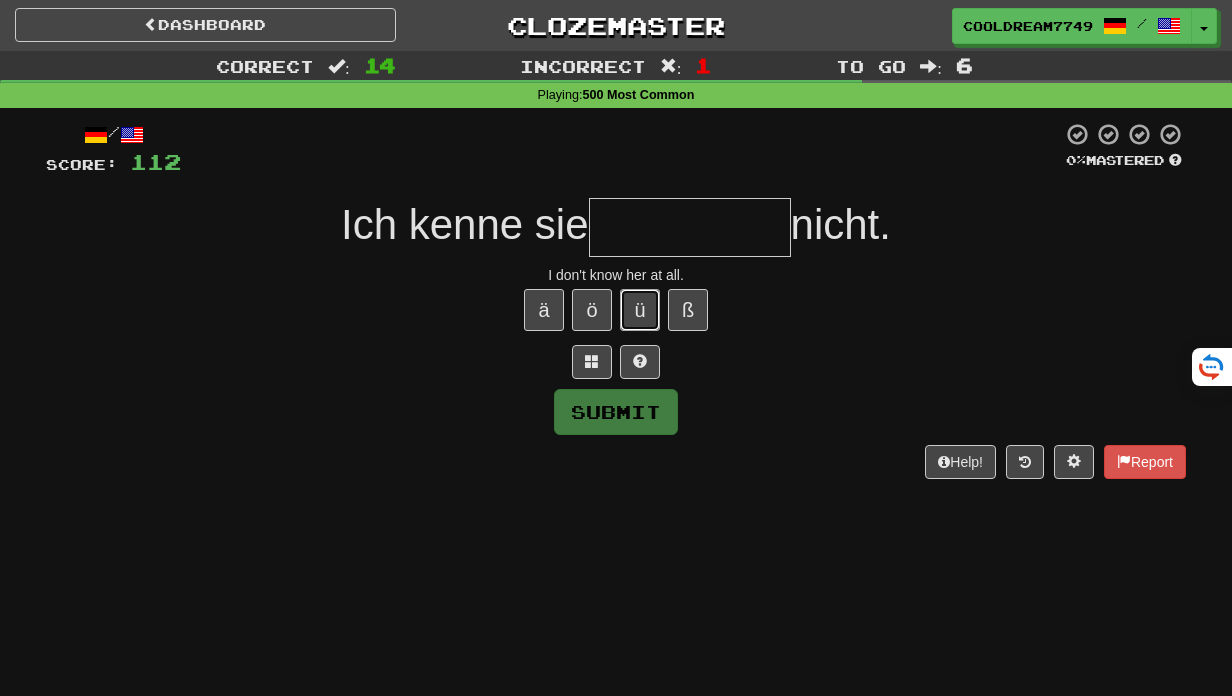 click on "ü" at bounding box center [640, 310] 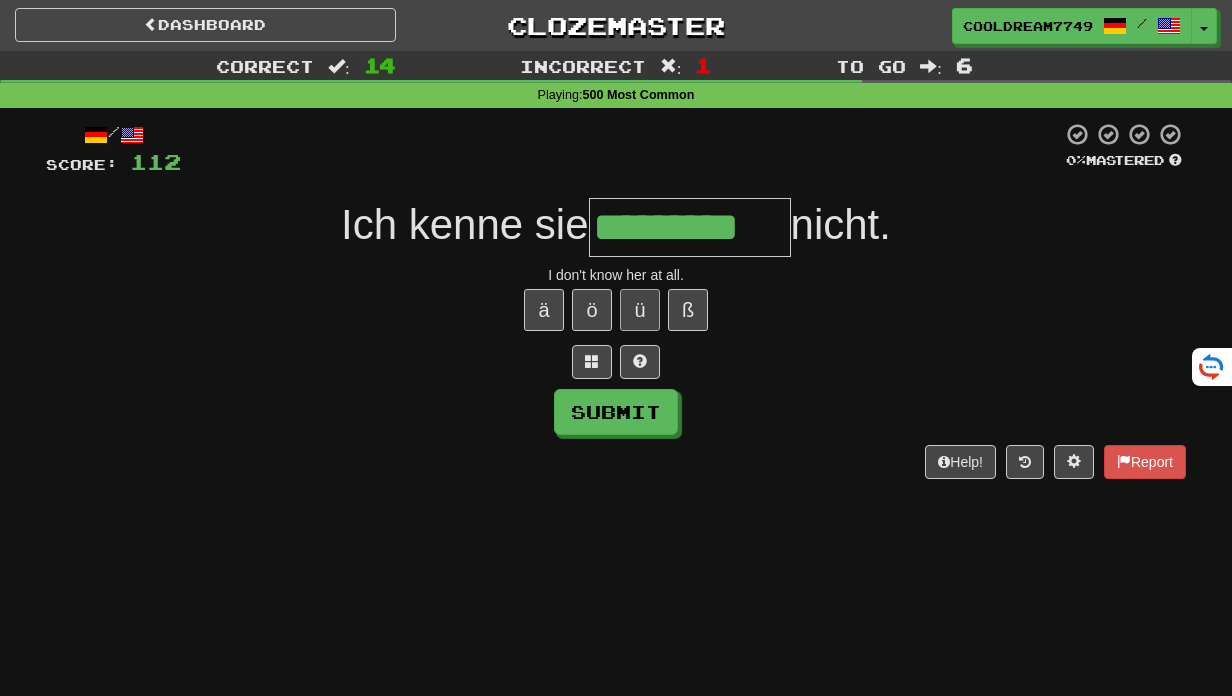 type on "*********" 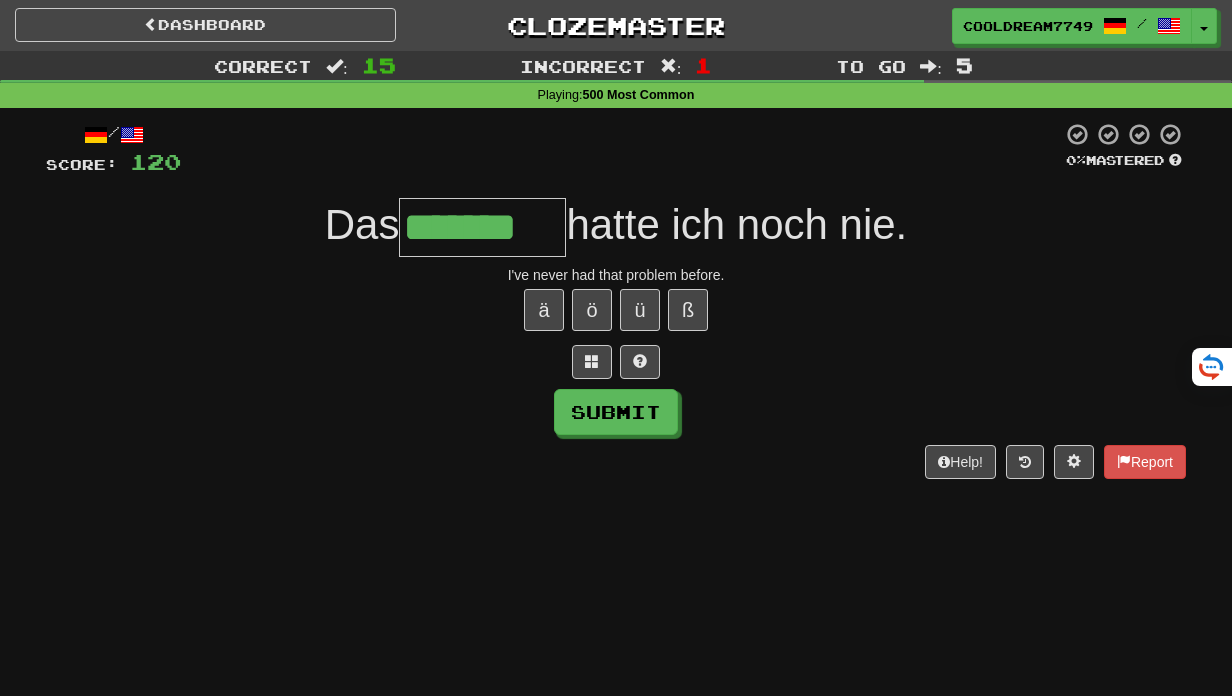 type on "*******" 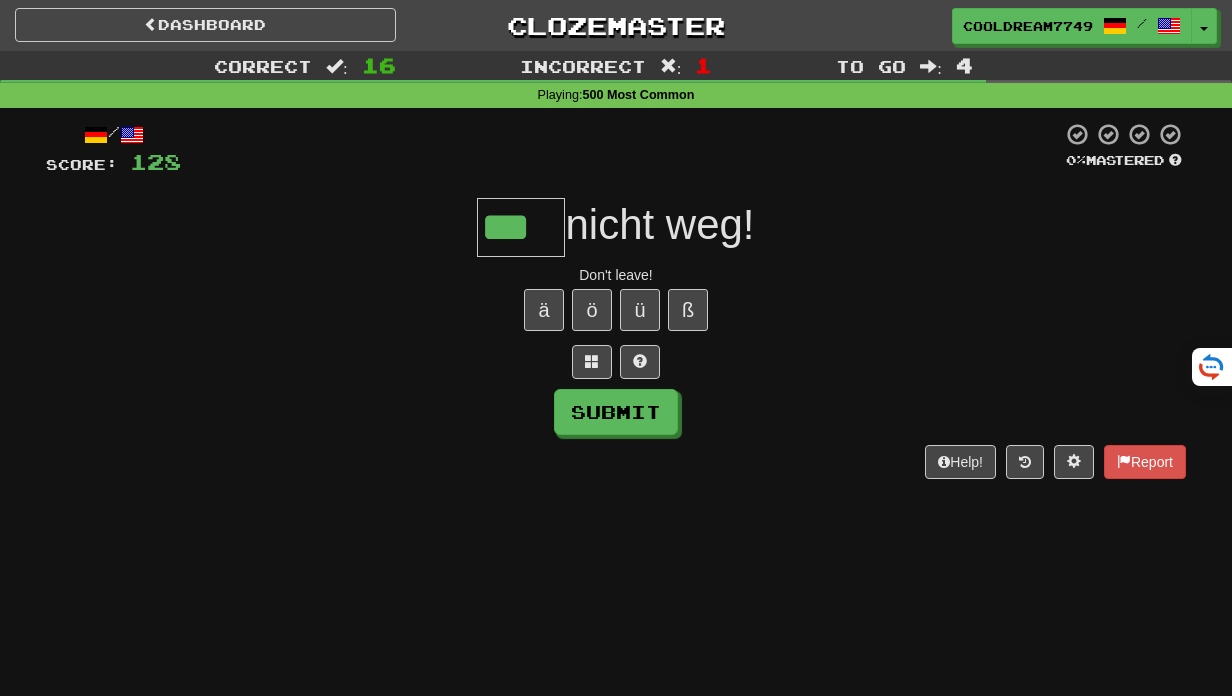 type on "***" 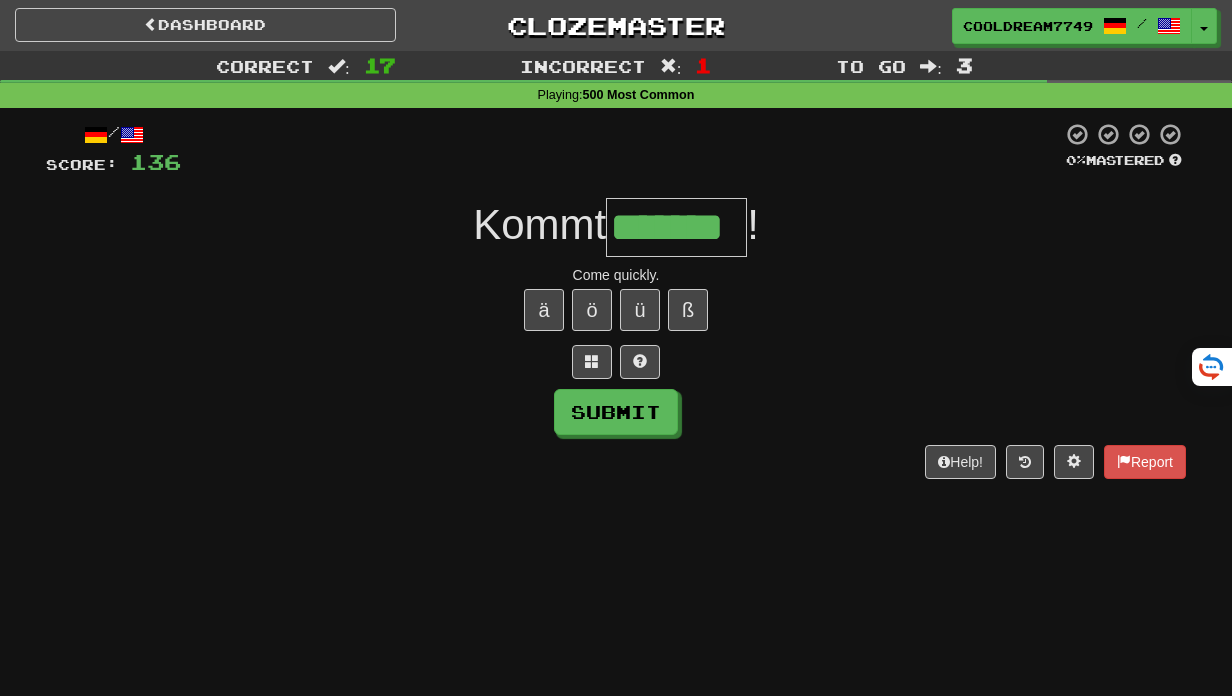 type on "*******" 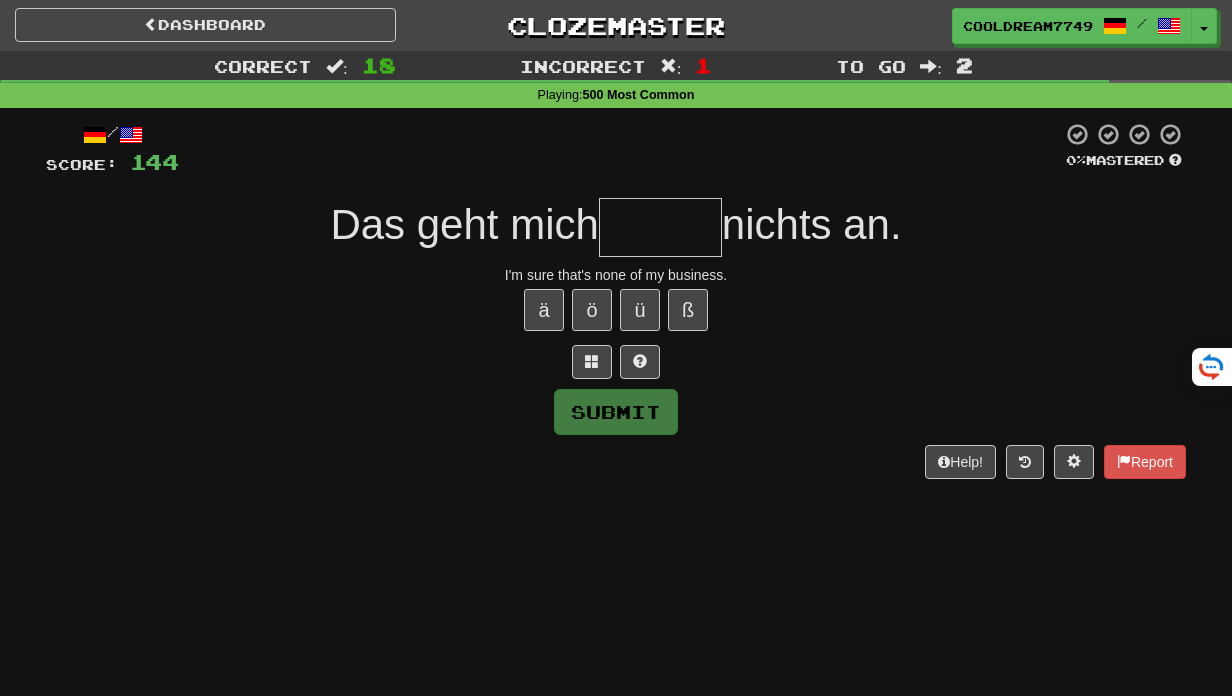 type on "*" 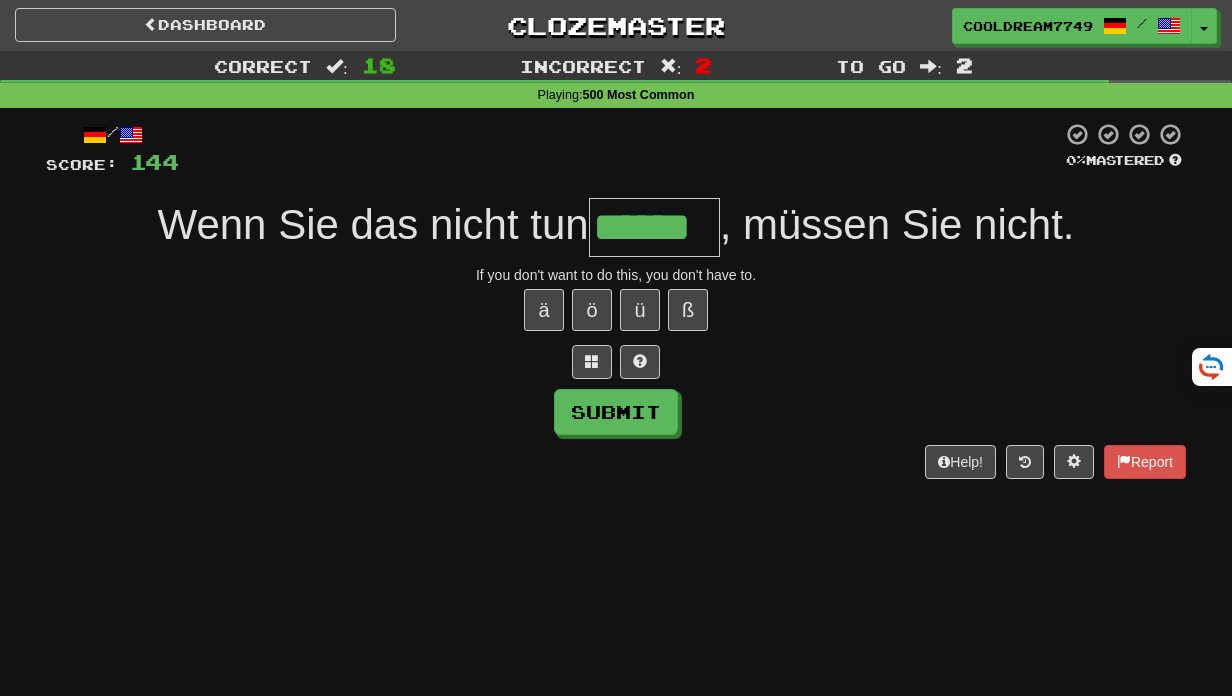 type on "******" 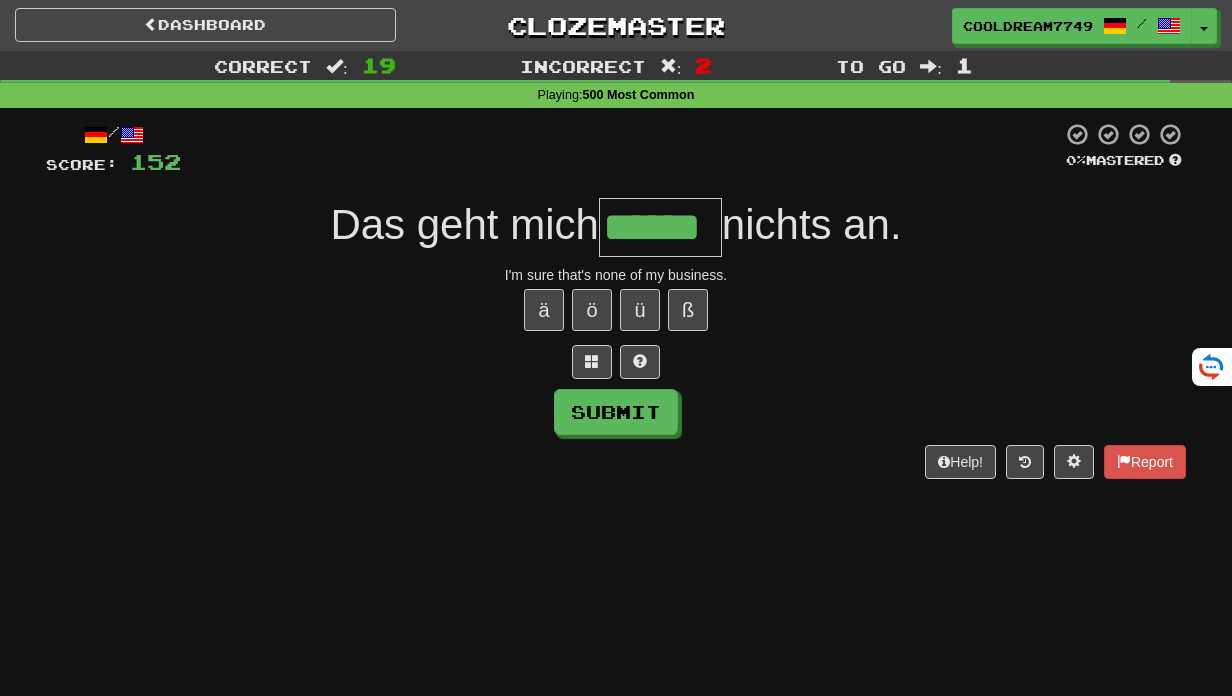 type on "******" 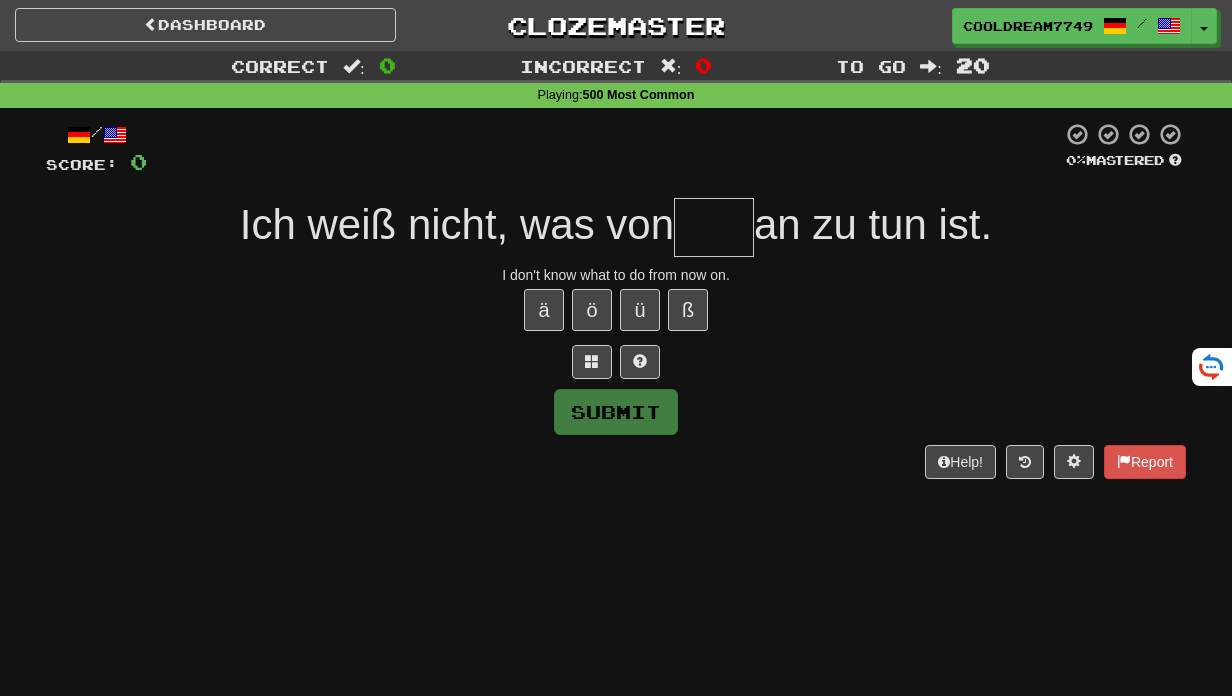 type on "*" 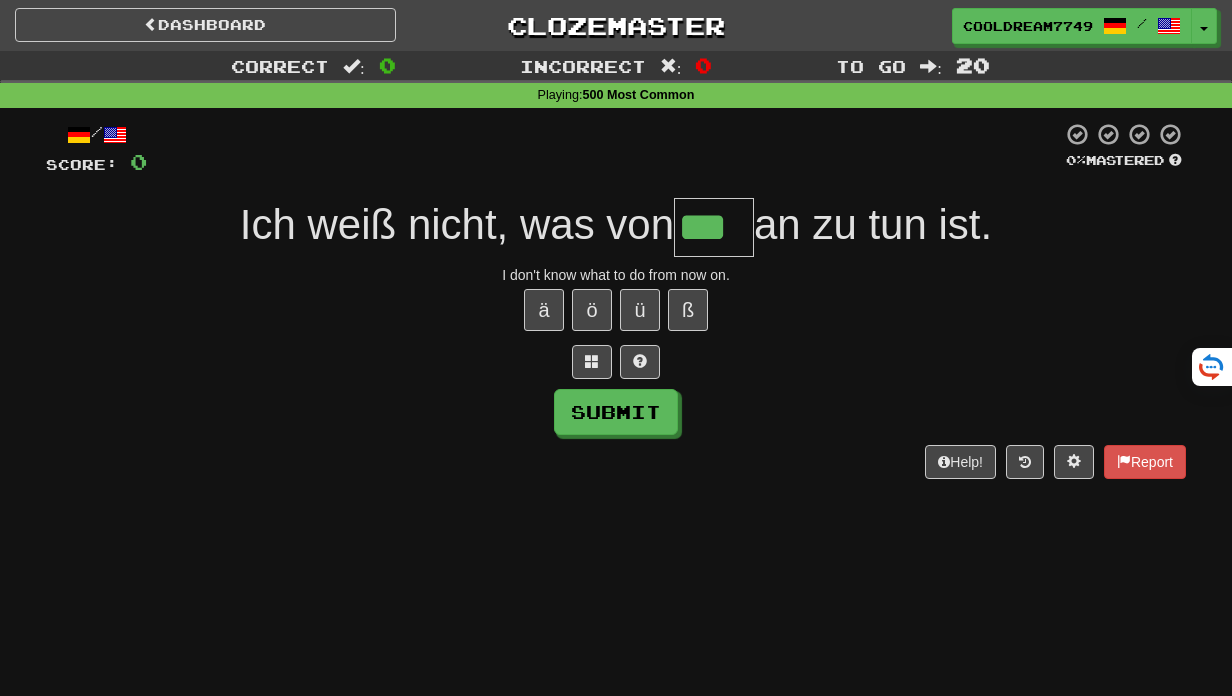 type on "***" 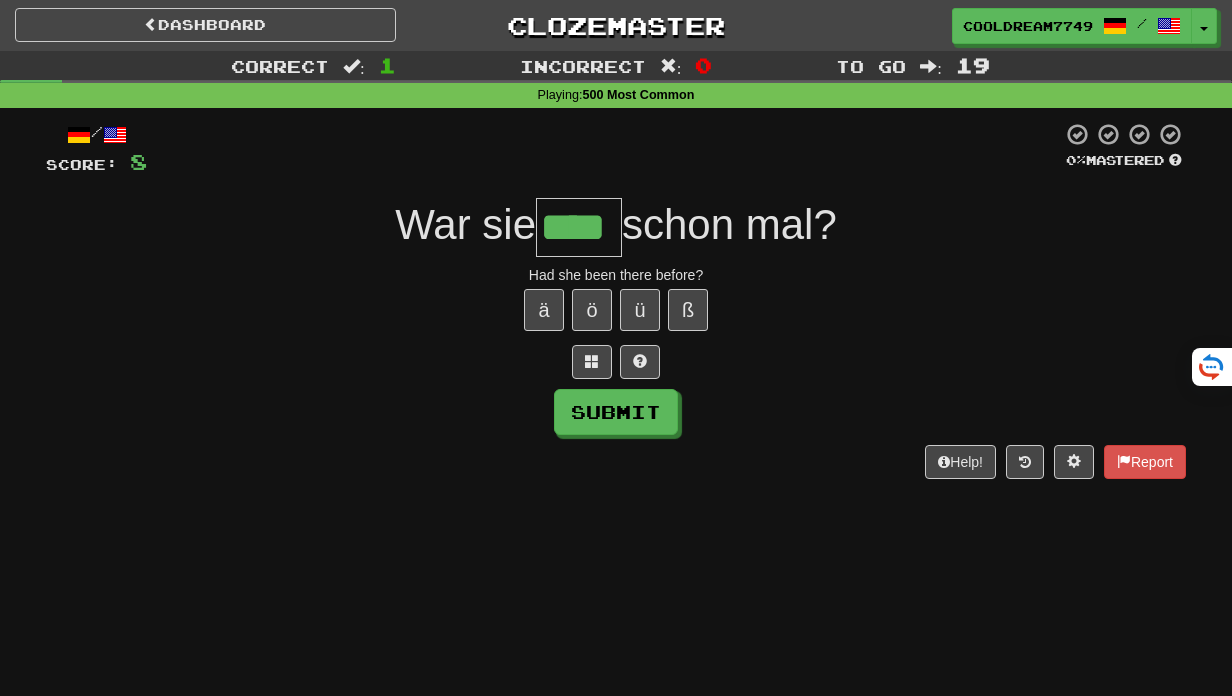 type on "****" 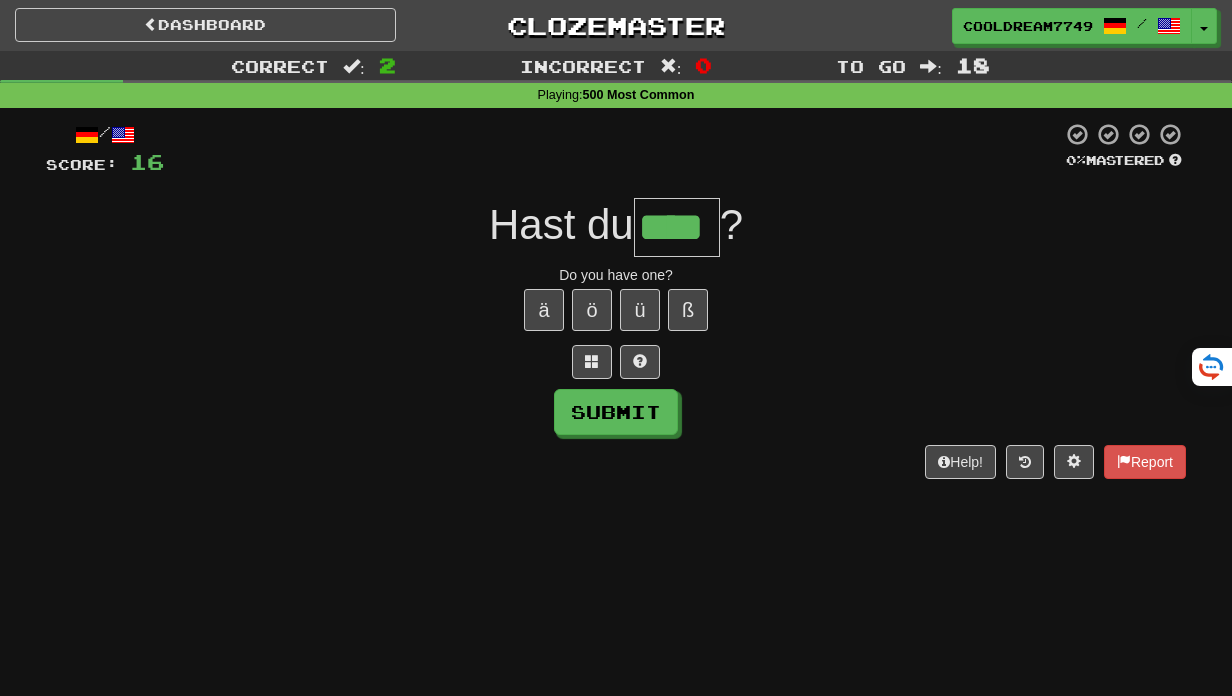 type on "****" 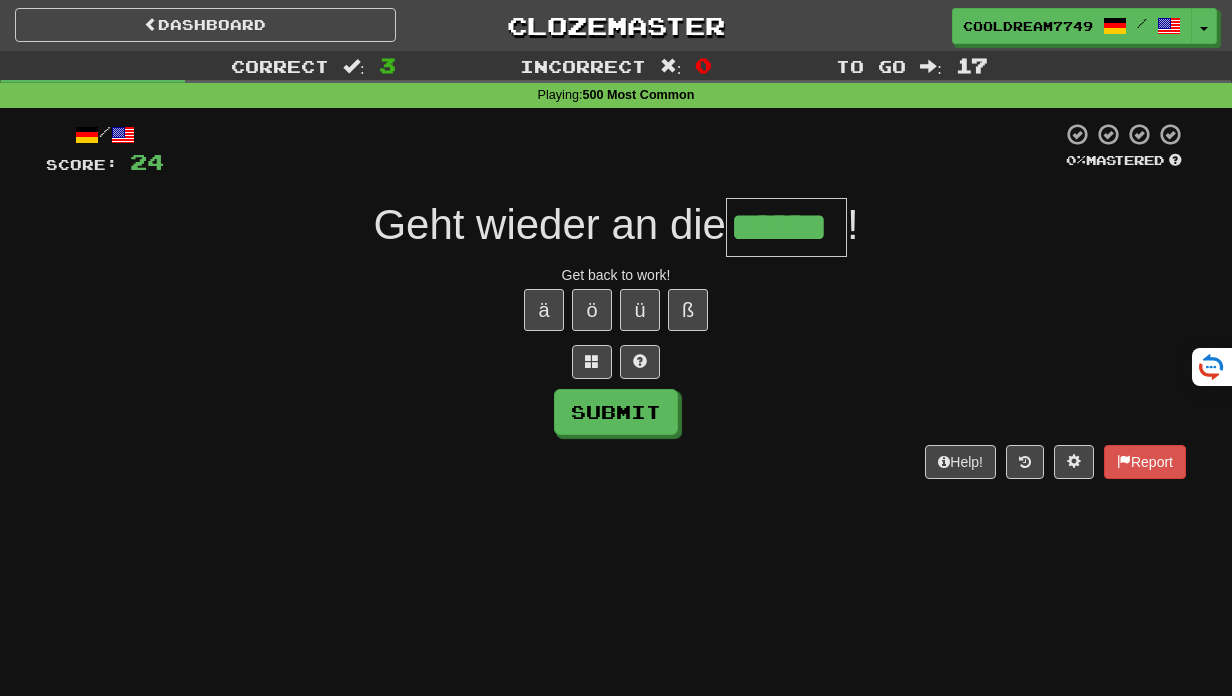 type on "******" 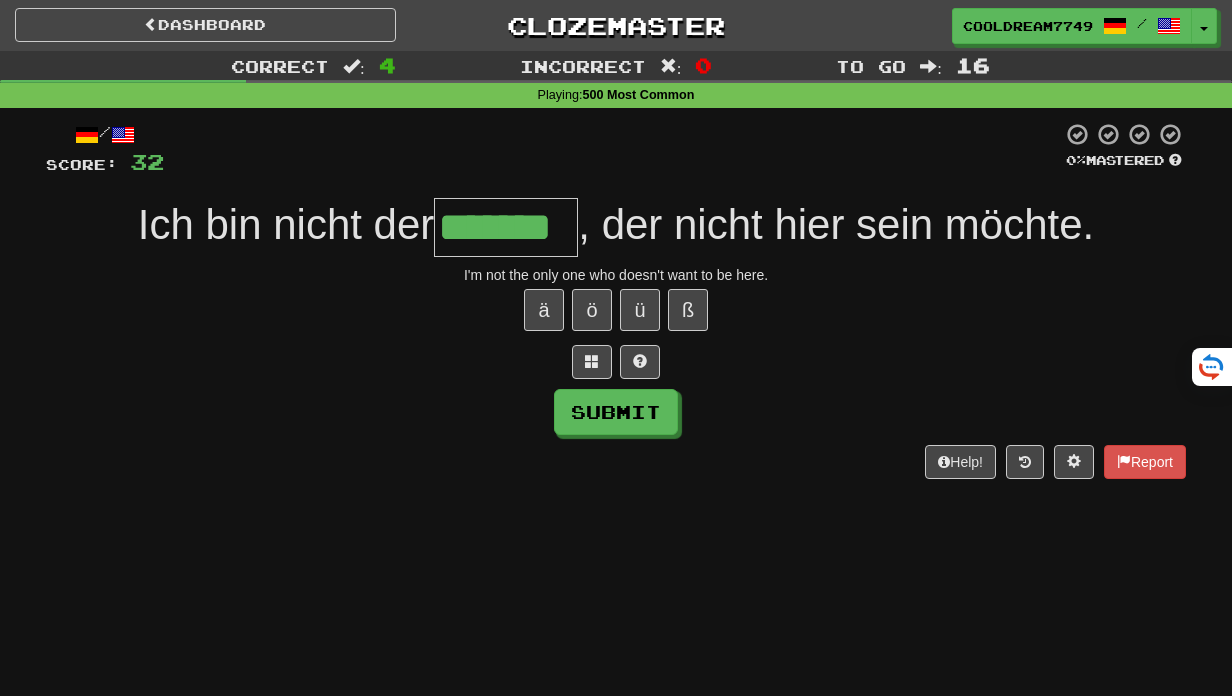 type on "*******" 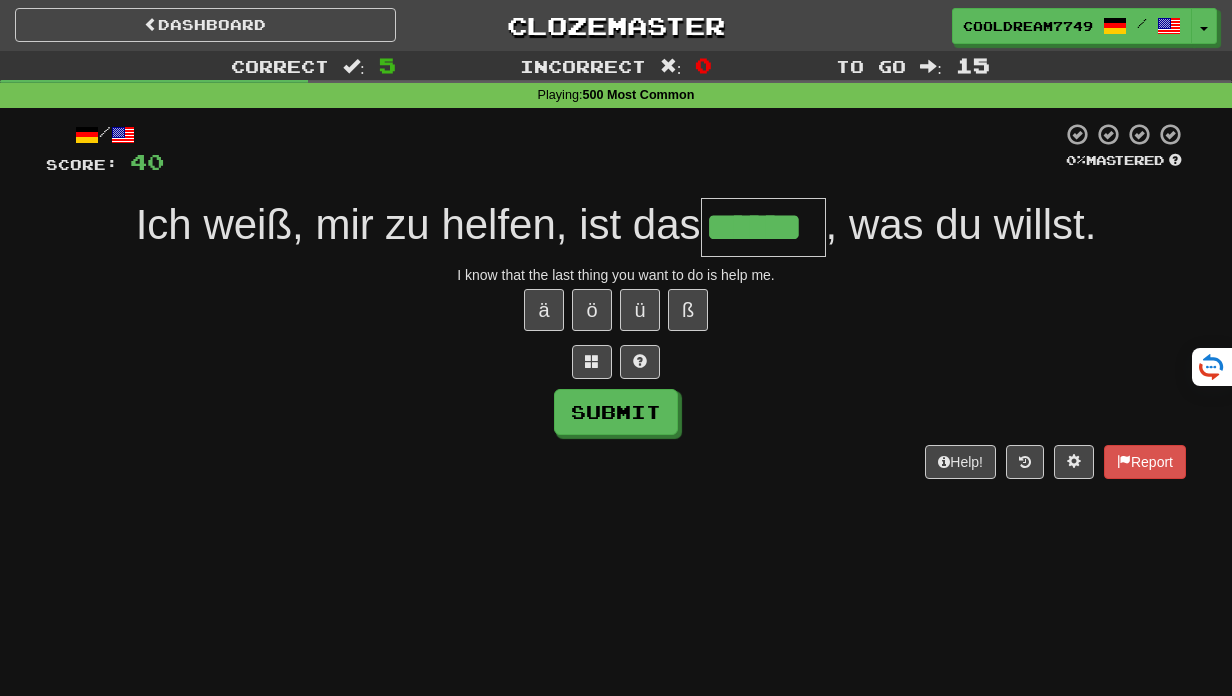 type on "******" 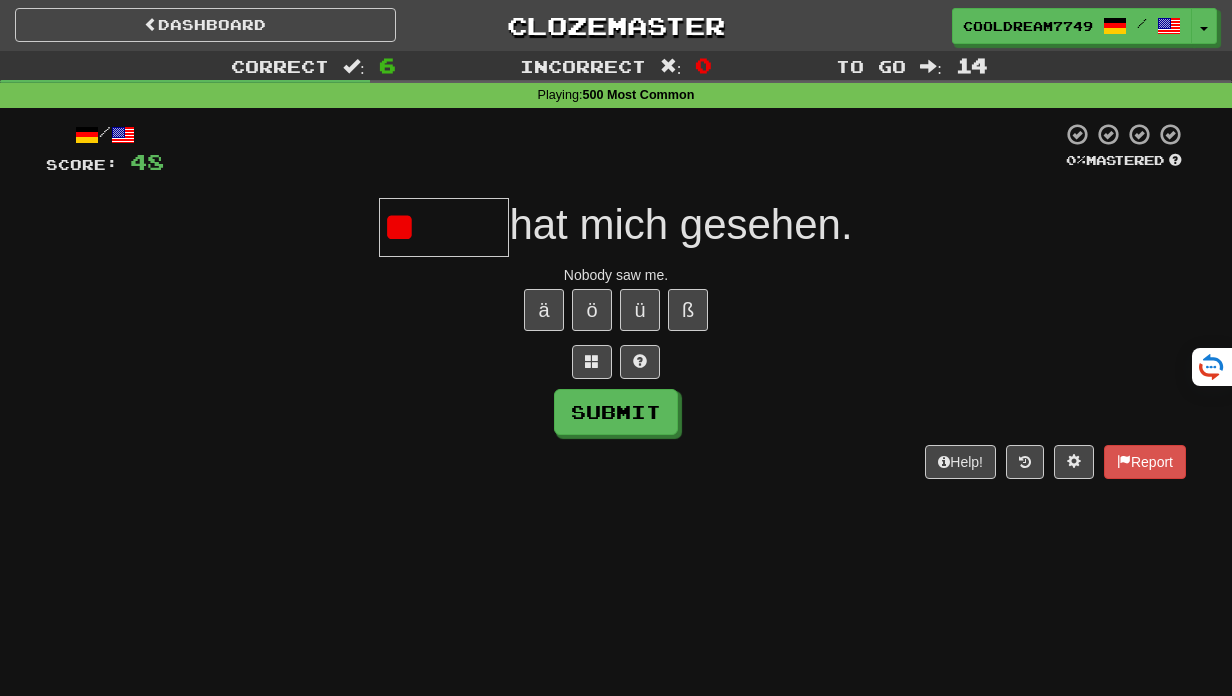 type on "*" 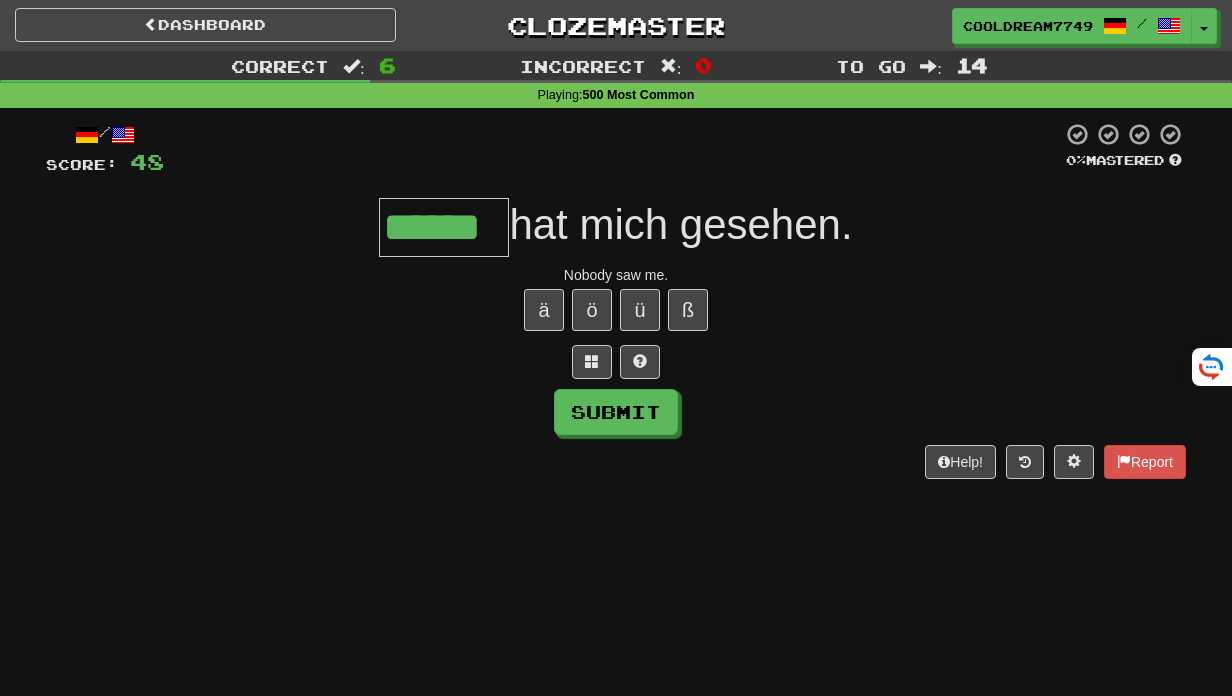 type on "******" 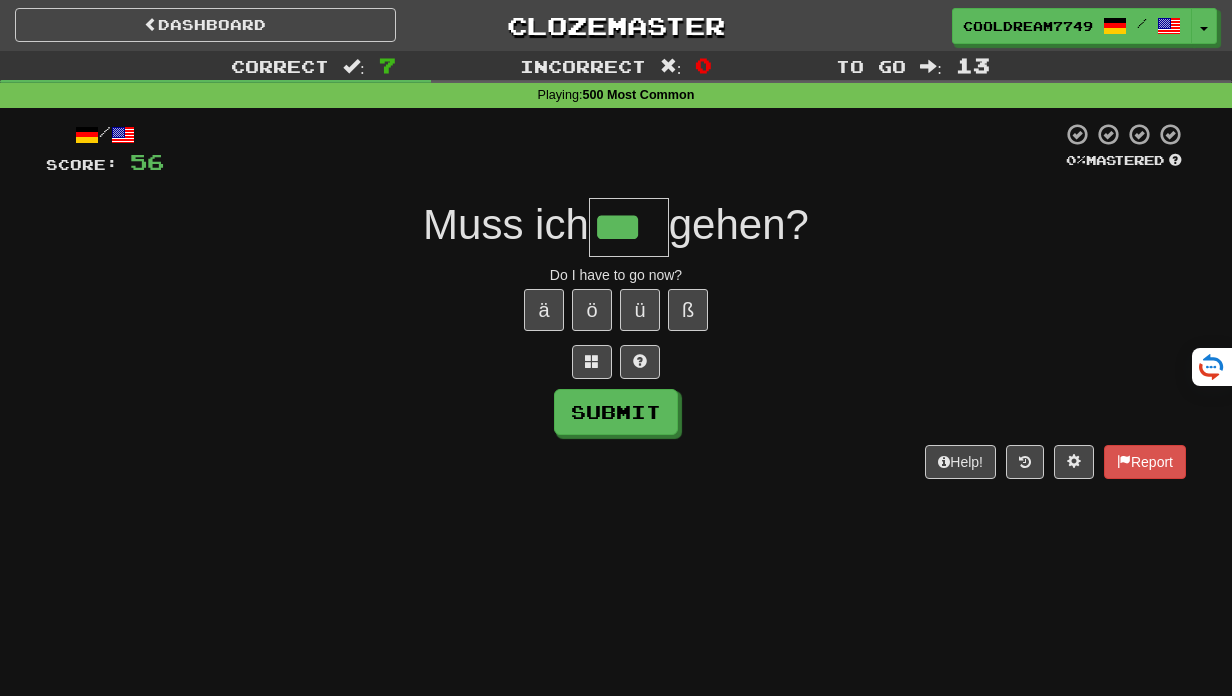 type on "***" 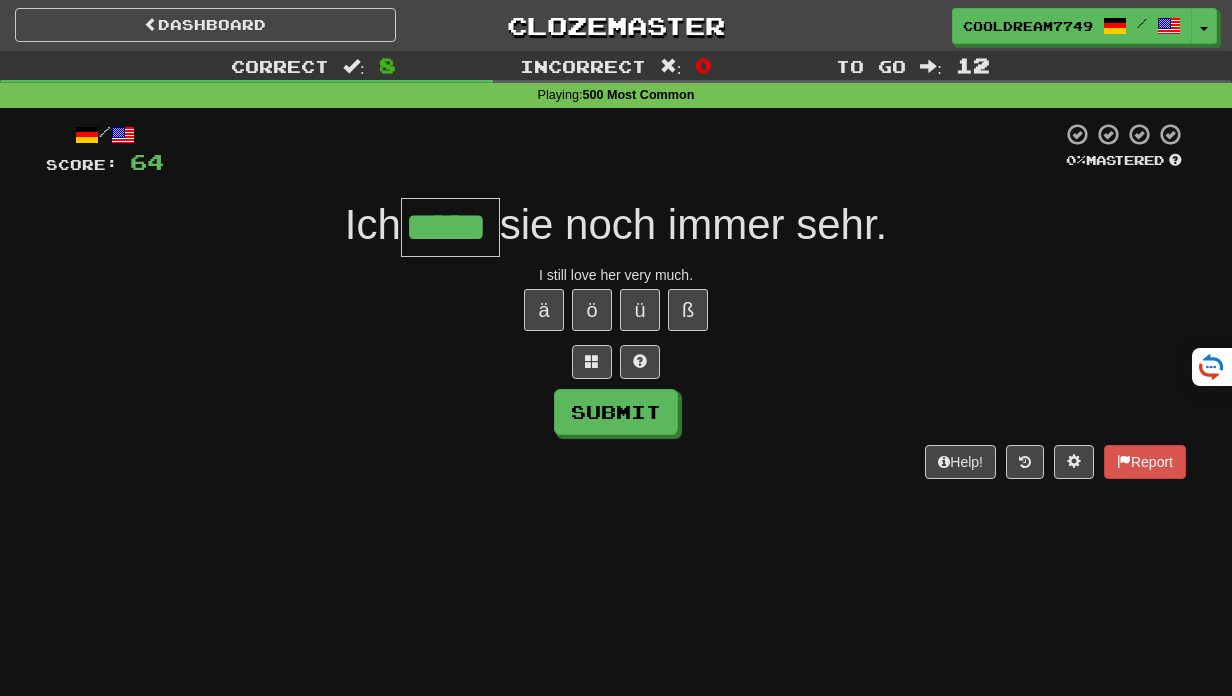 type on "*****" 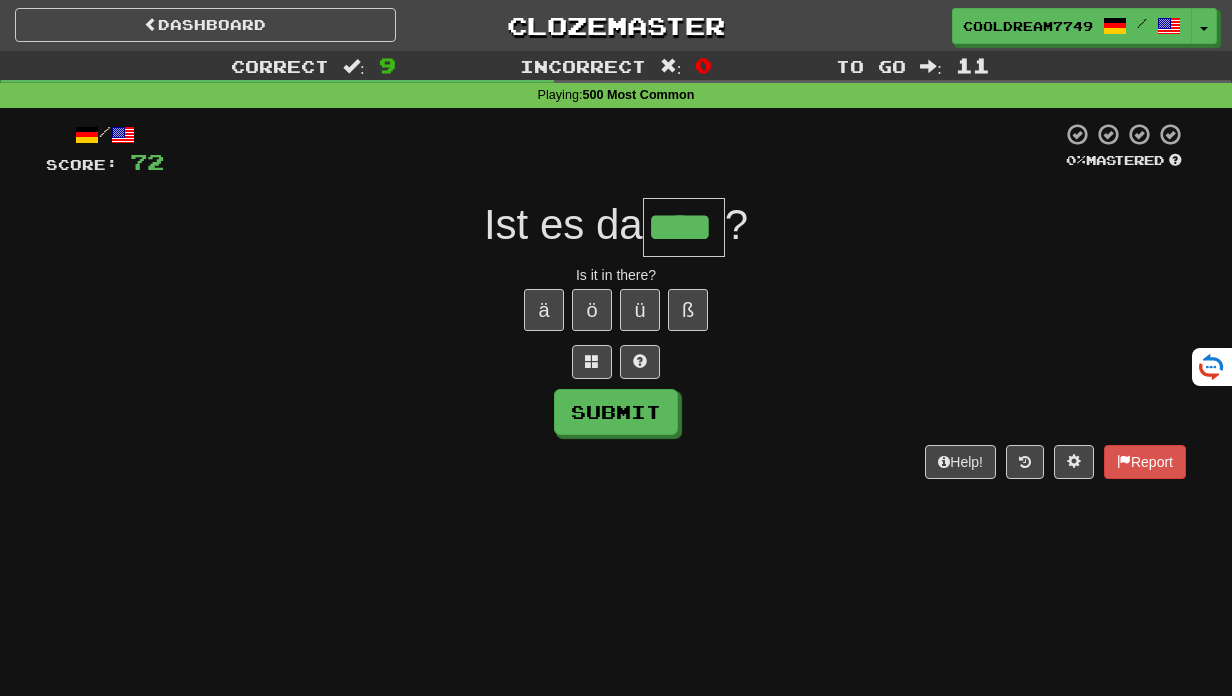 type on "****" 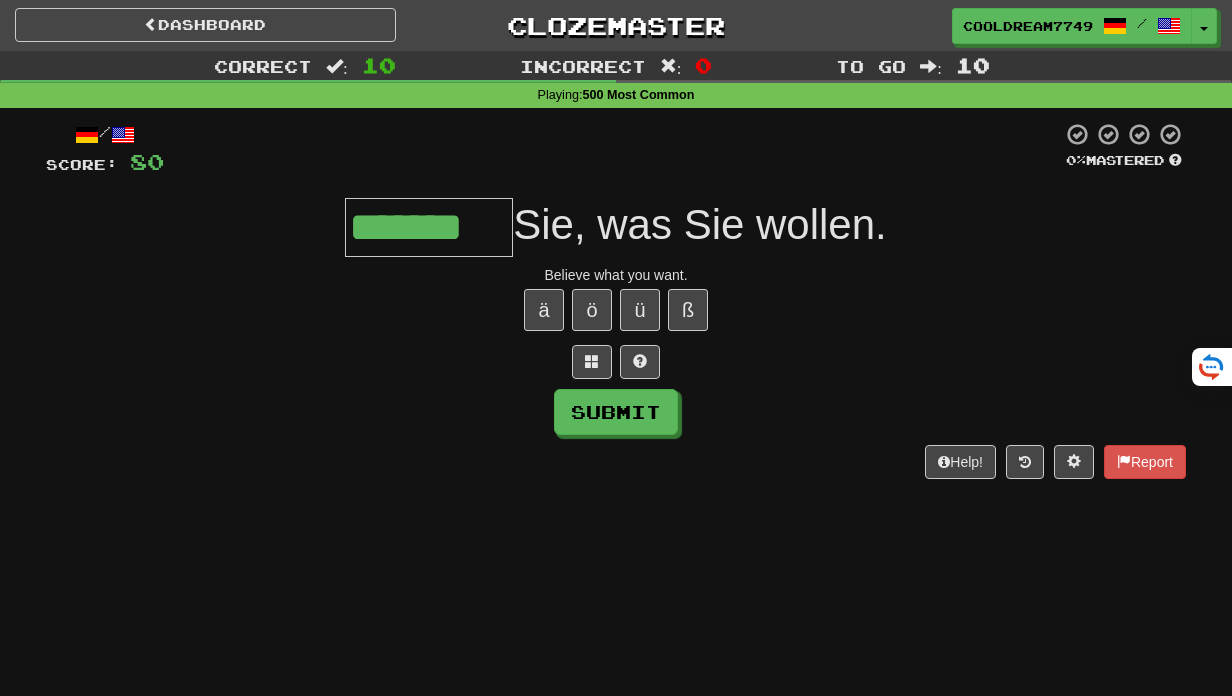 type on "*******" 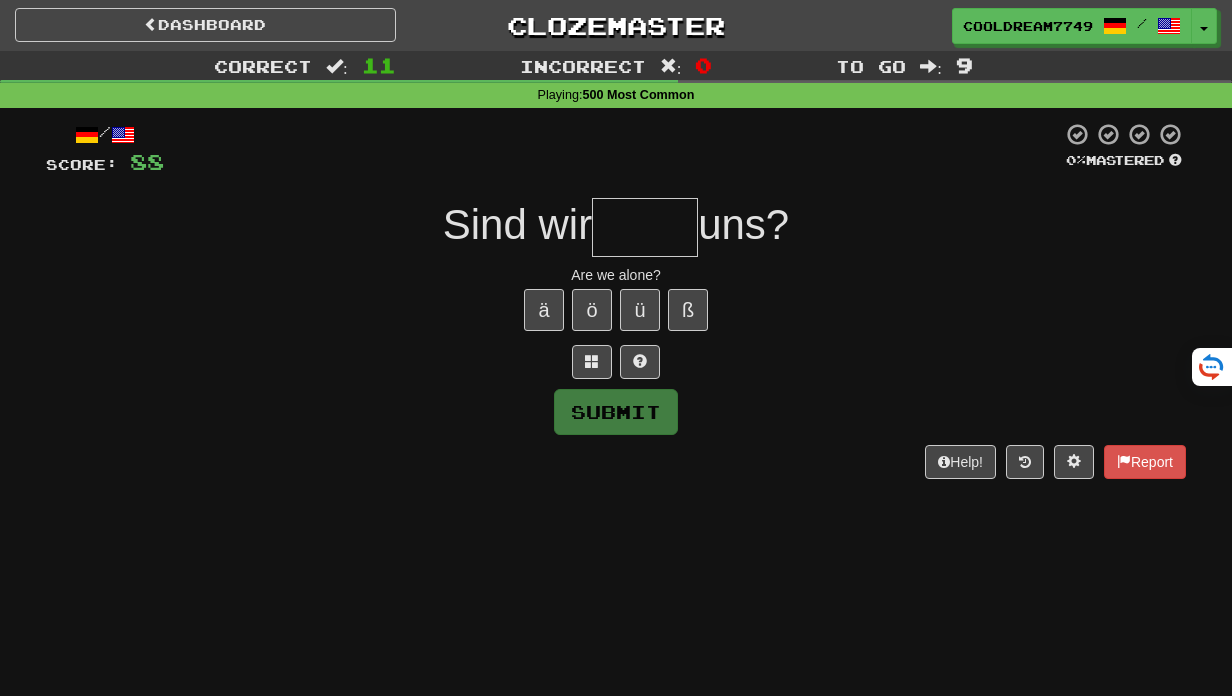 type on "*" 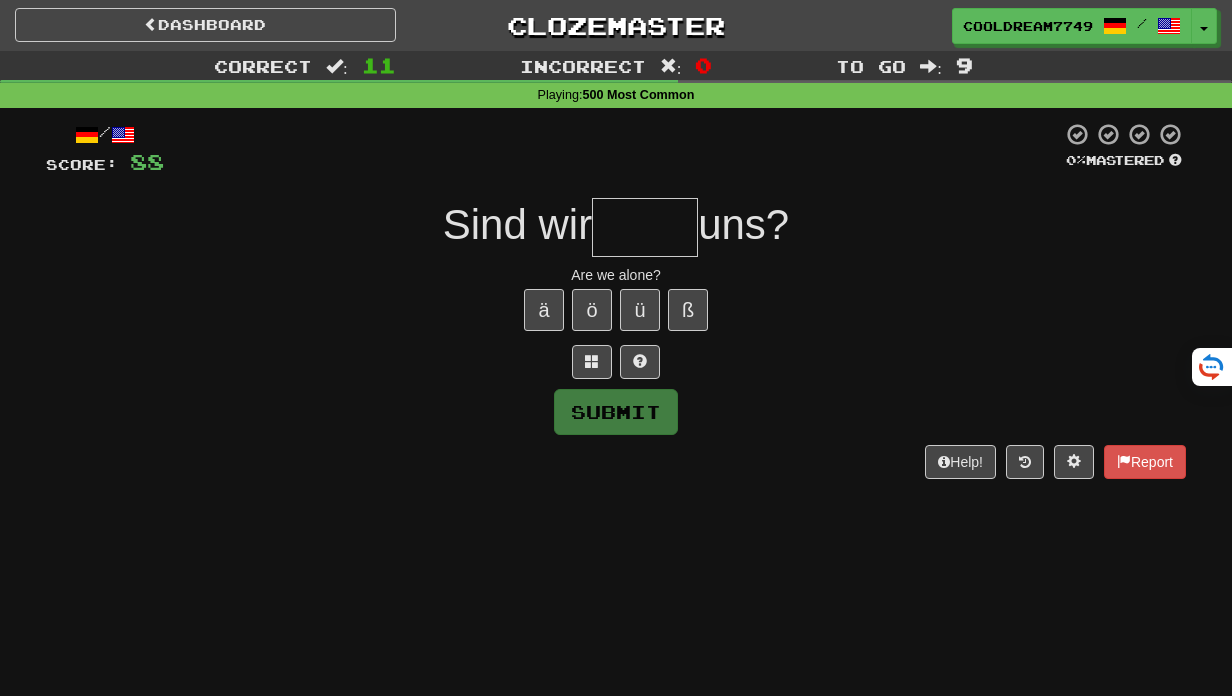 type on "*****" 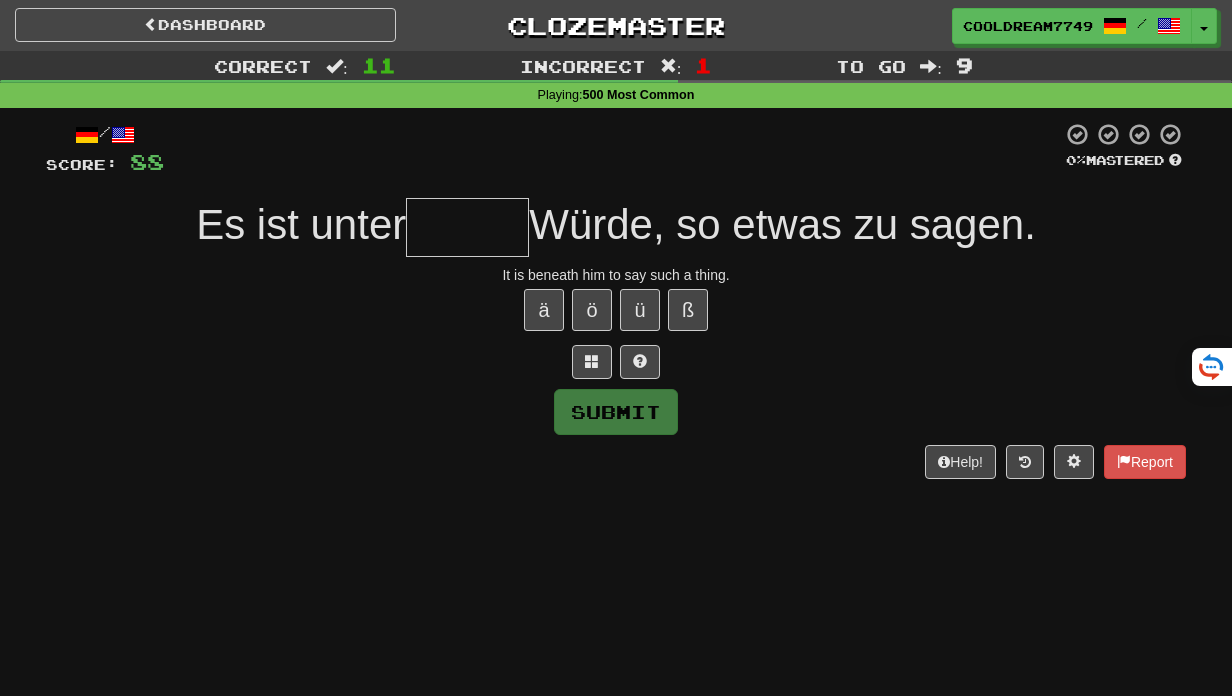 type on "*" 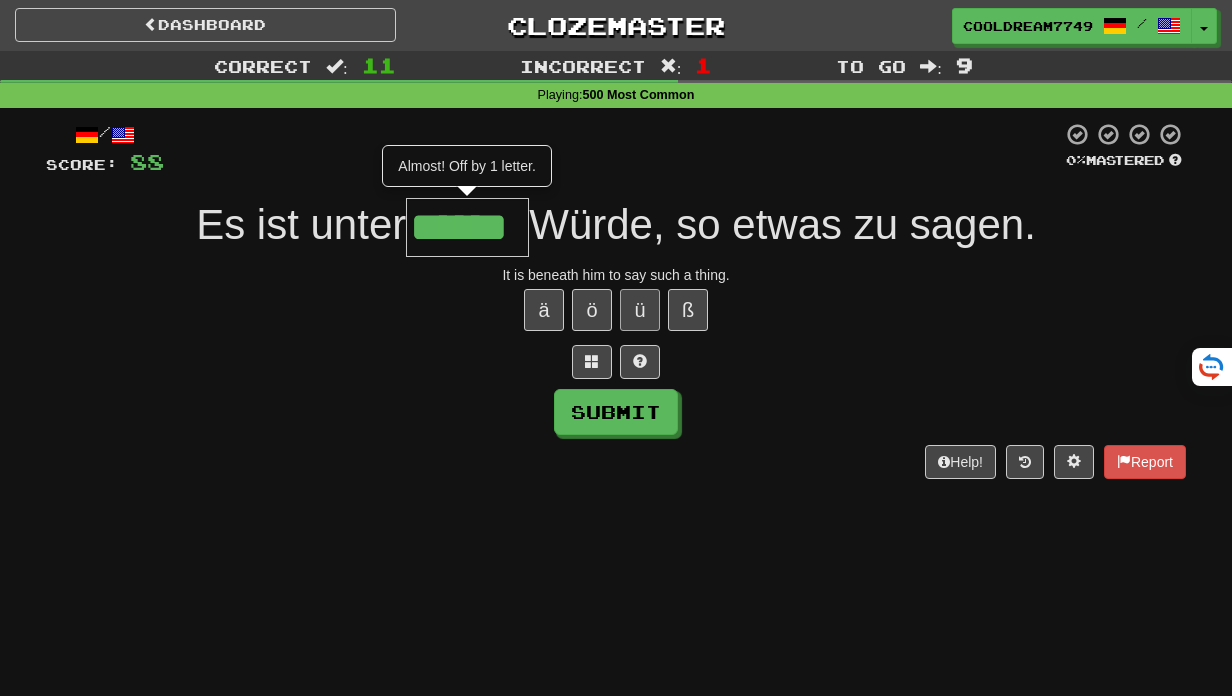 type on "******" 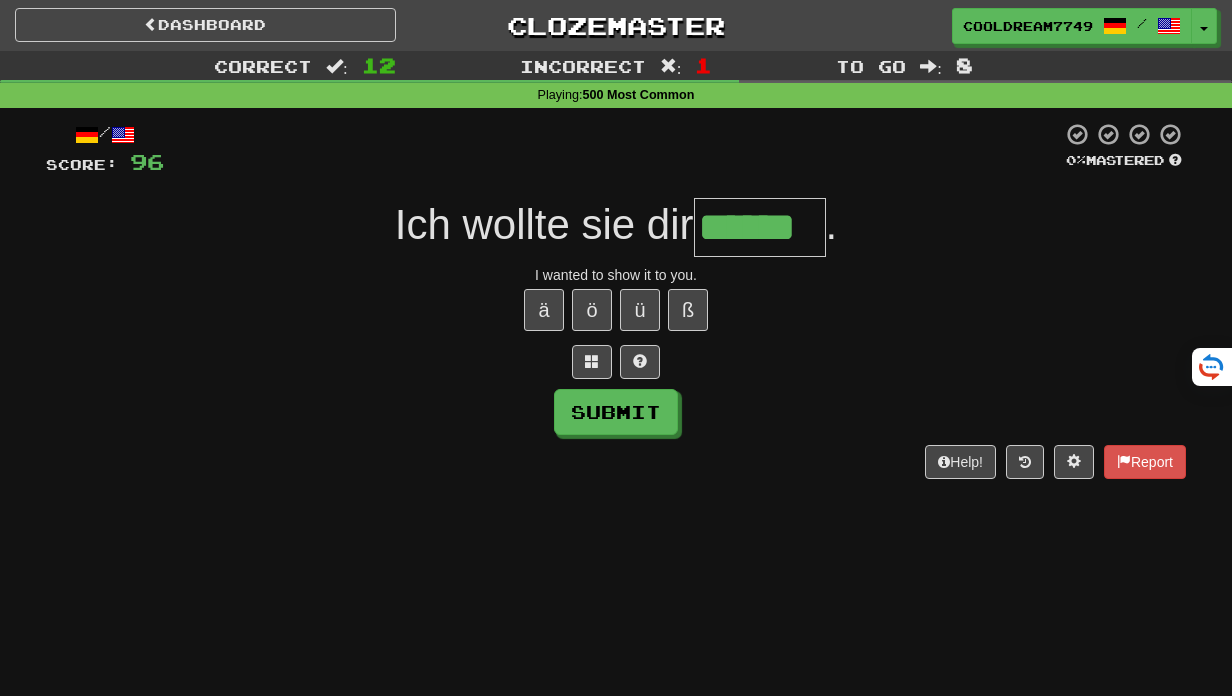 type on "******" 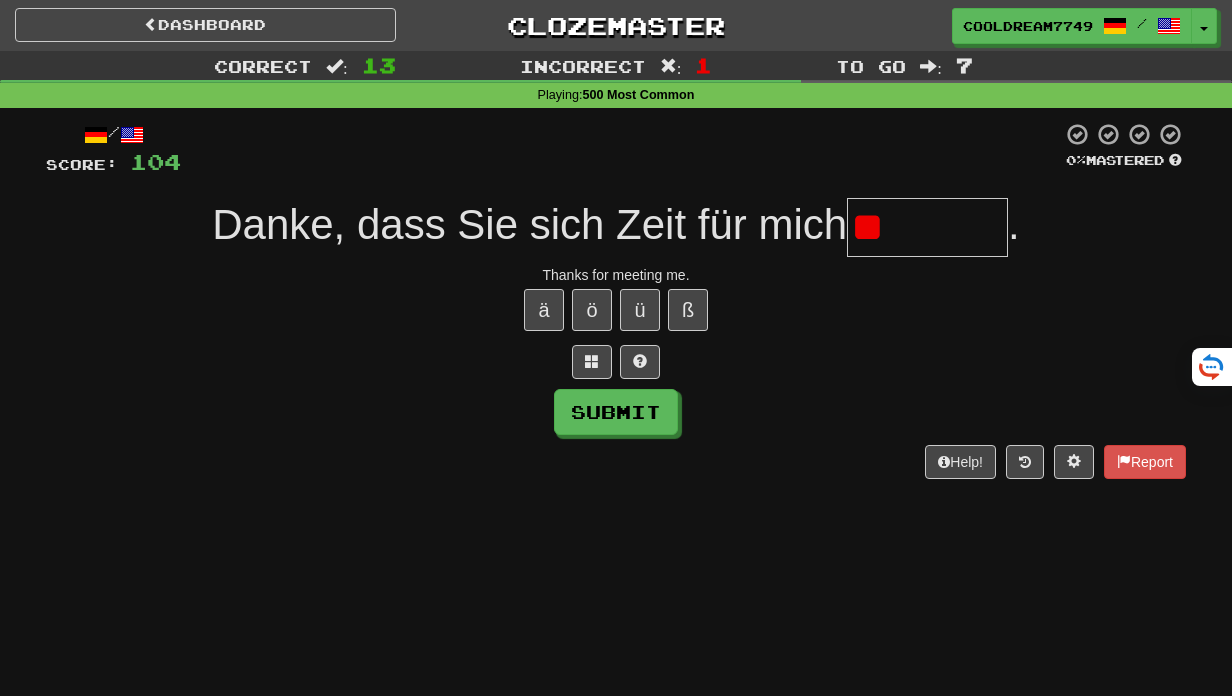 type on "*" 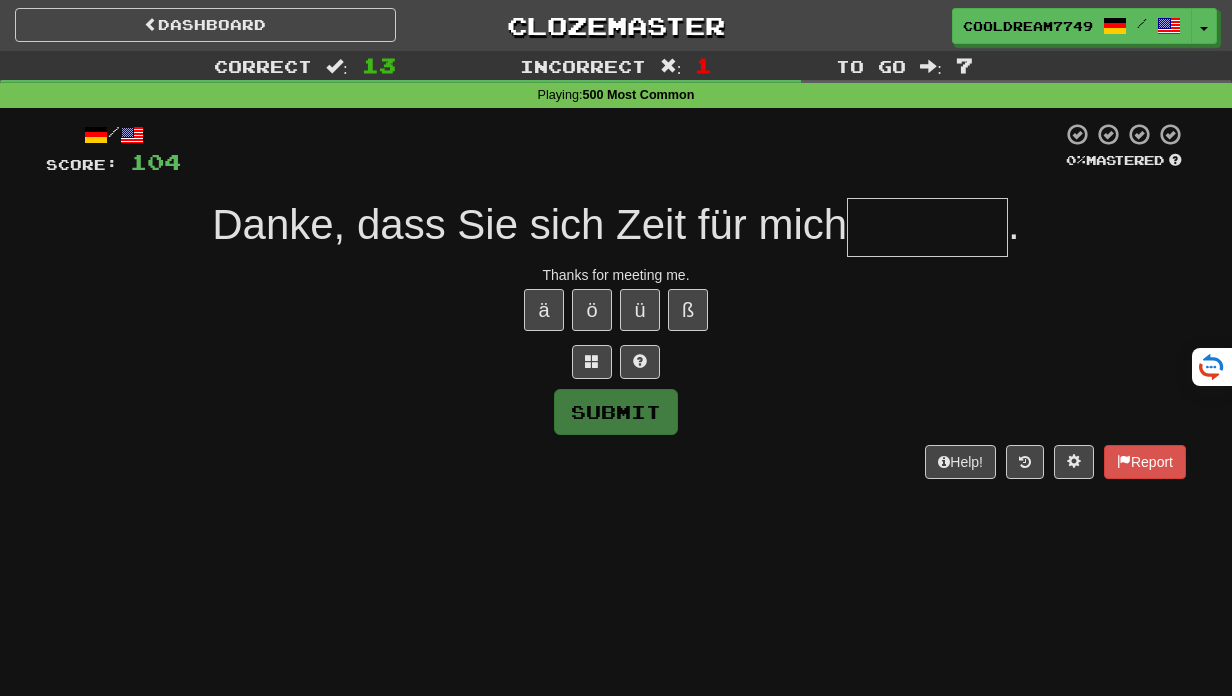 type on "******" 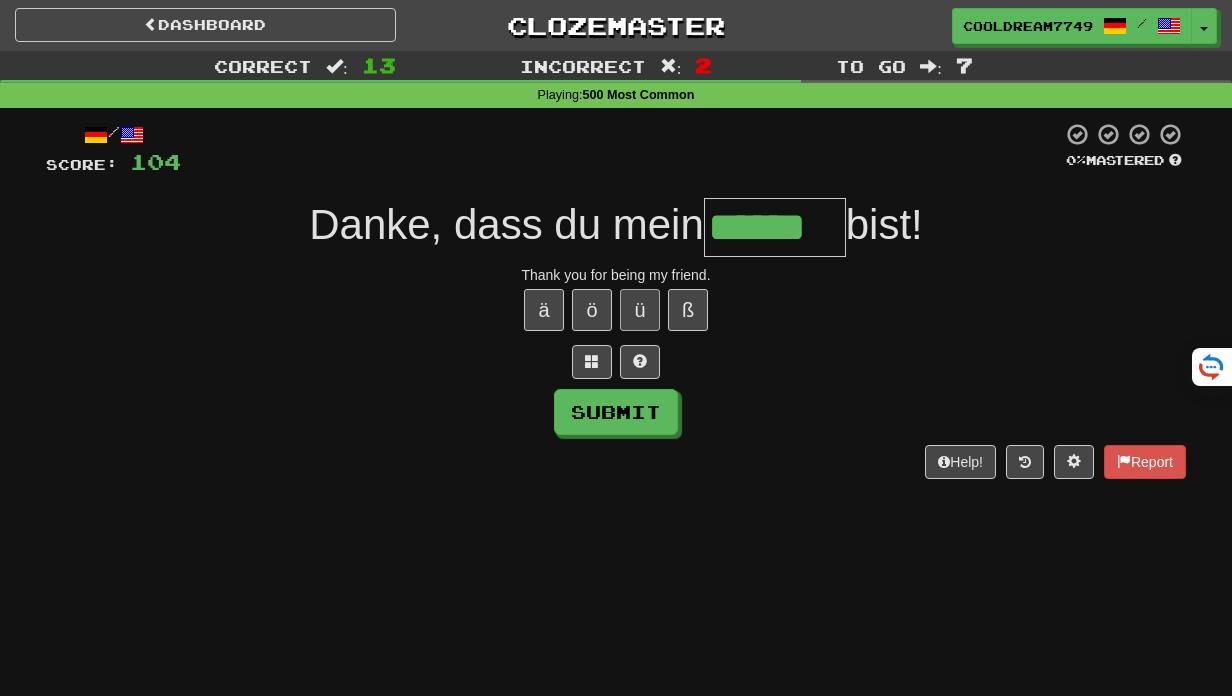 type on "******" 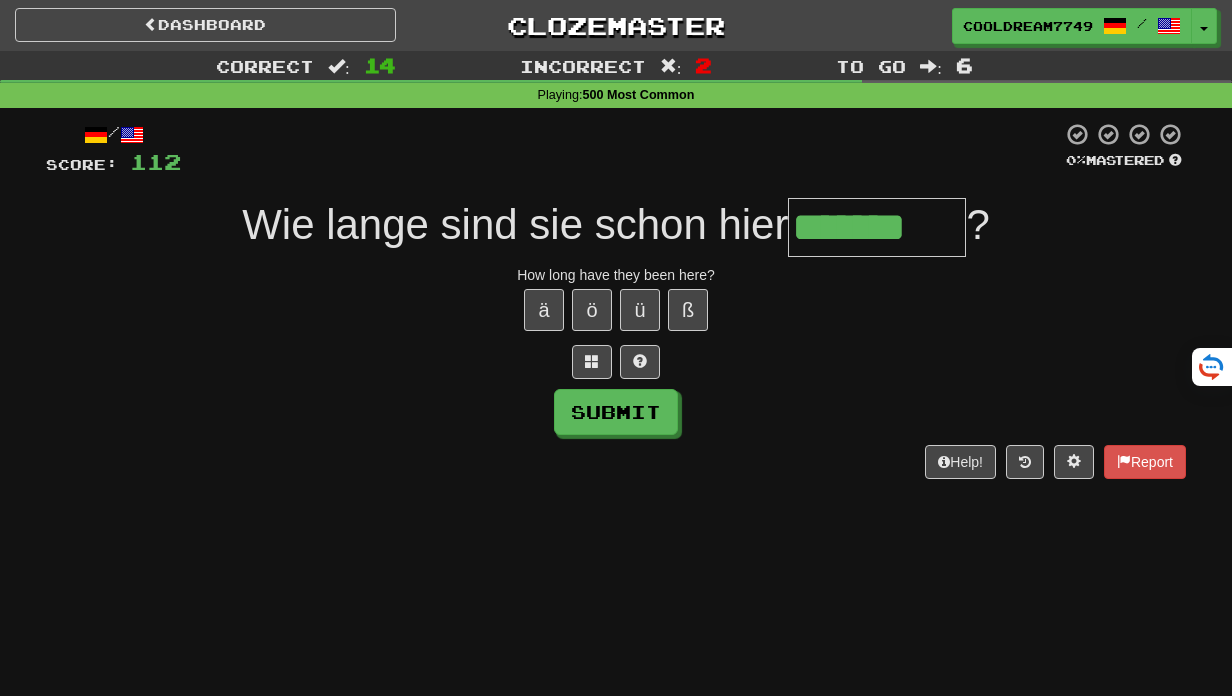 type on "*******" 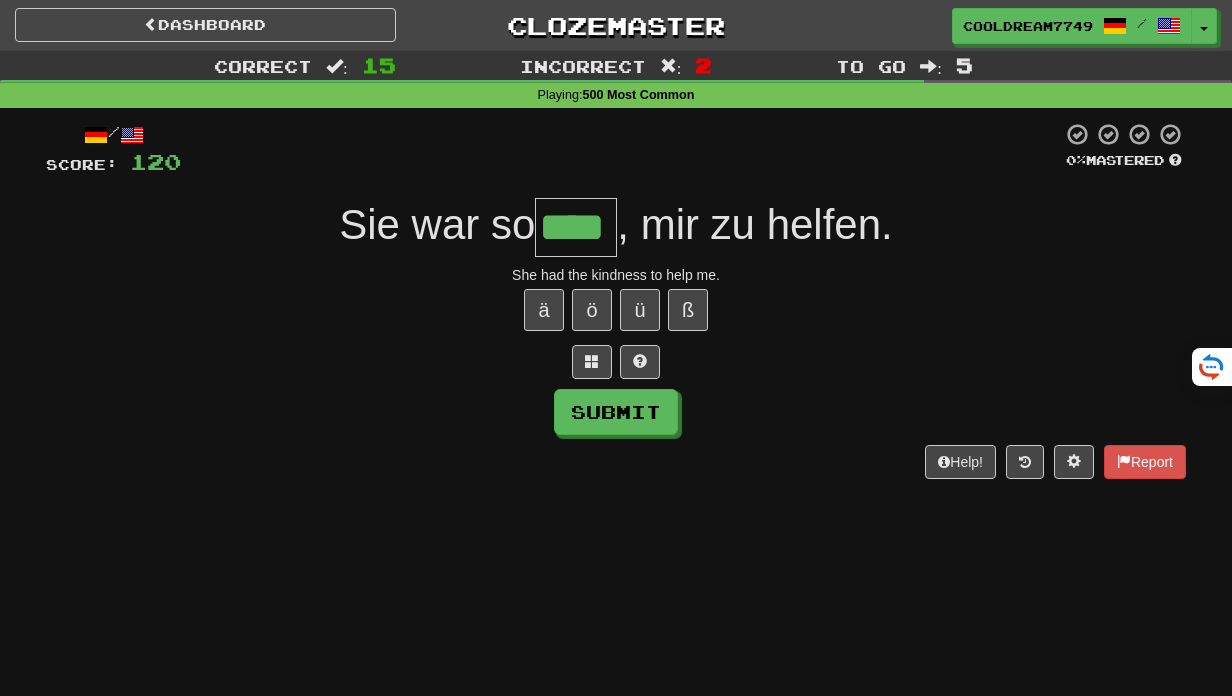 type on "****" 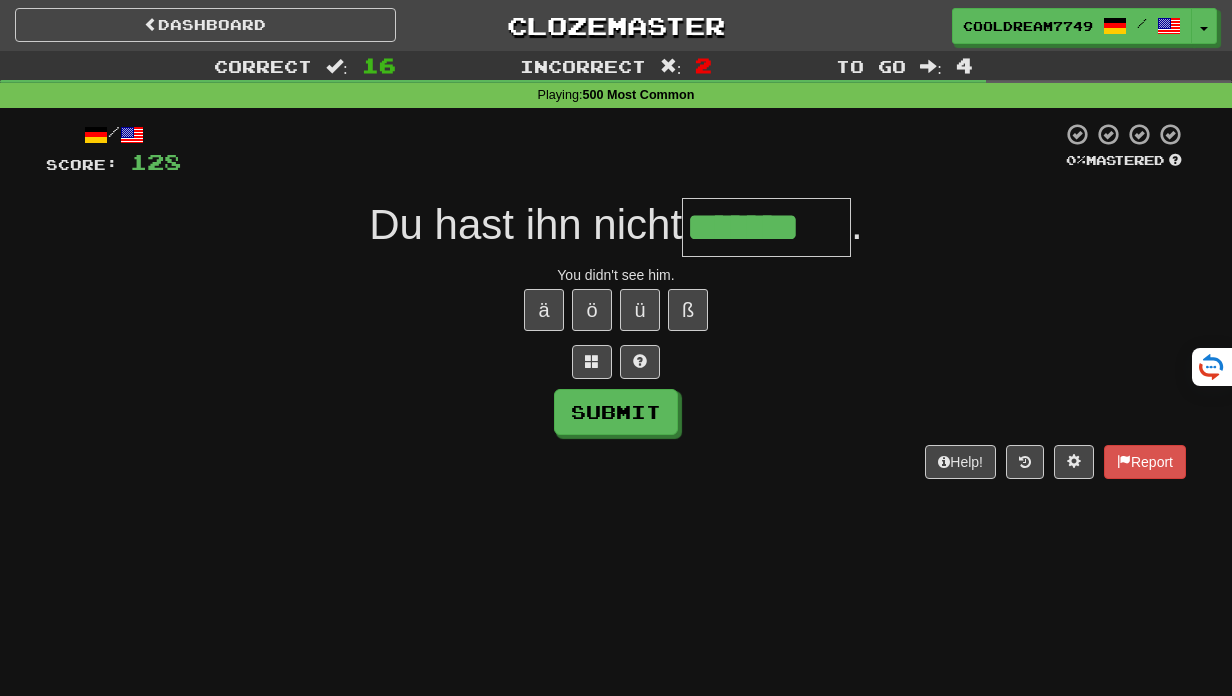 type on "*******" 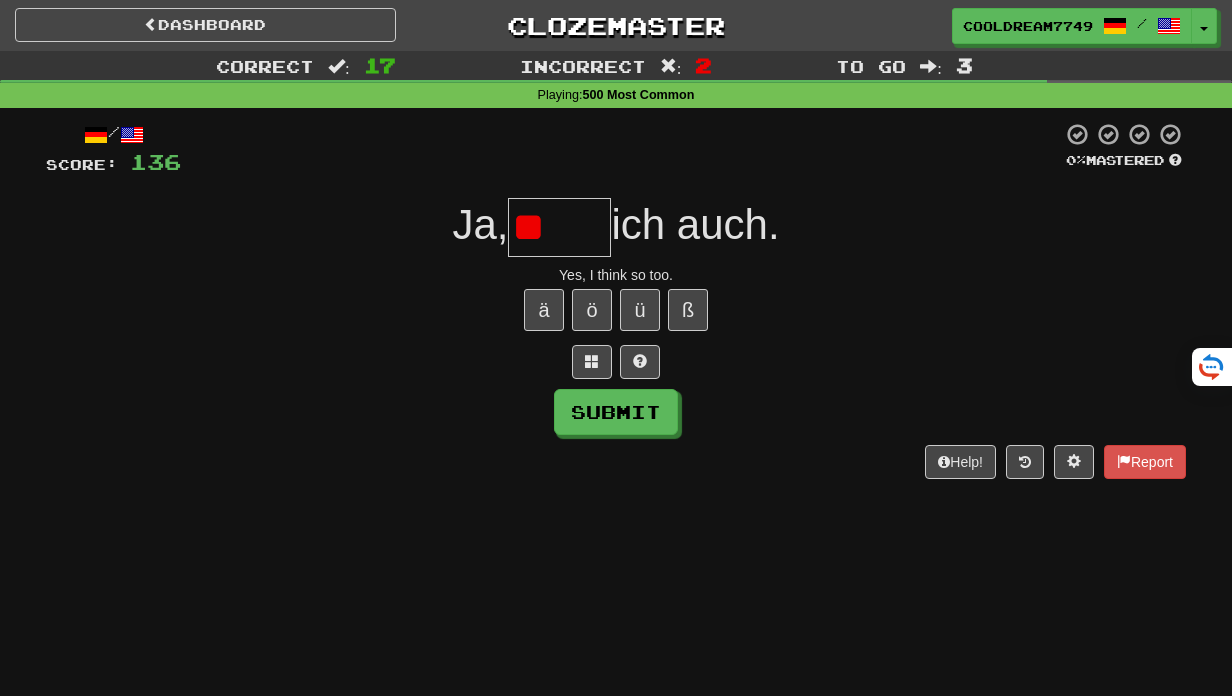 type on "*" 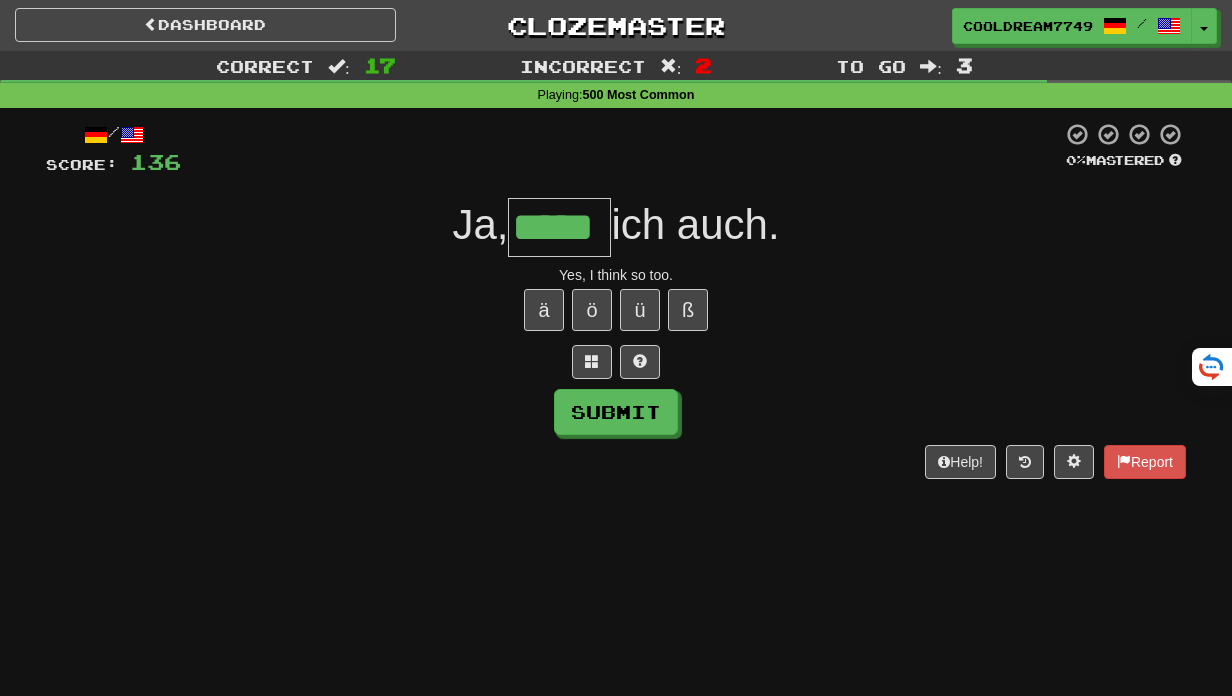 type on "*****" 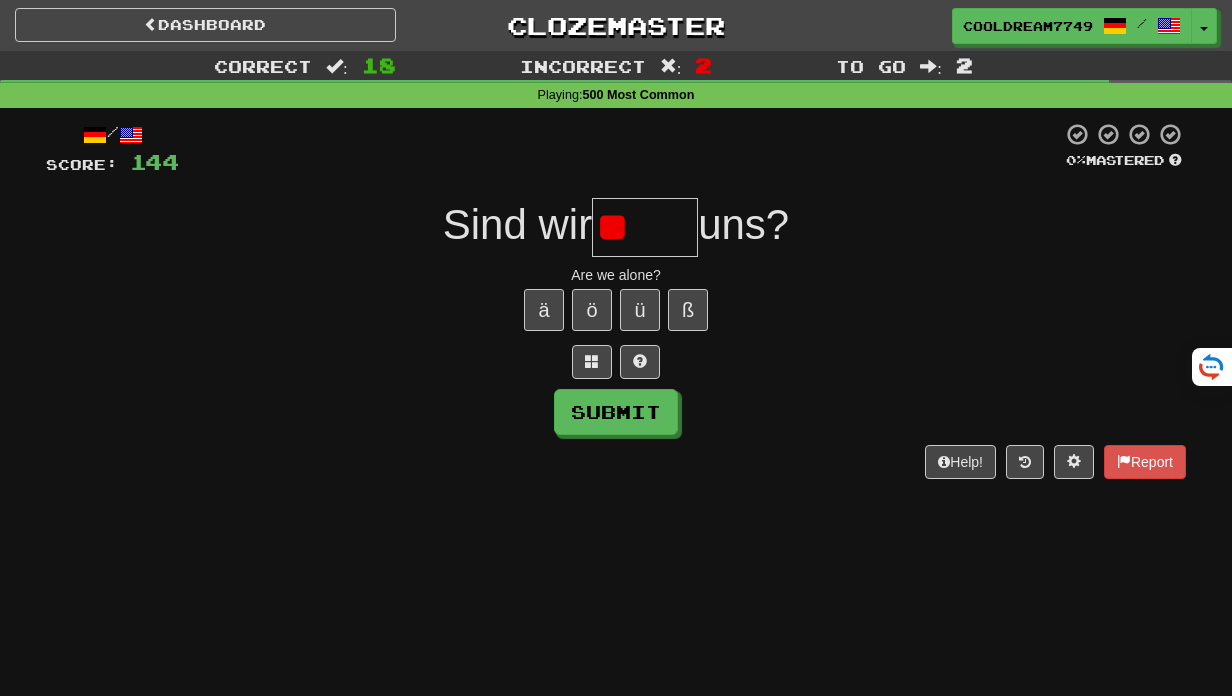 type on "*" 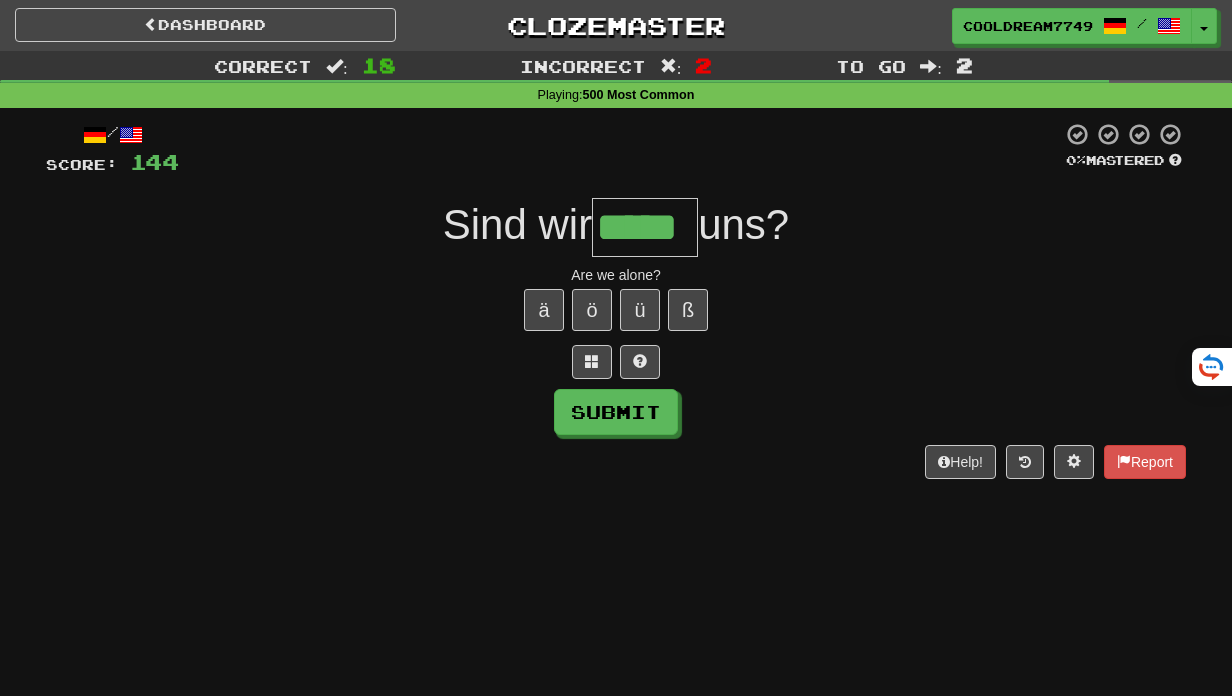 type on "*****" 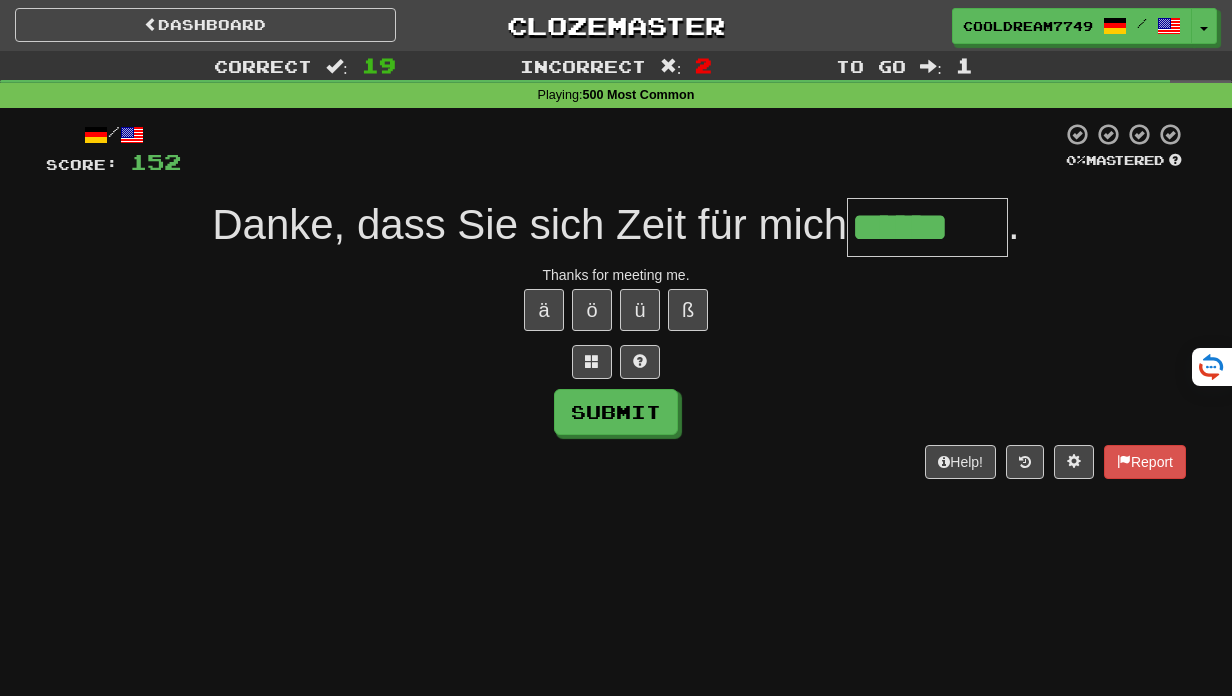 type on "******" 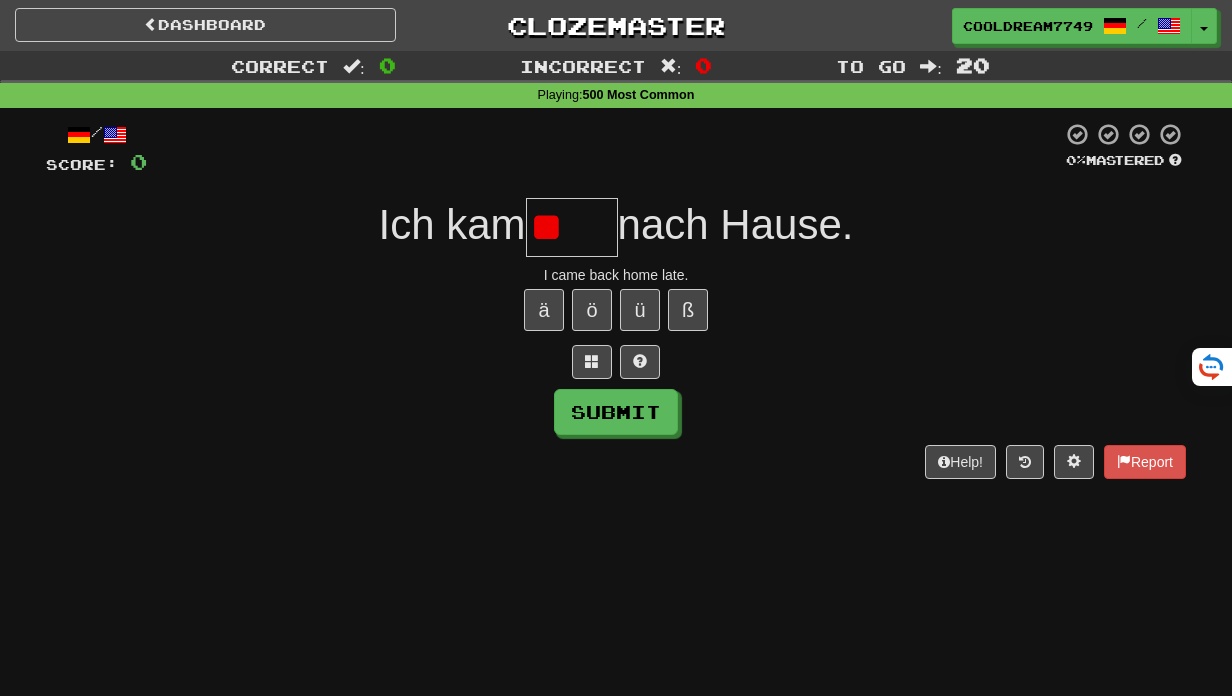 type on "*" 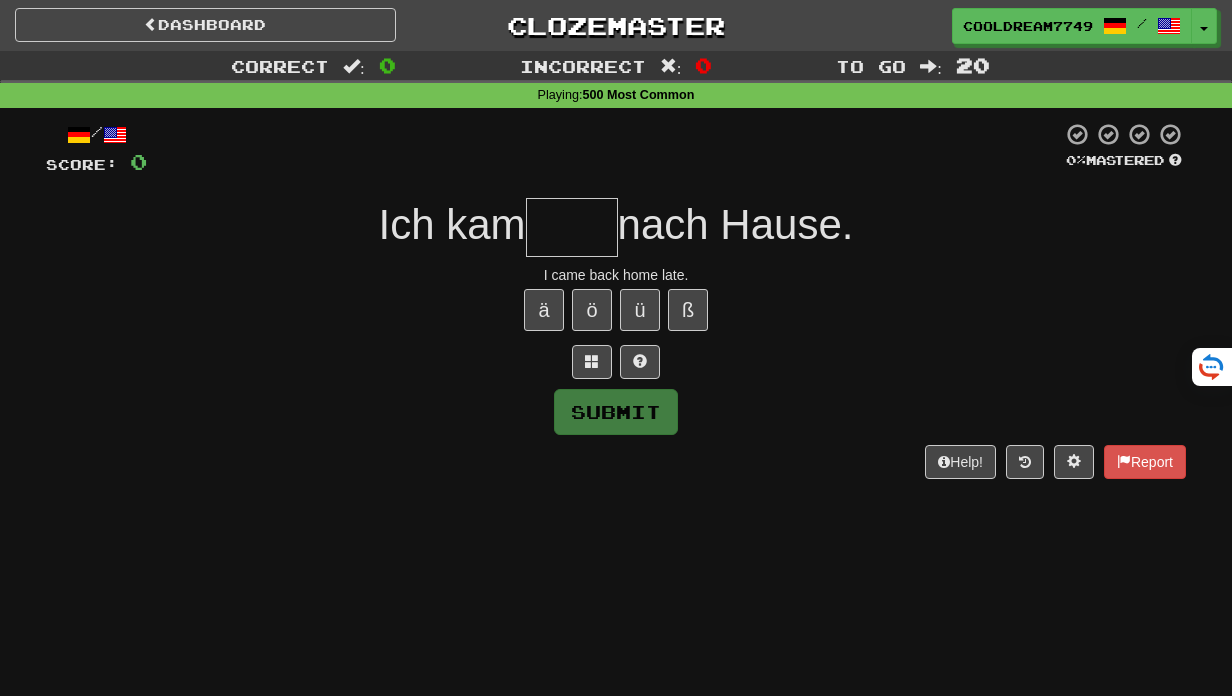 type on "*" 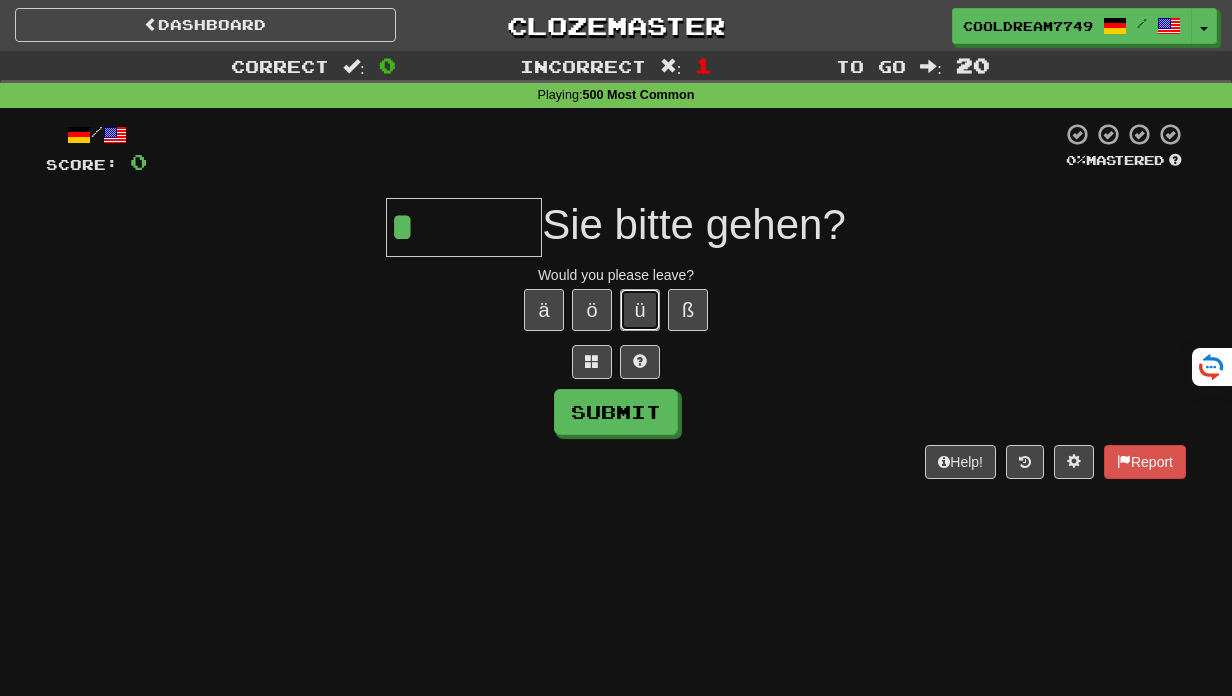click on "ü" at bounding box center (640, 310) 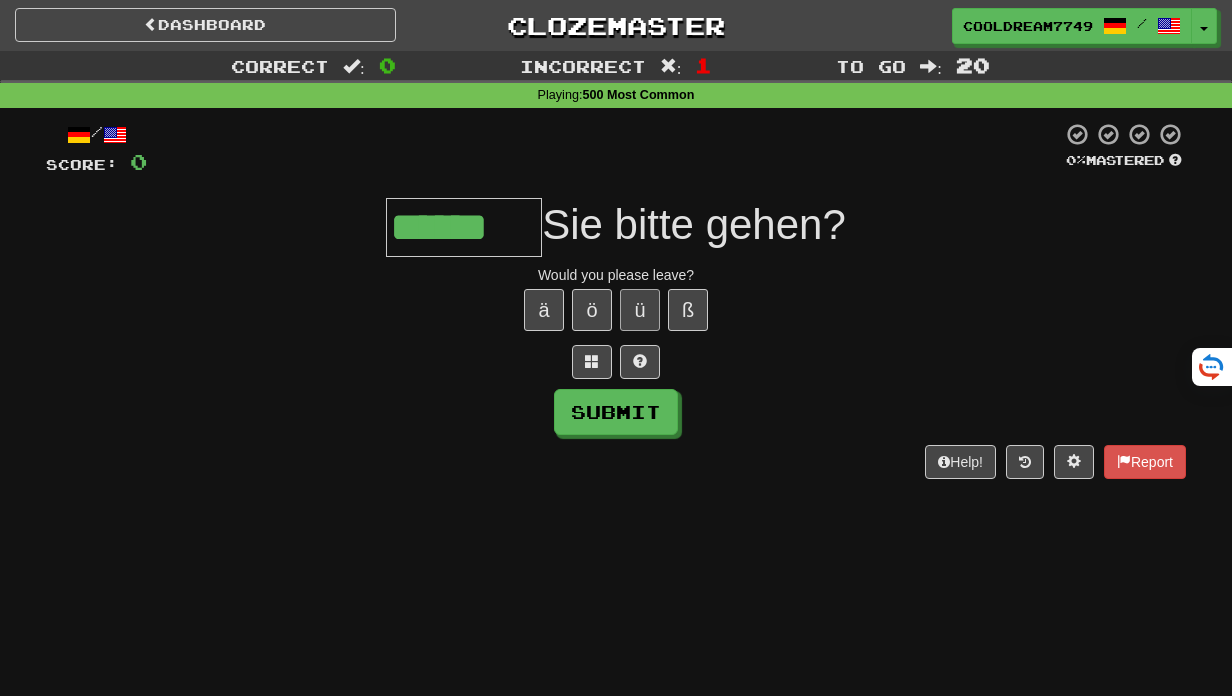type on "******" 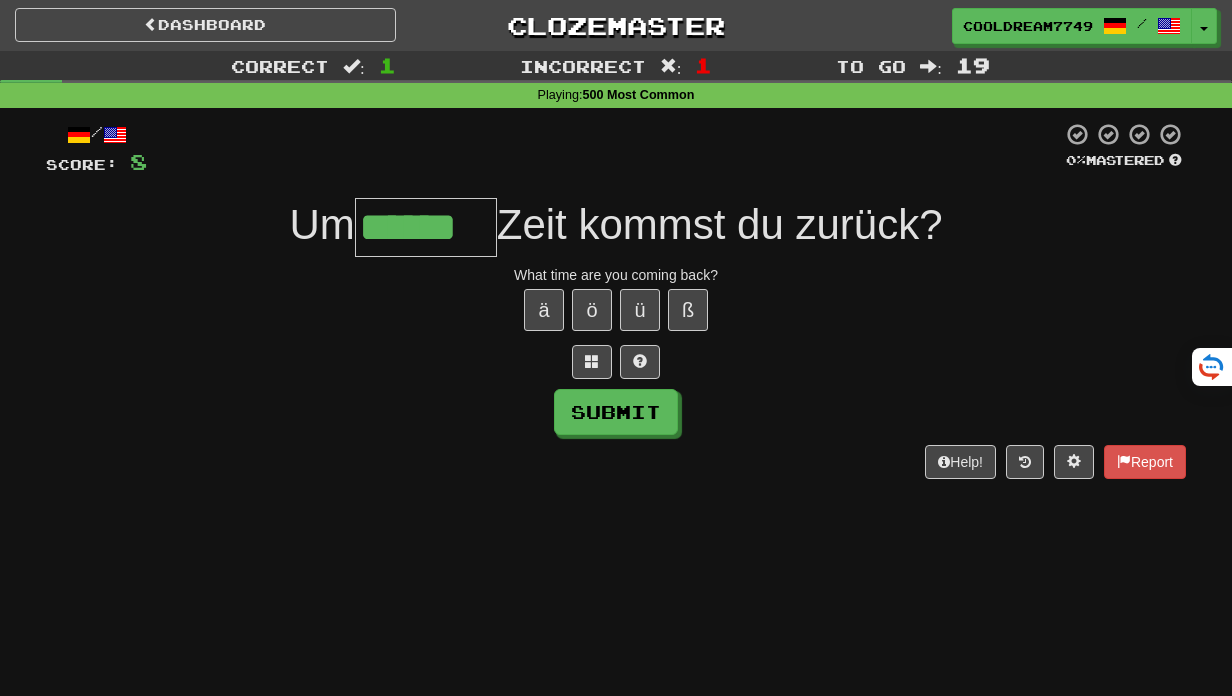 type on "******" 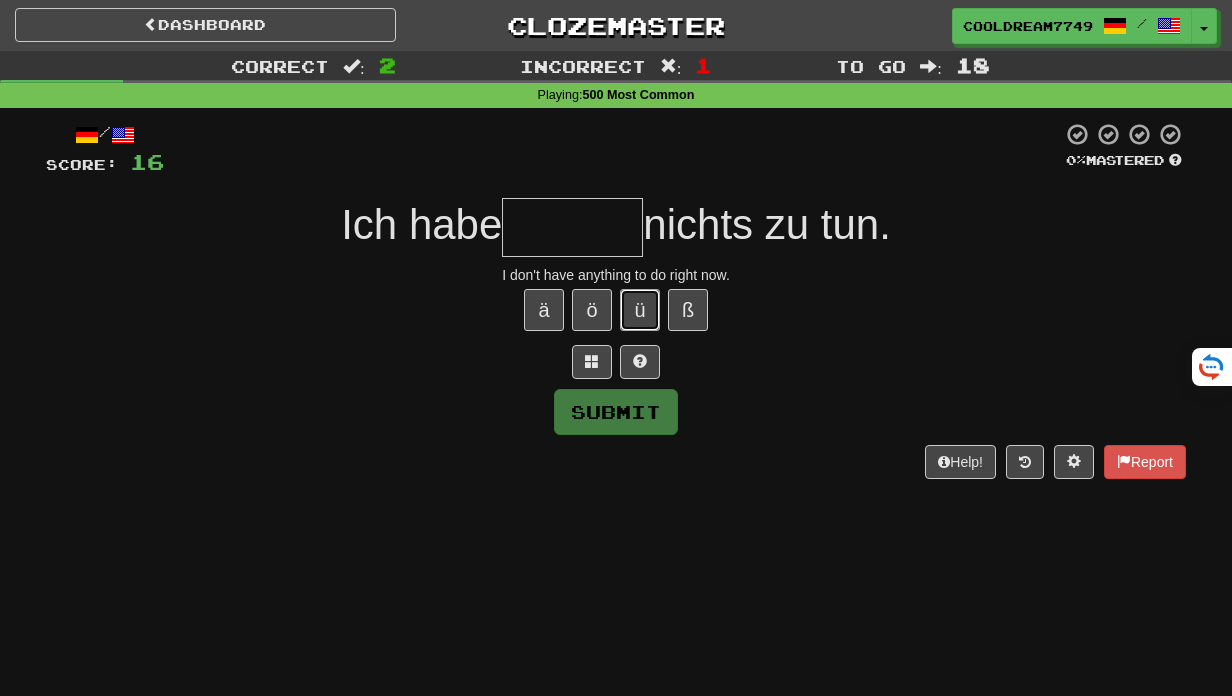 click on "ü" at bounding box center (640, 310) 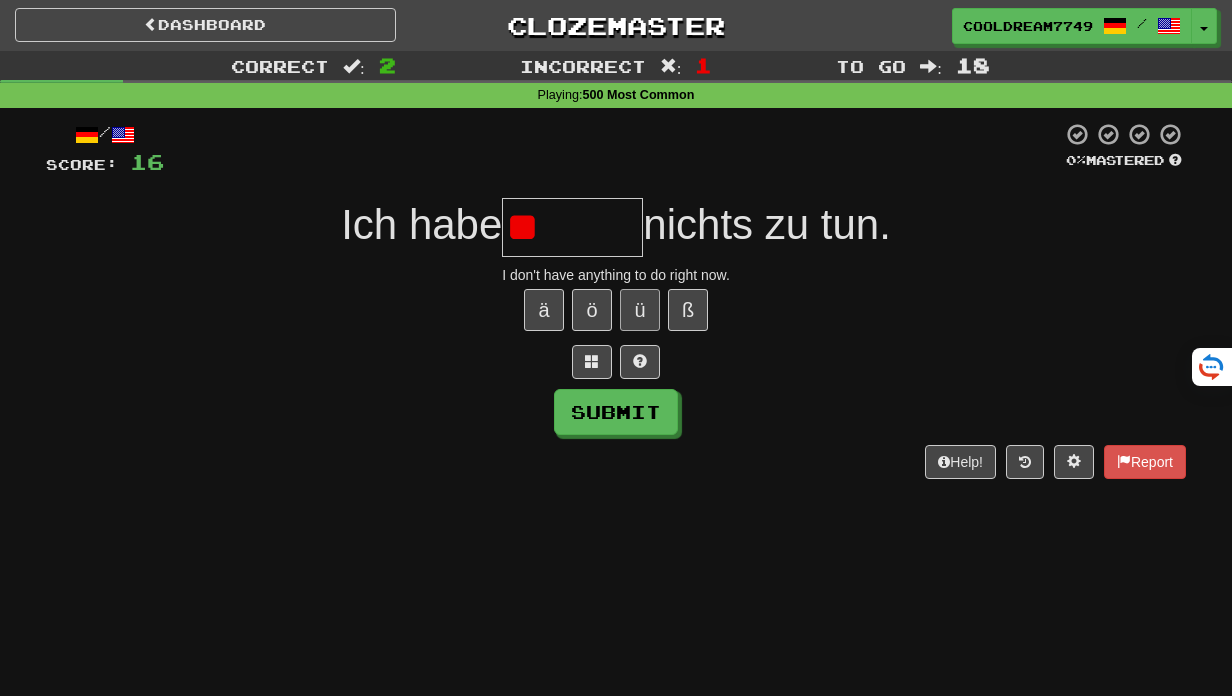 type on "*" 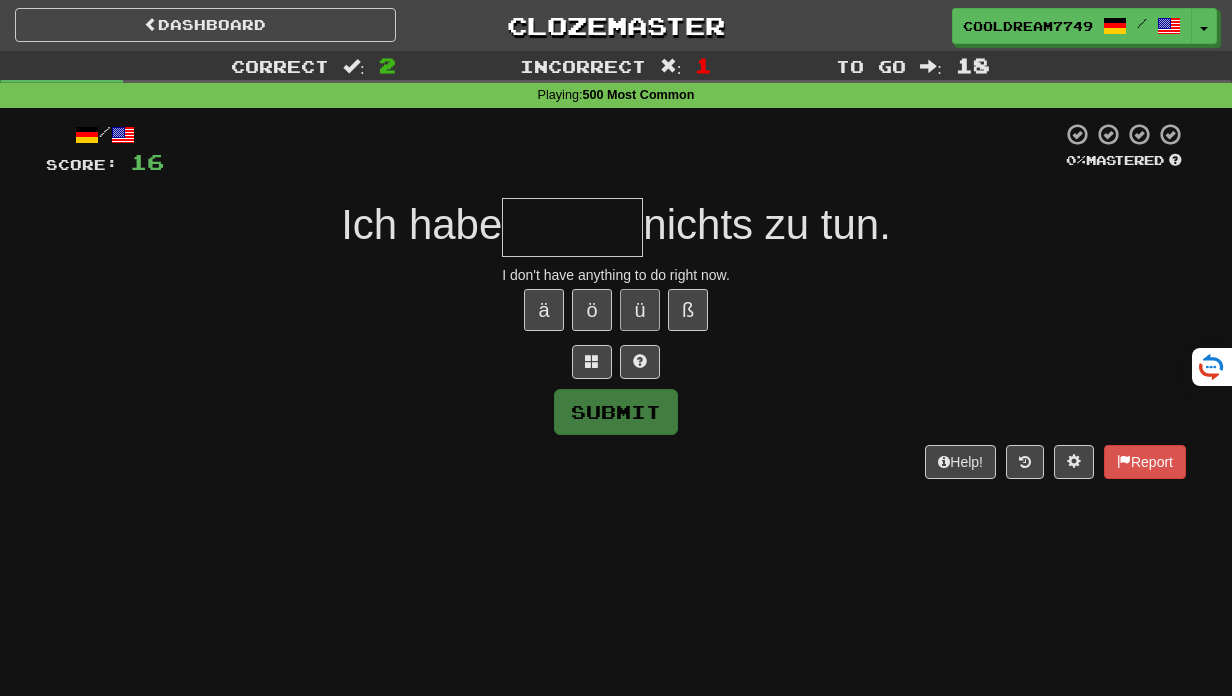 type on "******" 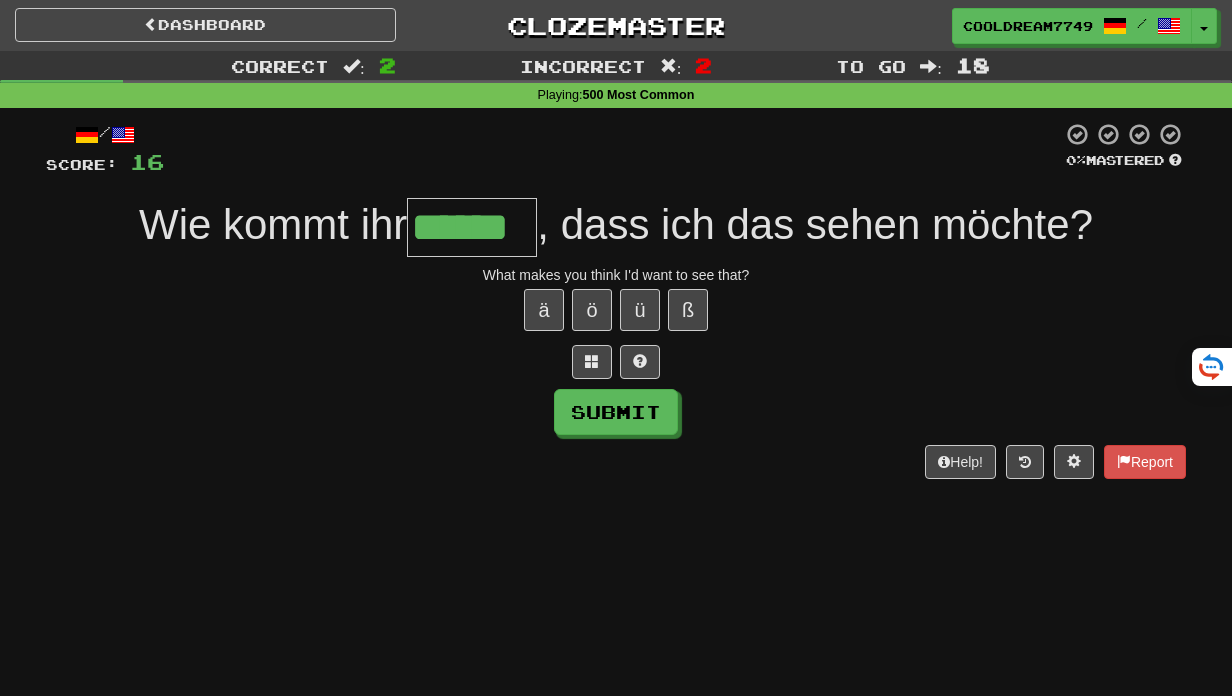 type on "******" 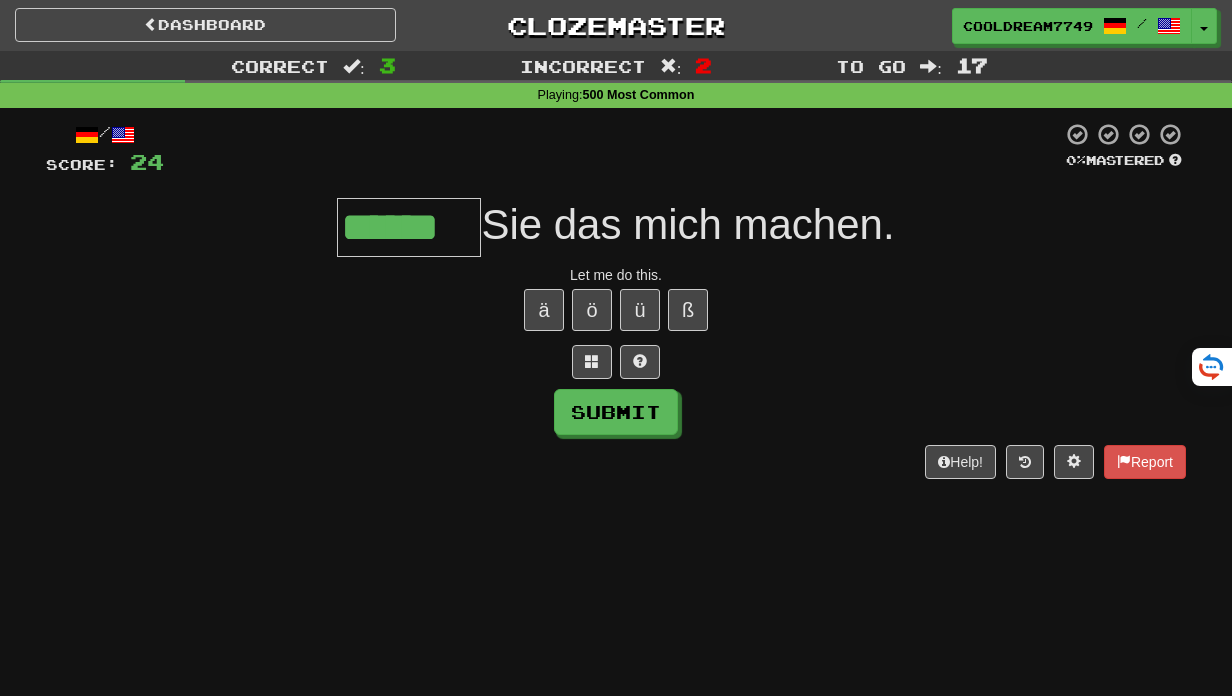 type on "******" 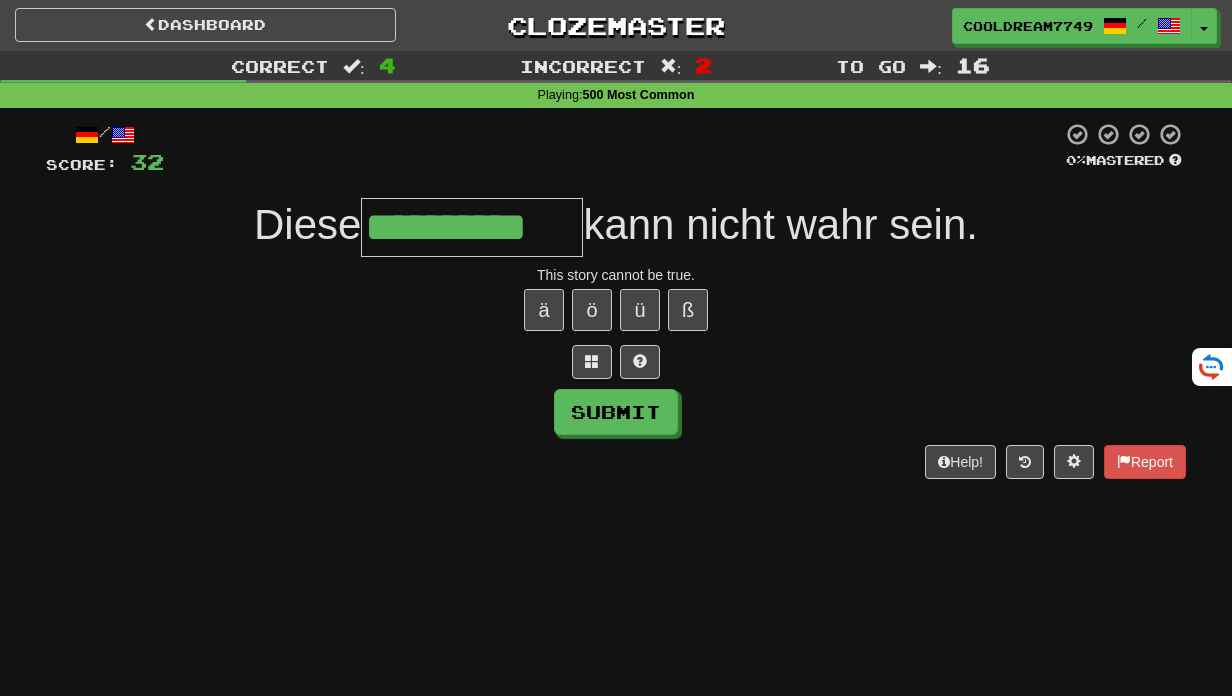 type on "**********" 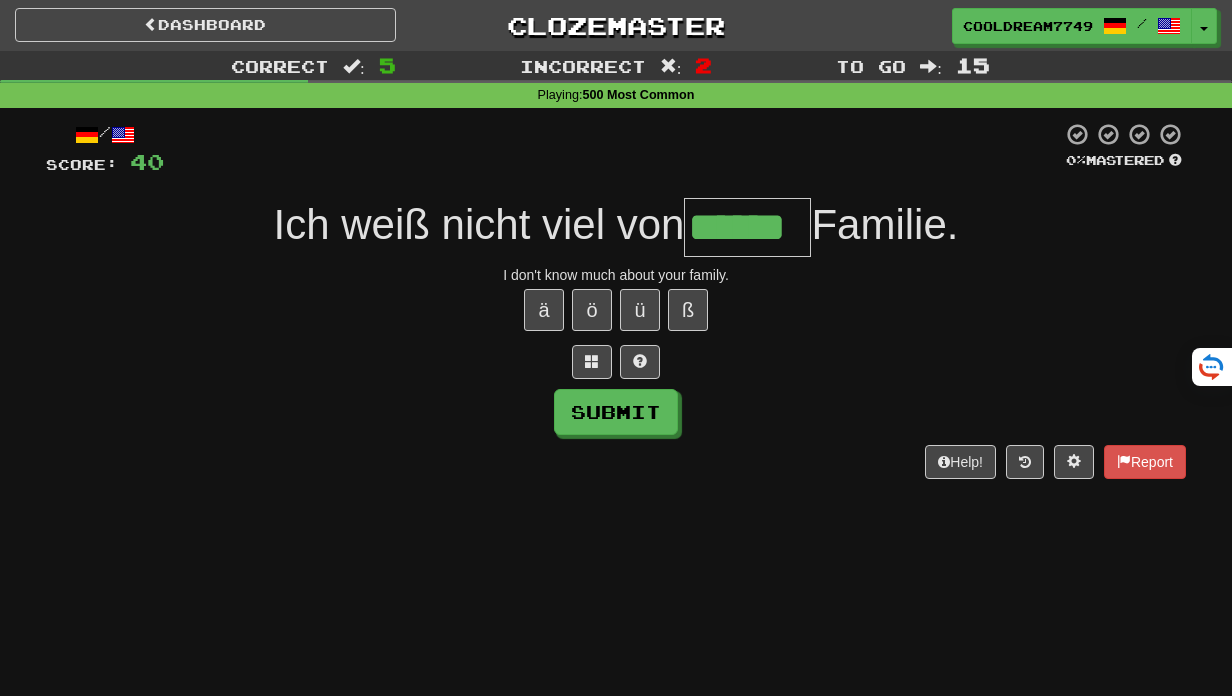 type on "******" 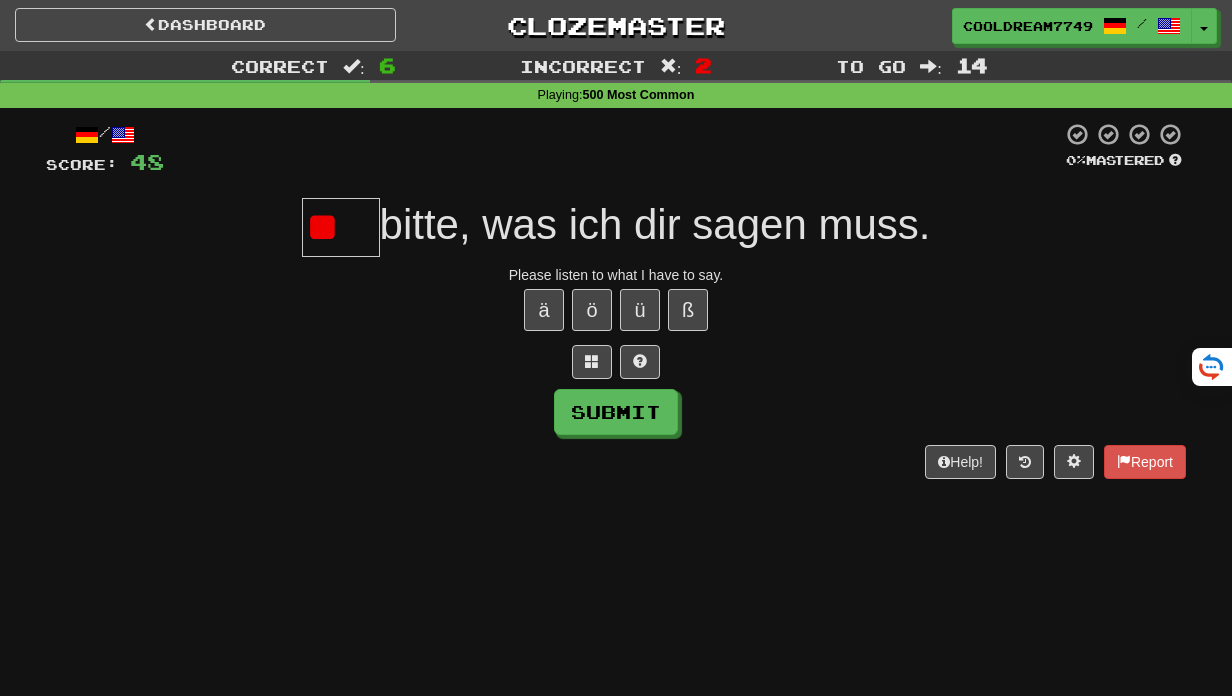type on "*" 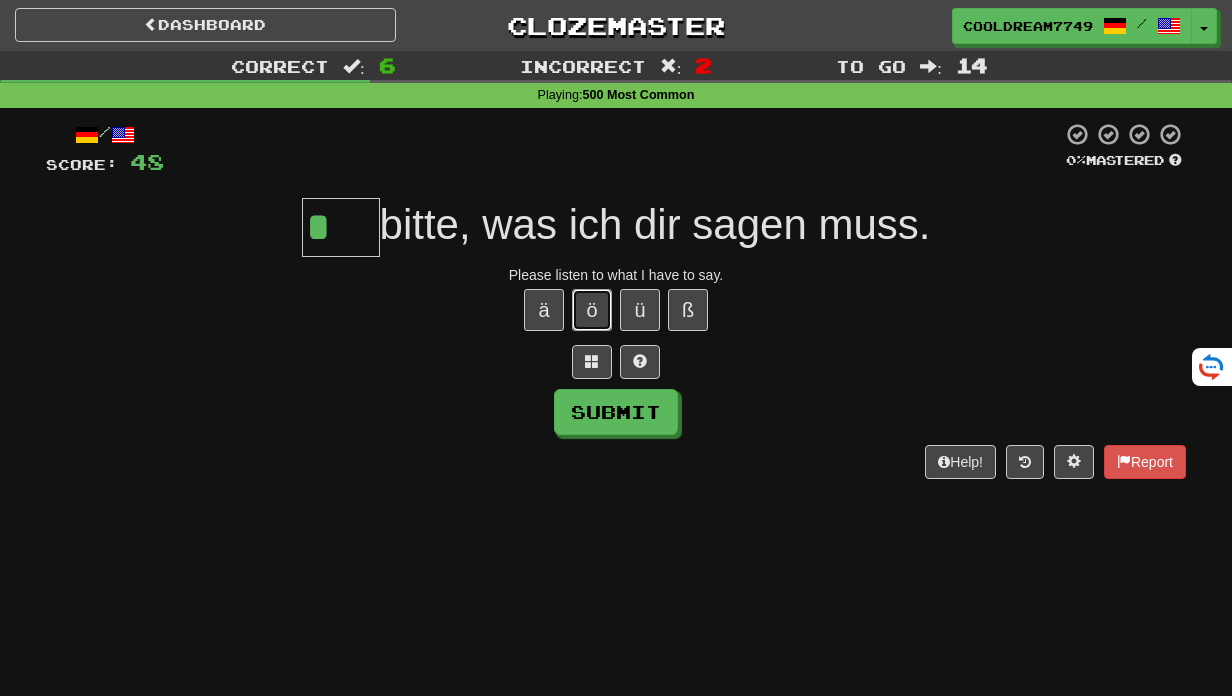 click on "ö" at bounding box center (592, 310) 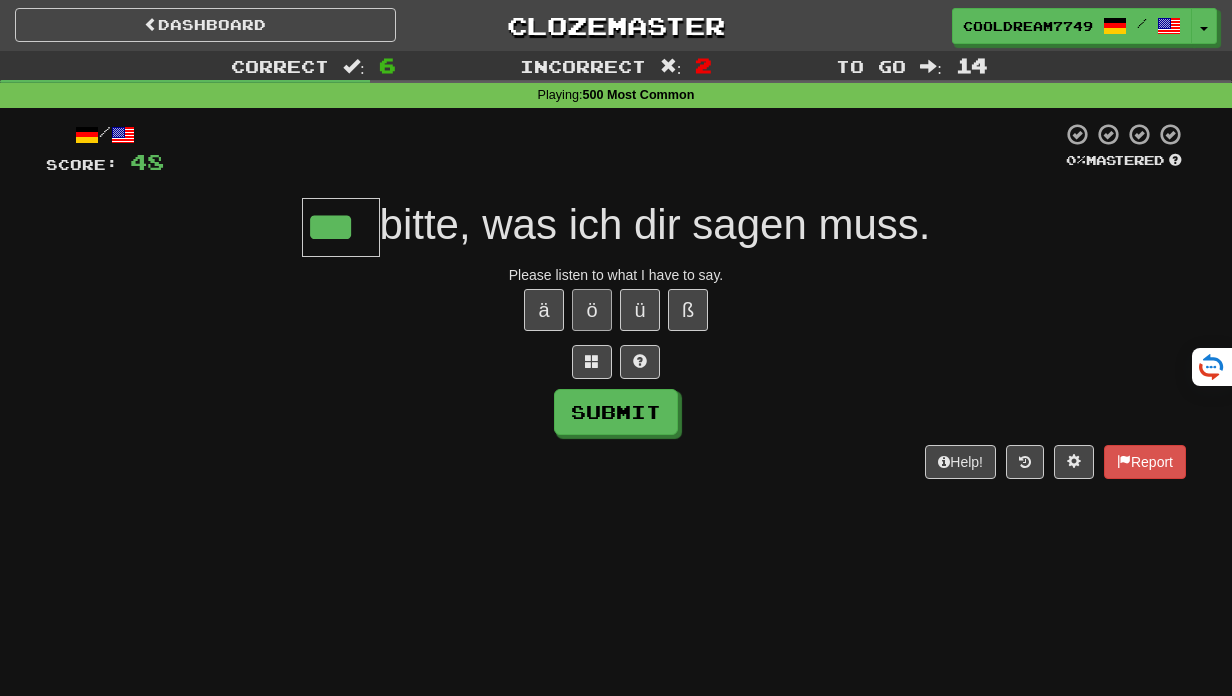 type on "***" 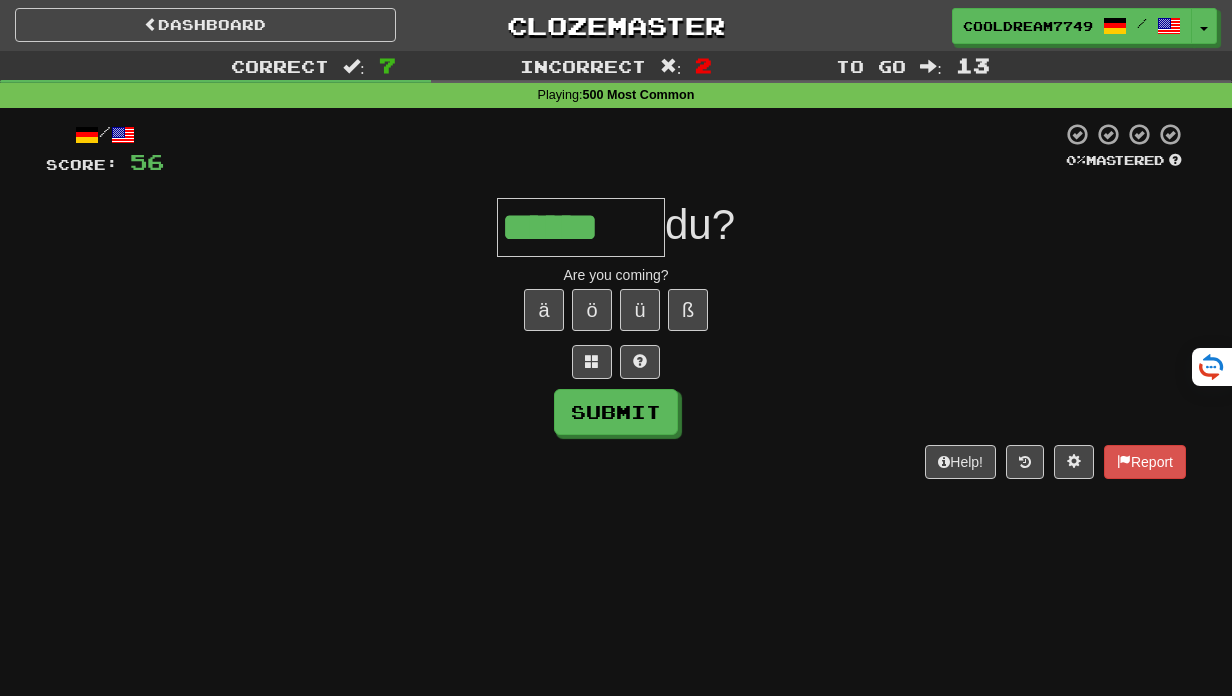 type on "******" 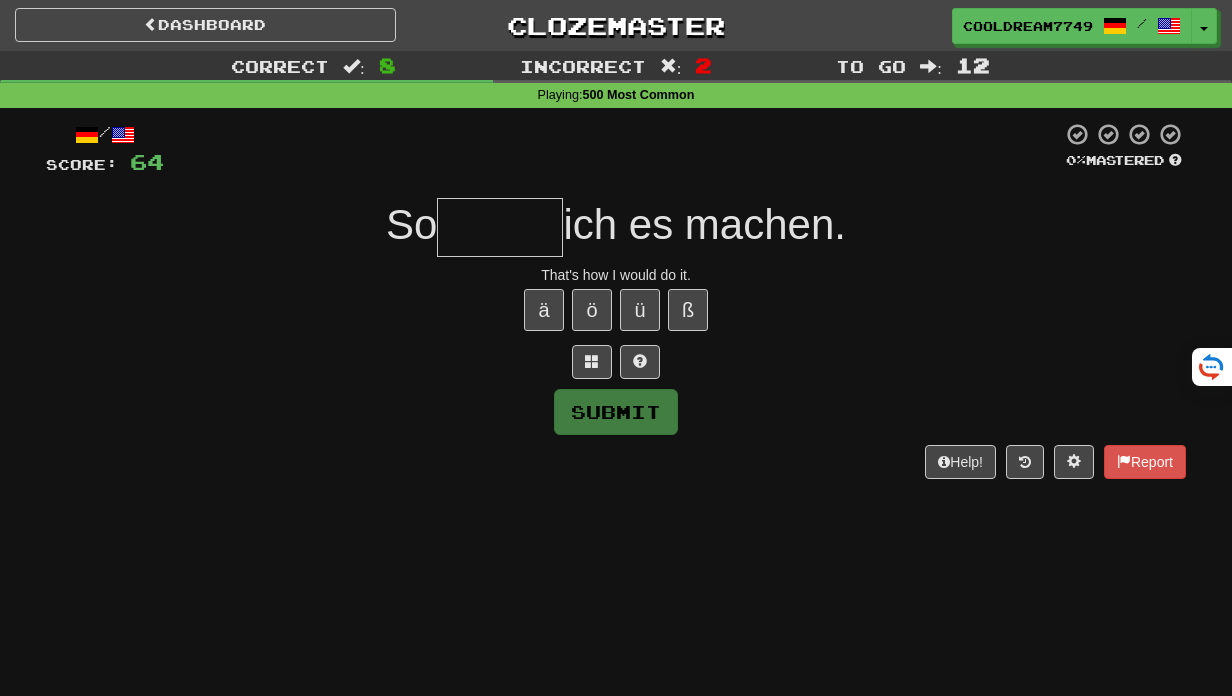 type on "*" 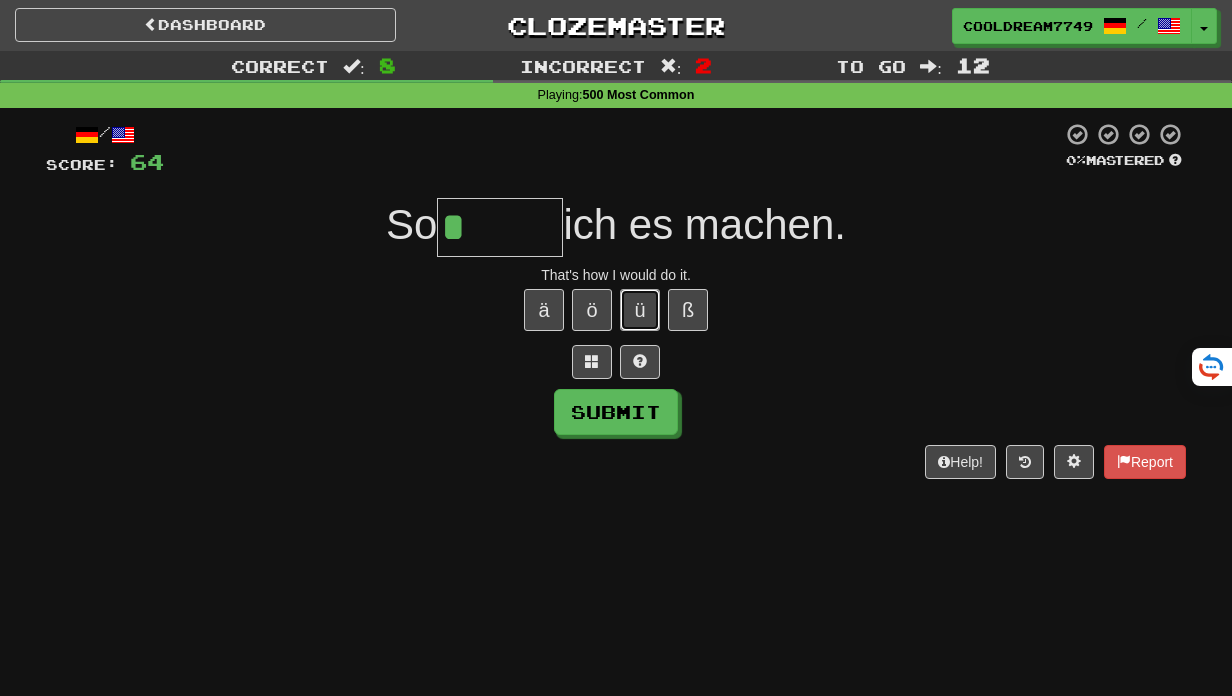 click on "ü" at bounding box center (640, 310) 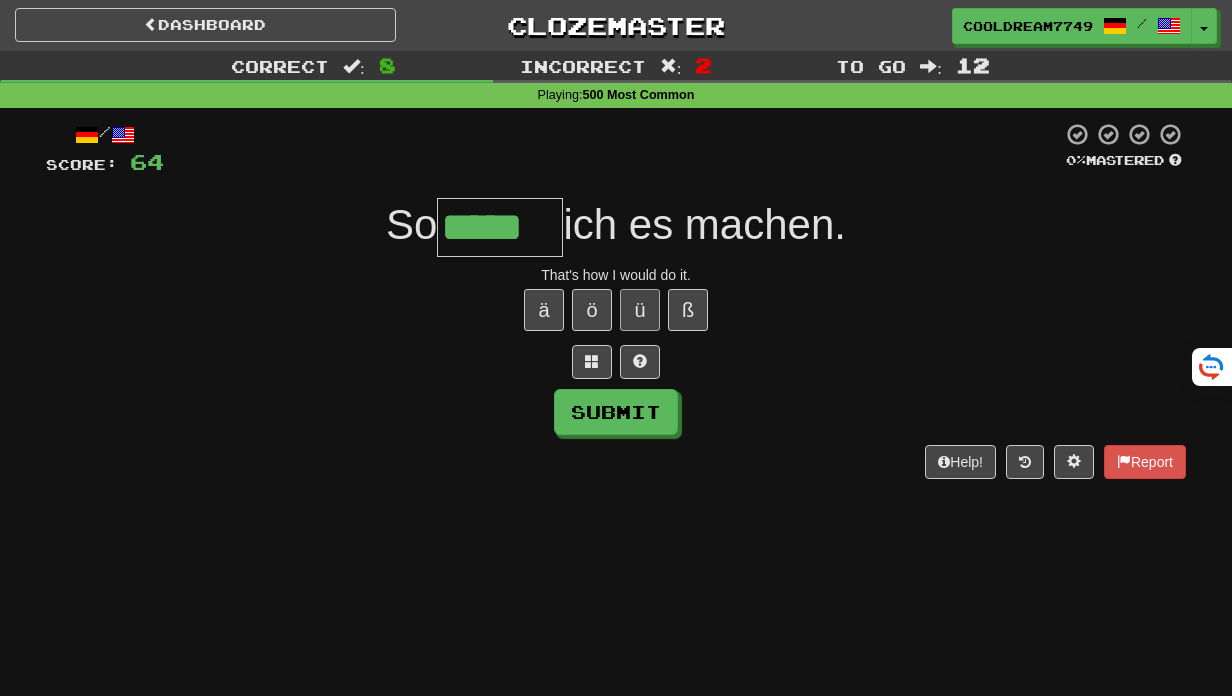 type on "*****" 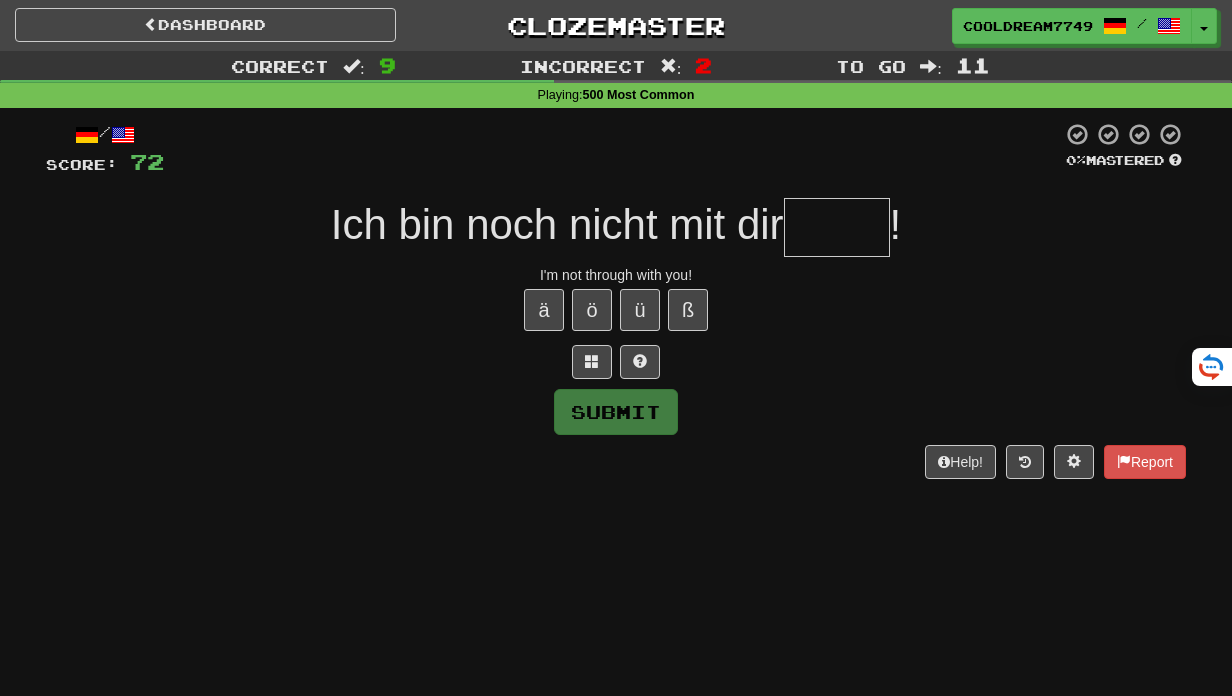 type on "*" 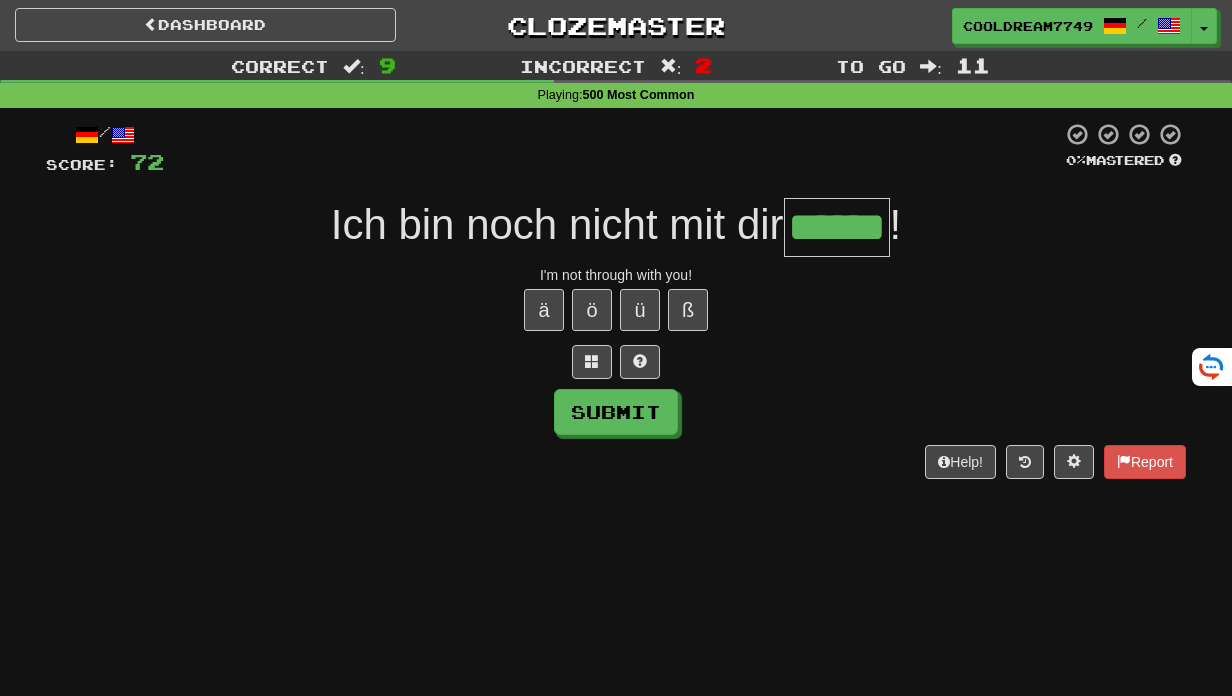 type on "******" 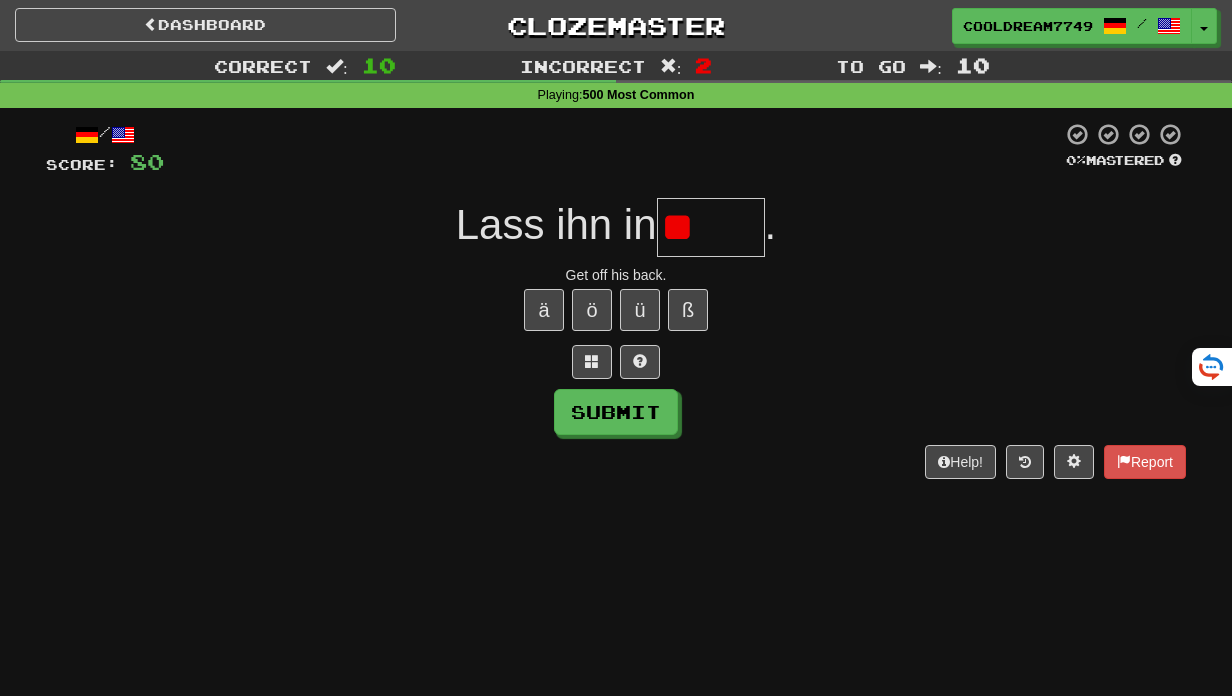 type on "*" 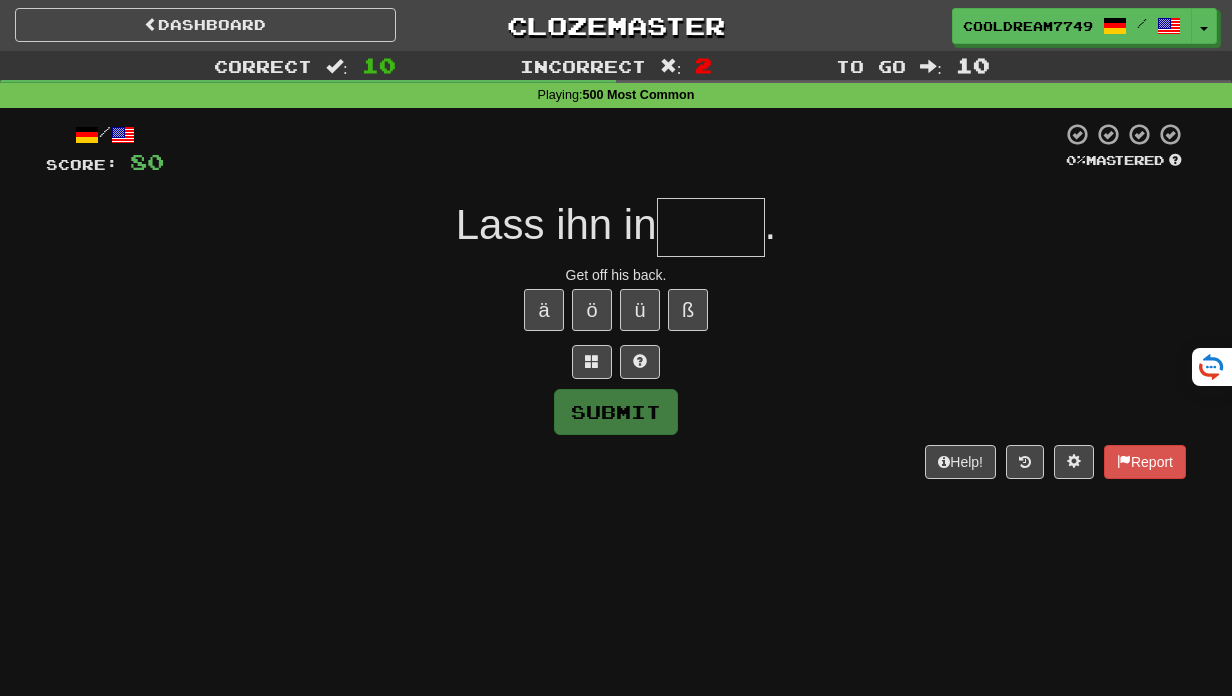 type on "****" 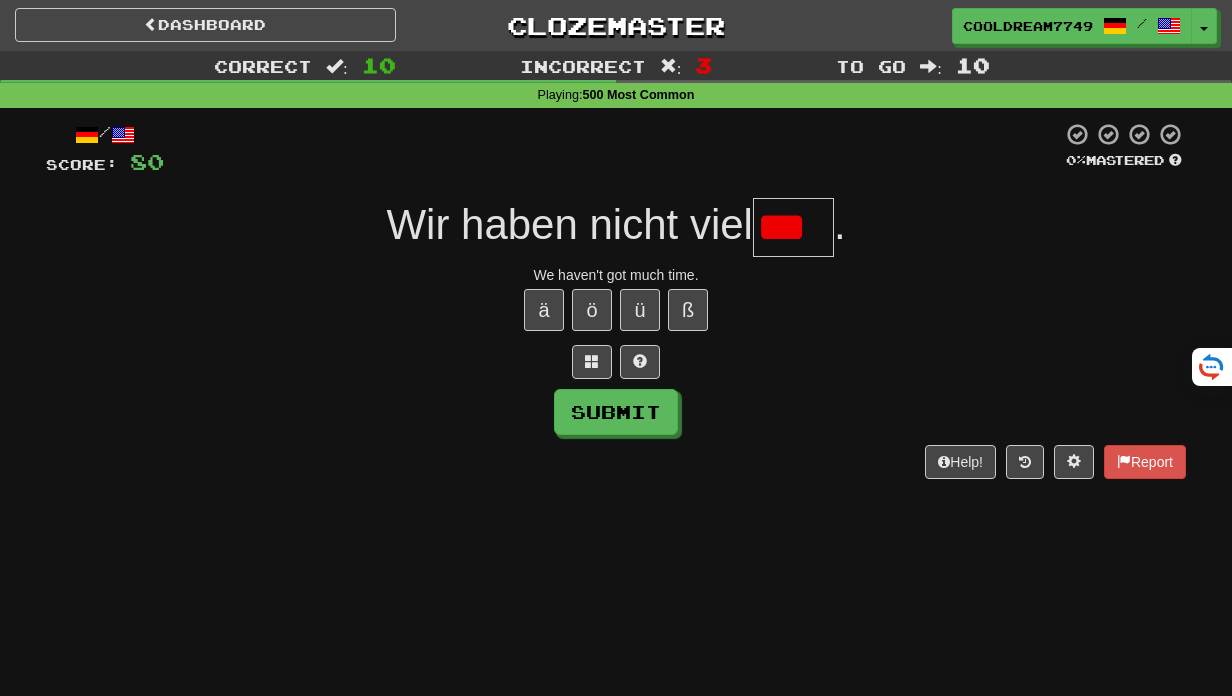 scroll, scrollTop: 0, scrollLeft: 0, axis: both 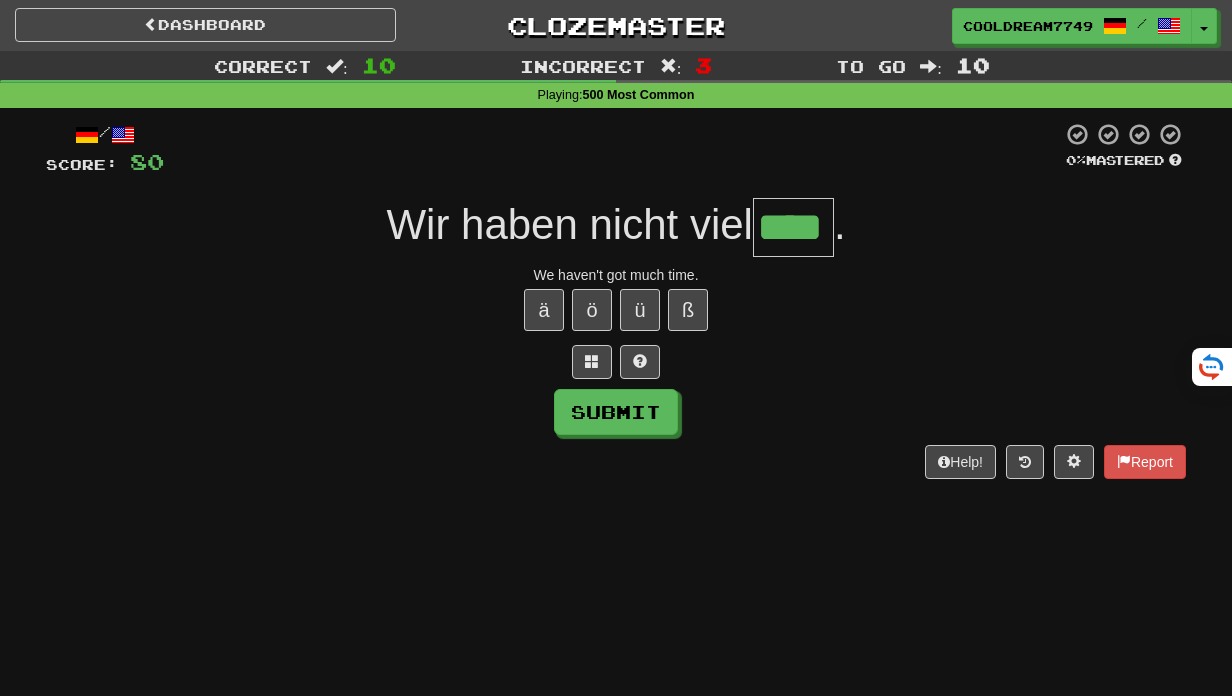 type on "****" 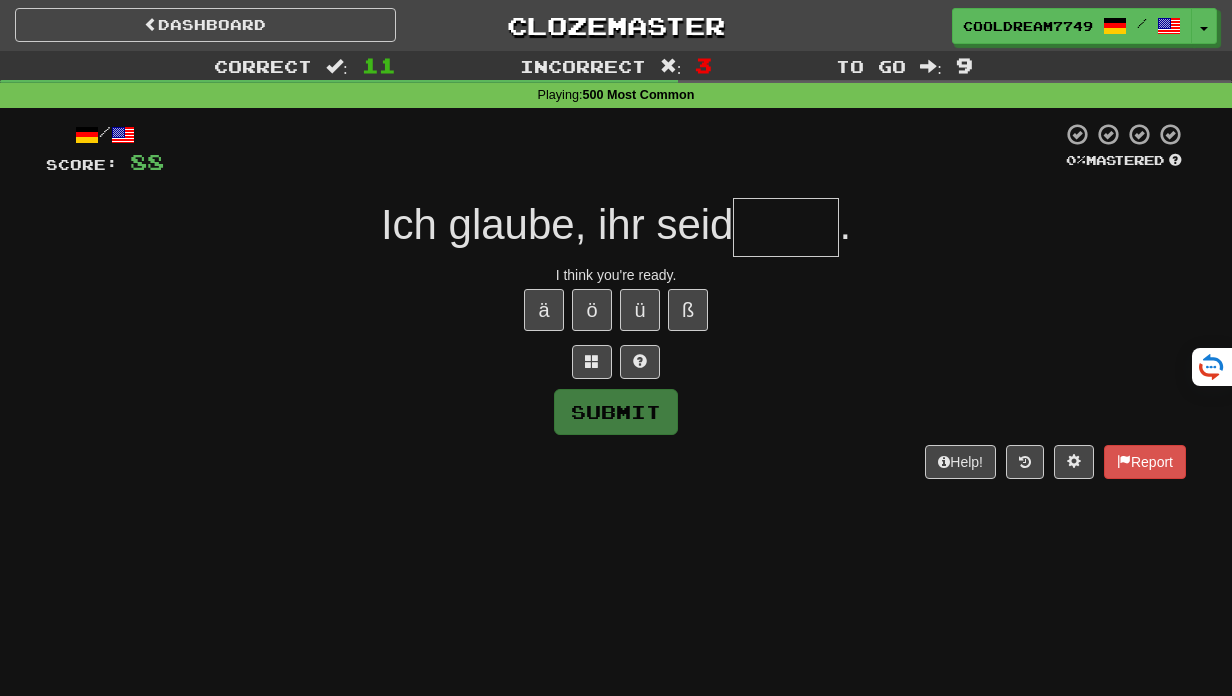 type on "*" 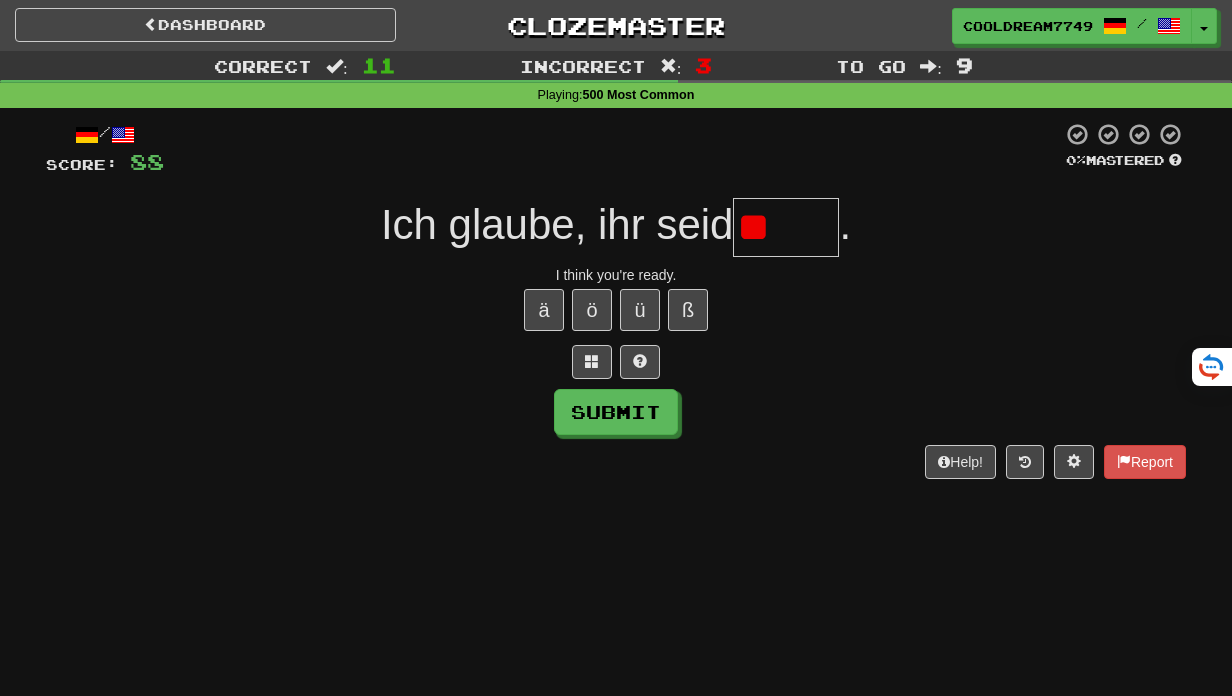type on "*" 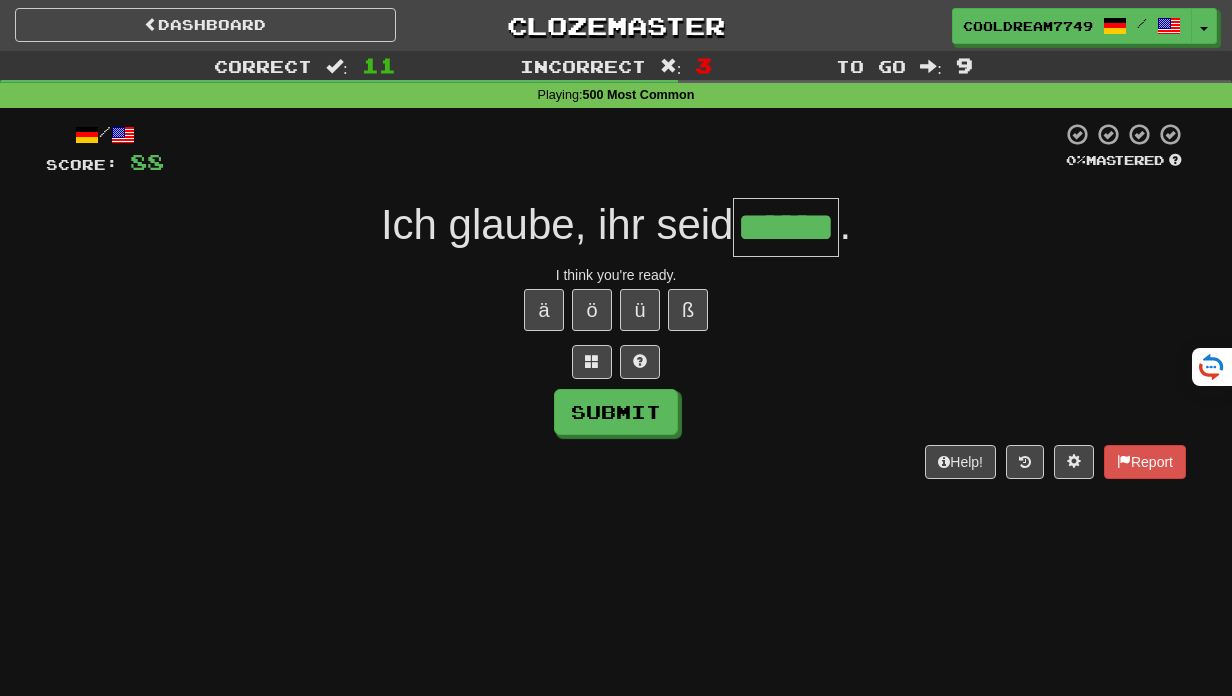 type on "******" 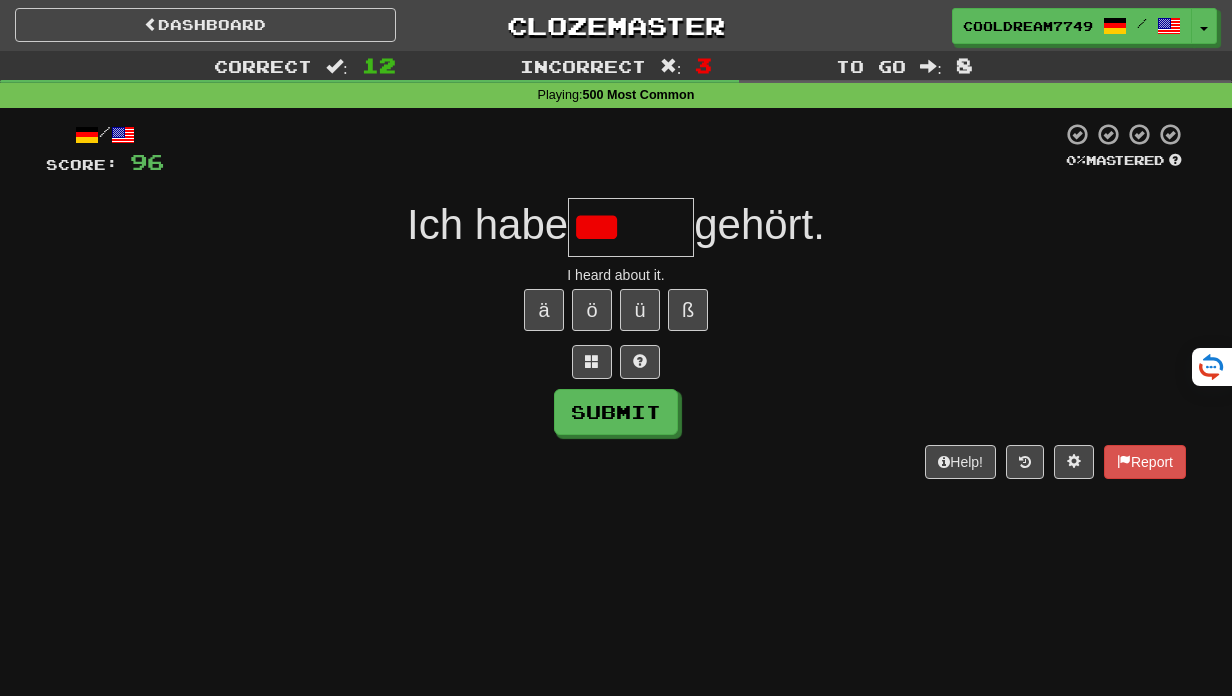 type on "*****" 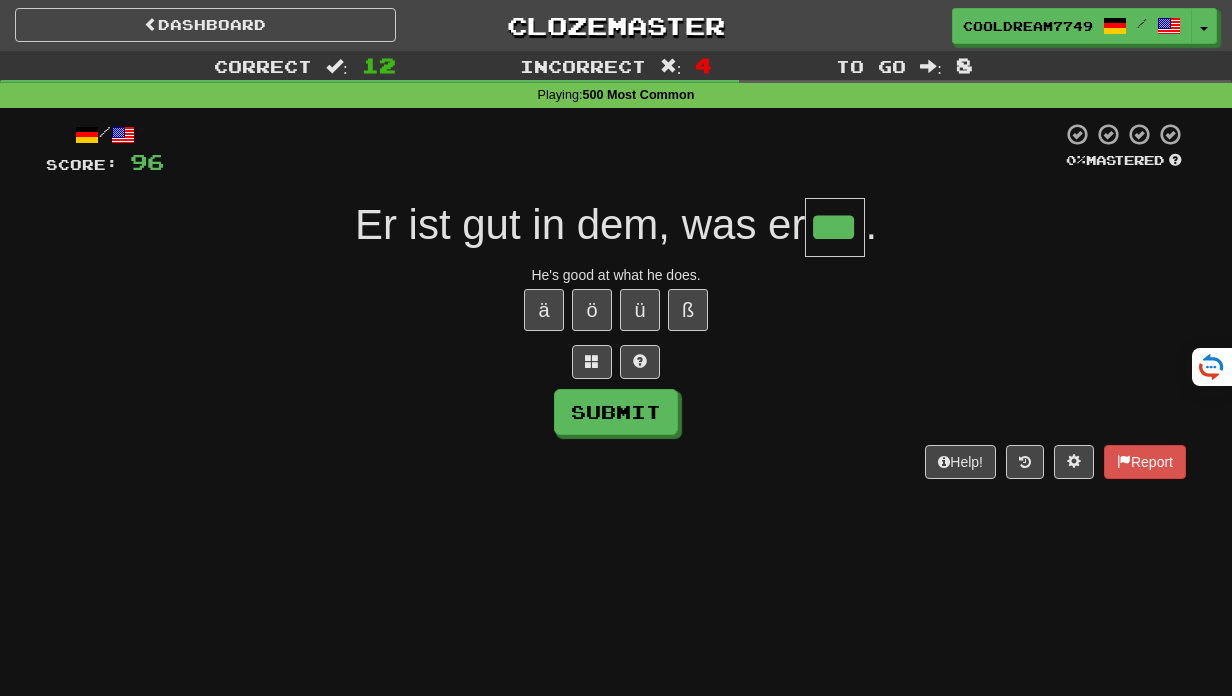 type on "***" 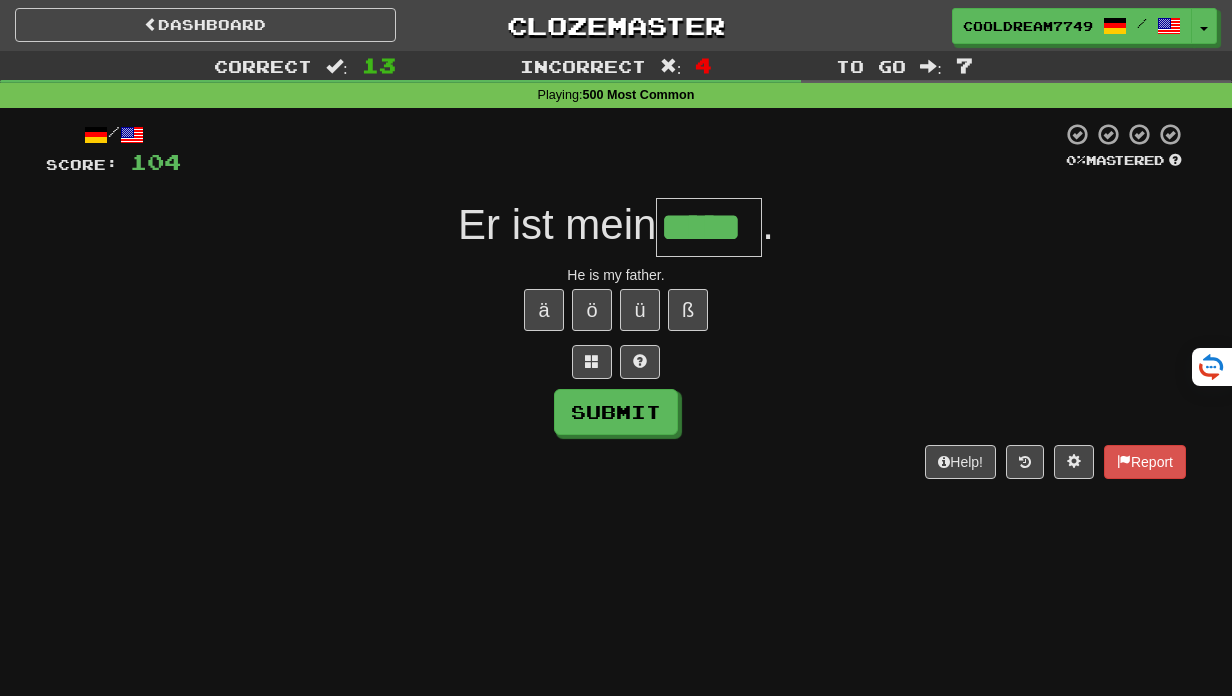type on "*****" 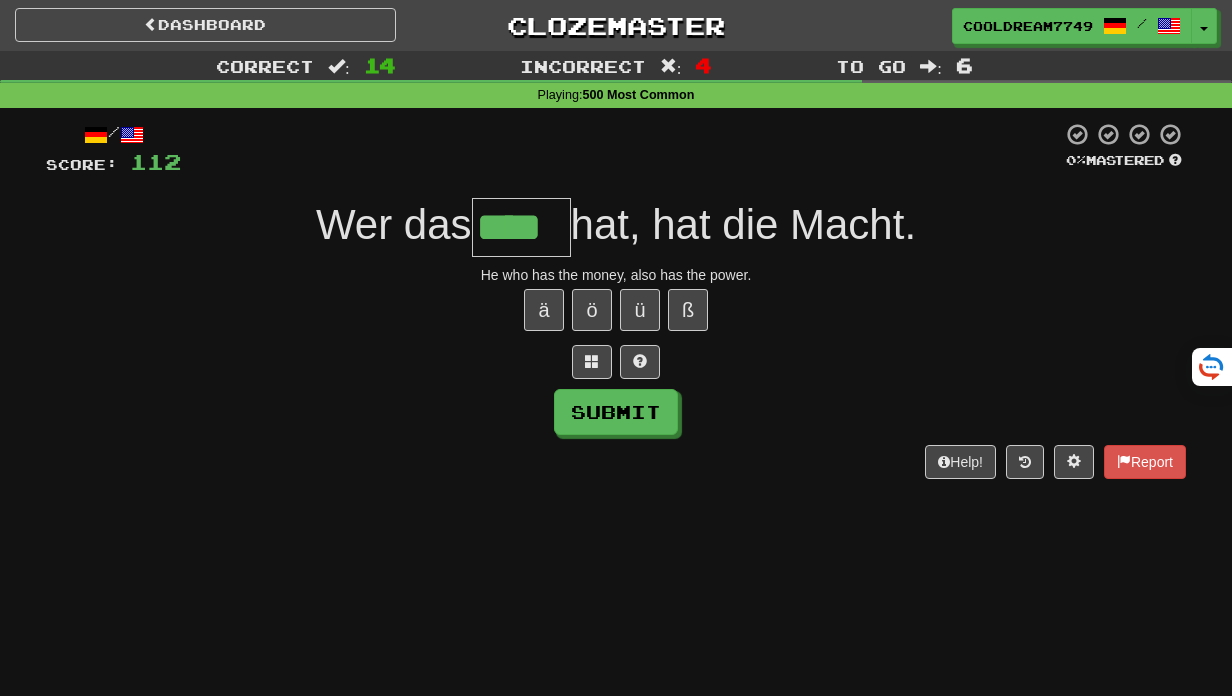 type on "****" 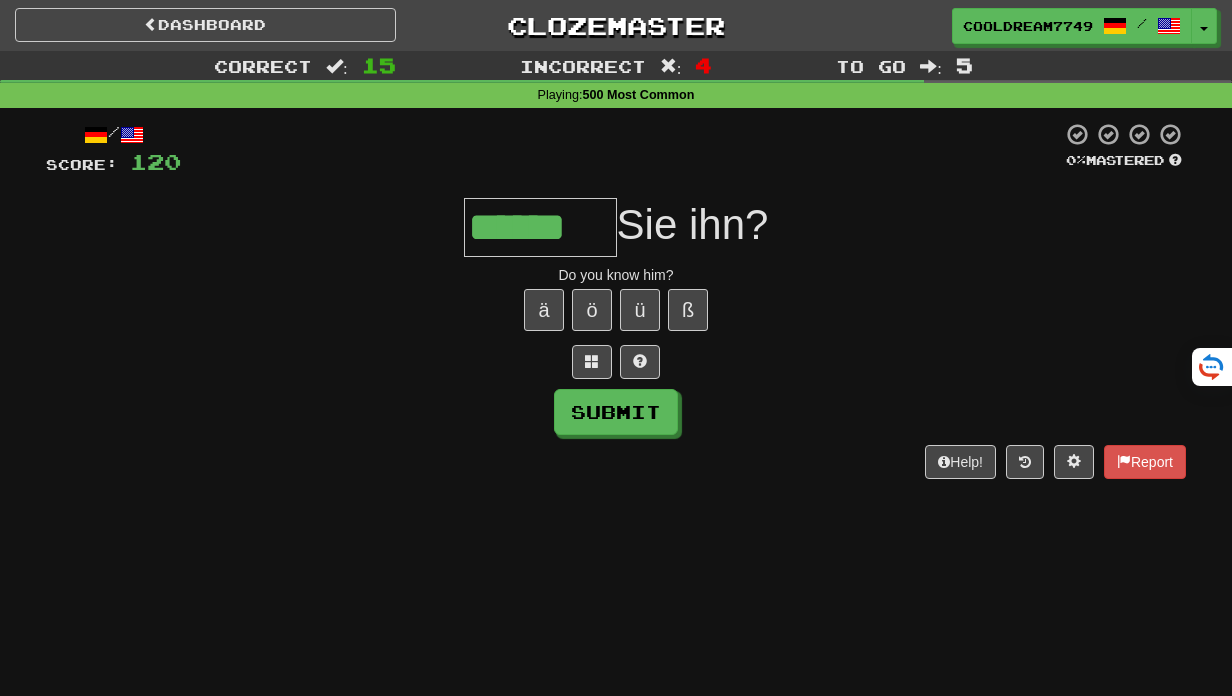 type on "******" 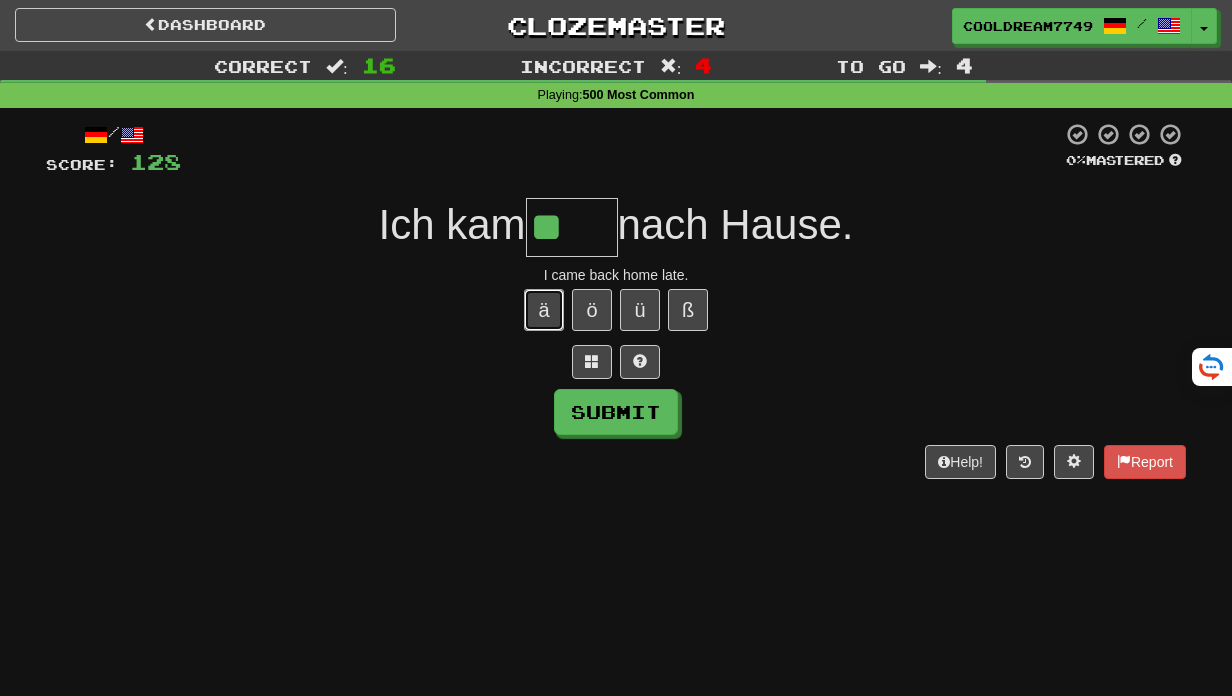 click on "ä" at bounding box center (544, 310) 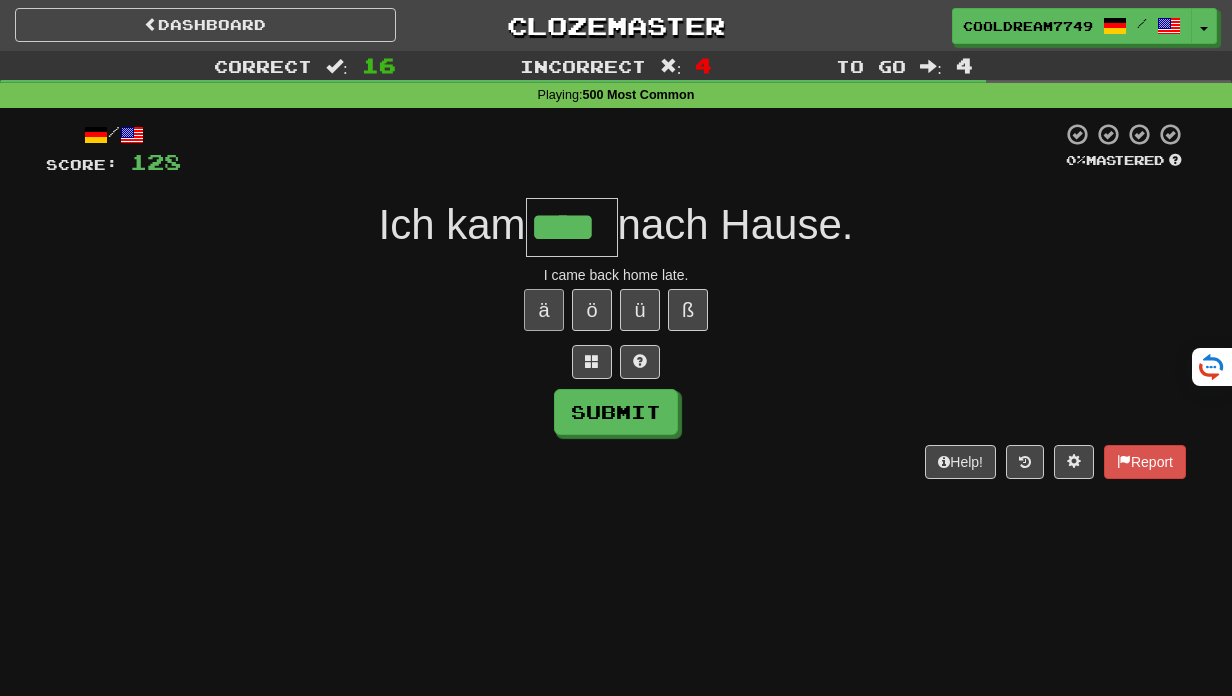 type on "****" 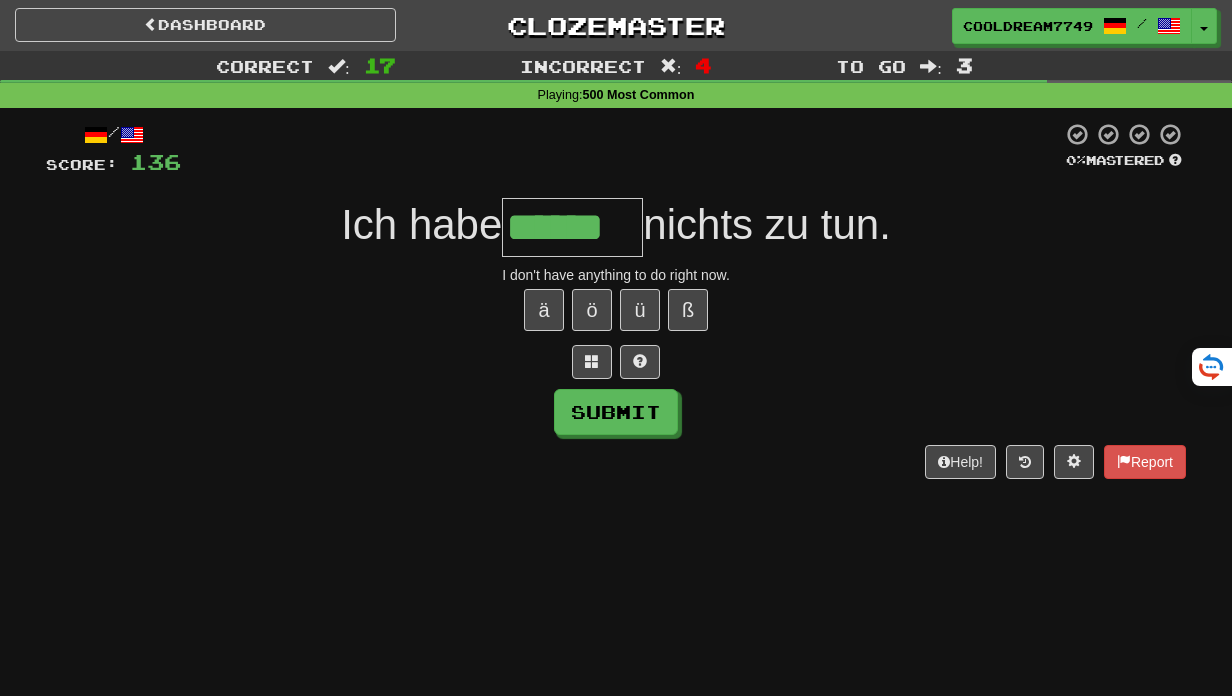 type on "******" 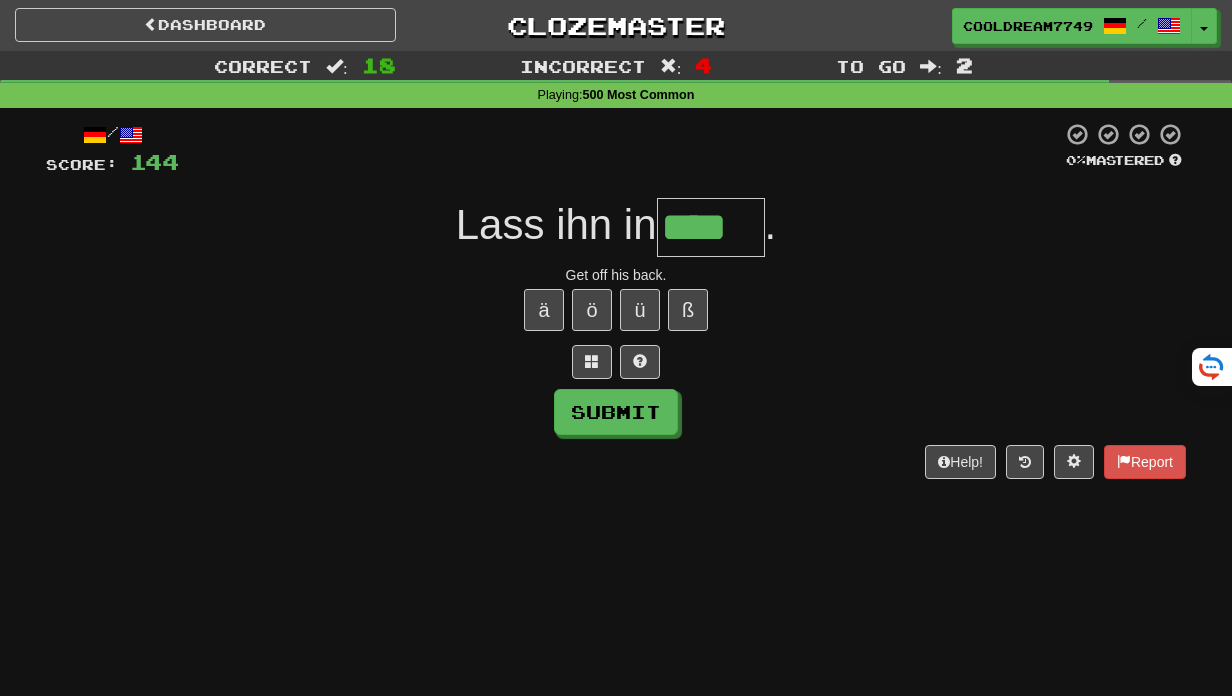 type on "****" 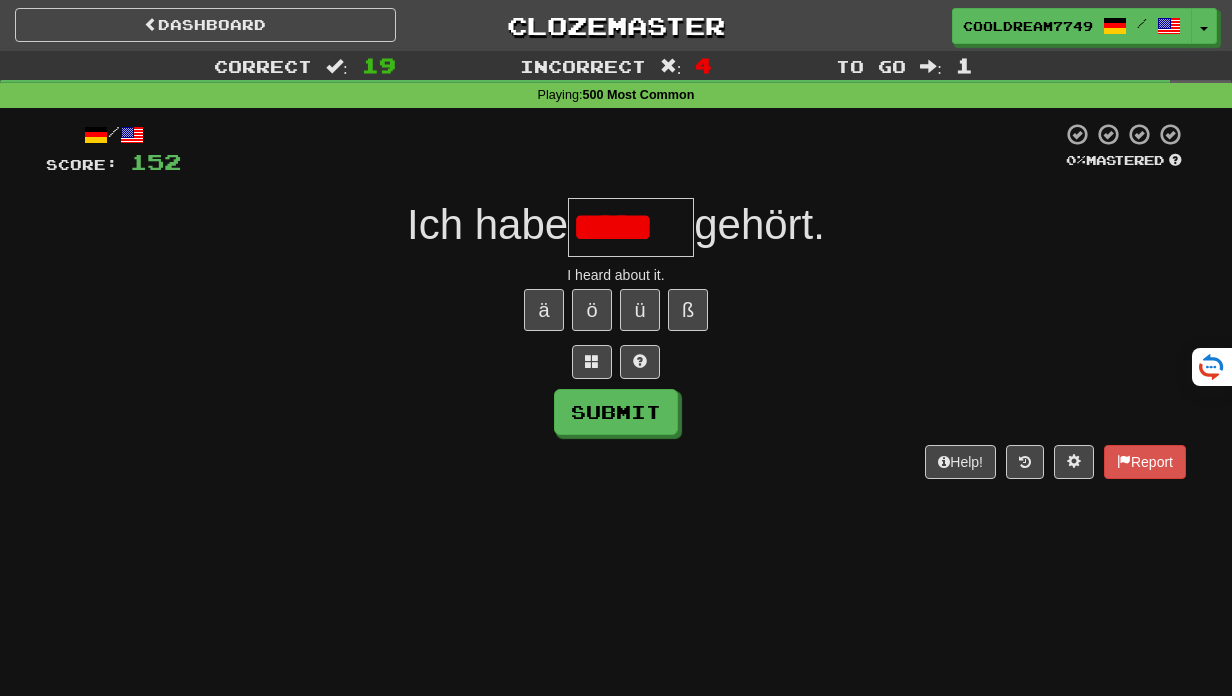scroll, scrollTop: 0, scrollLeft: 0, axis: both 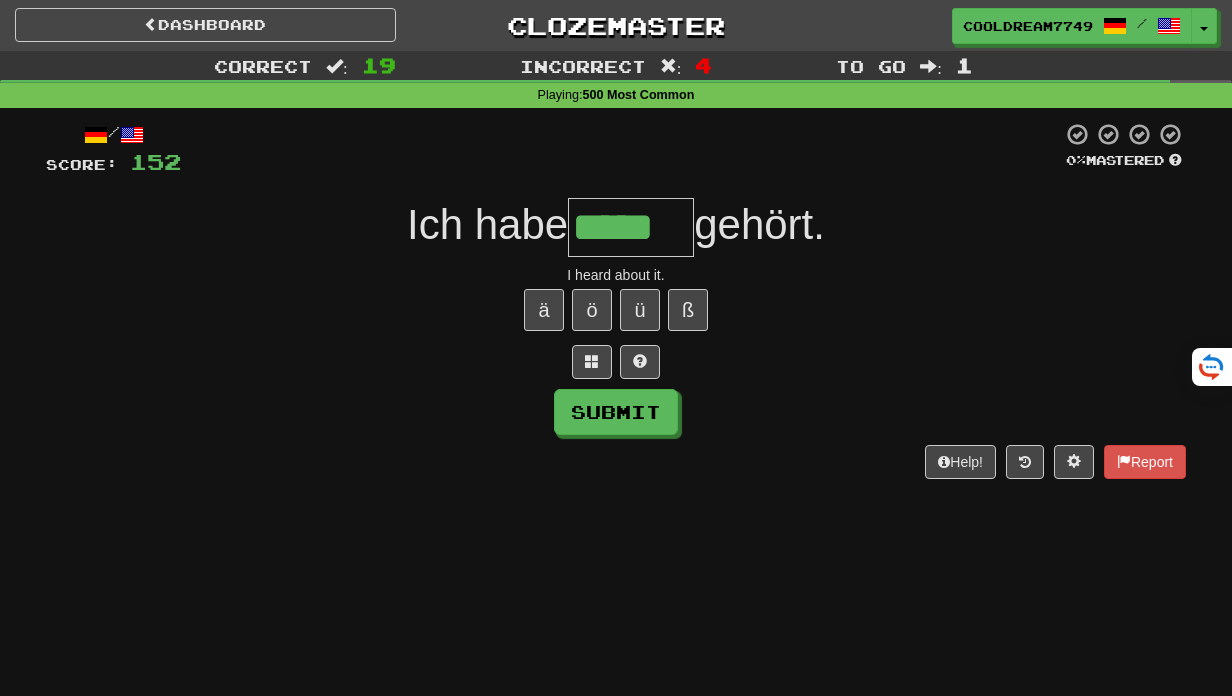 type on "*****" 